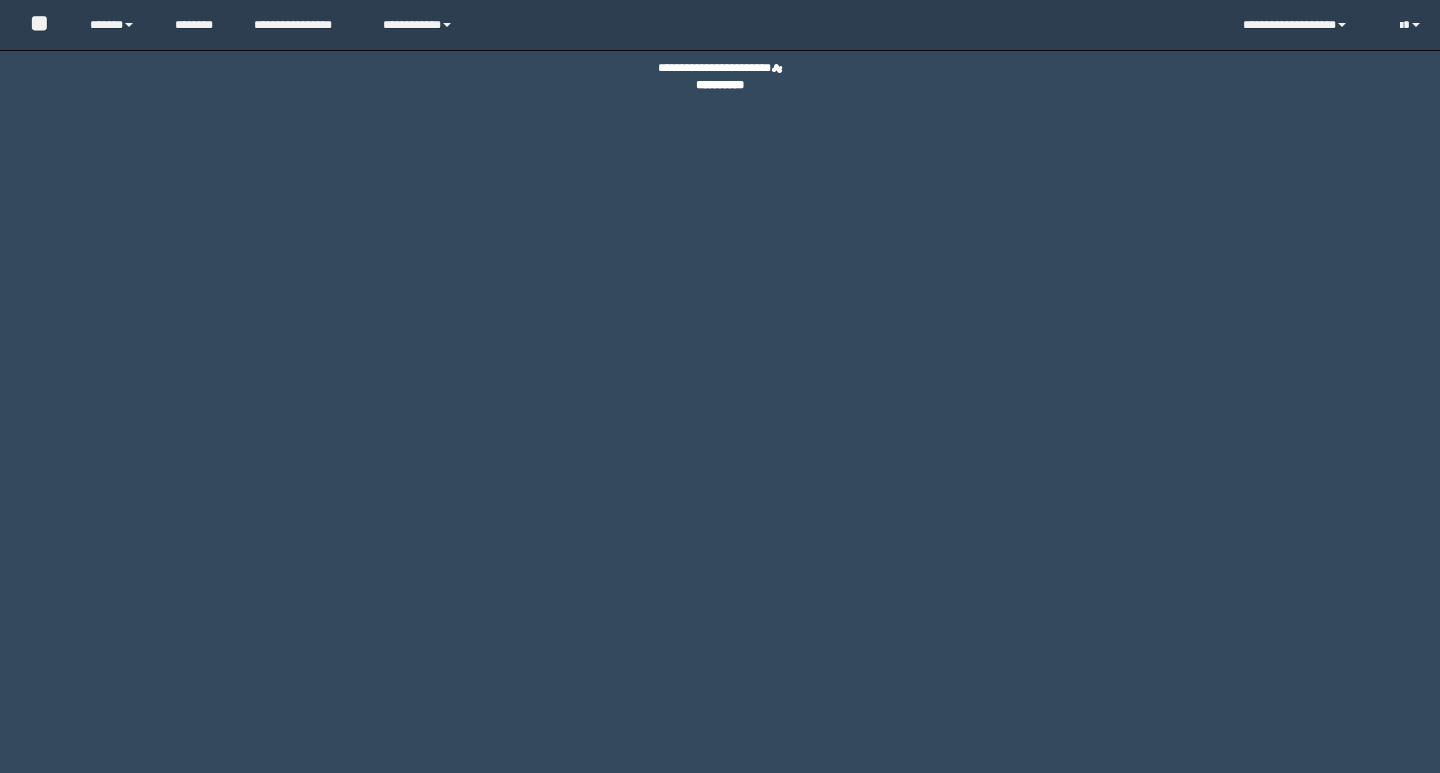 scroll, scrollTop: 0, scrollLeft: 0, axis: both 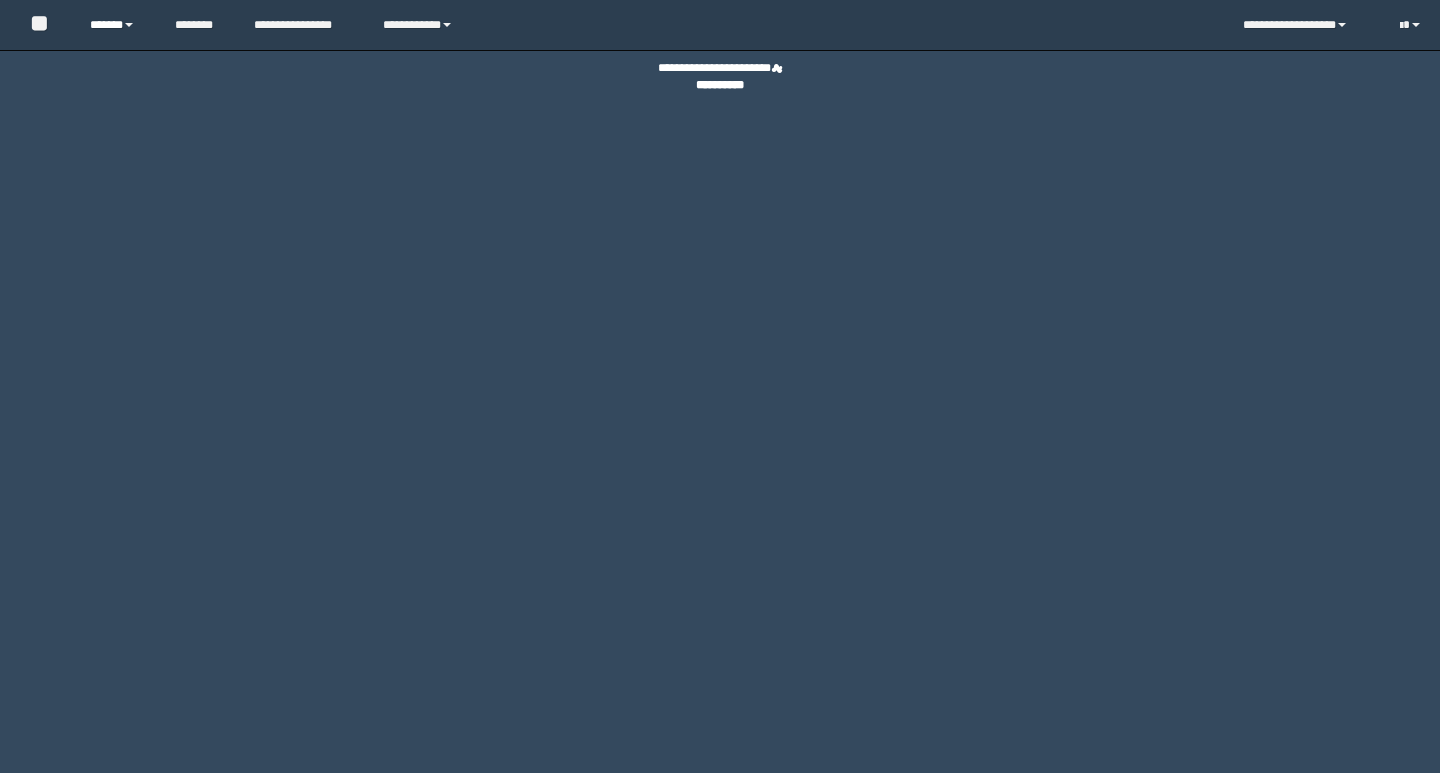 drag, startPoint x: 120, startPoint y: 23, endPoint x: 127, endPoint y: 48, distance: 25.96151 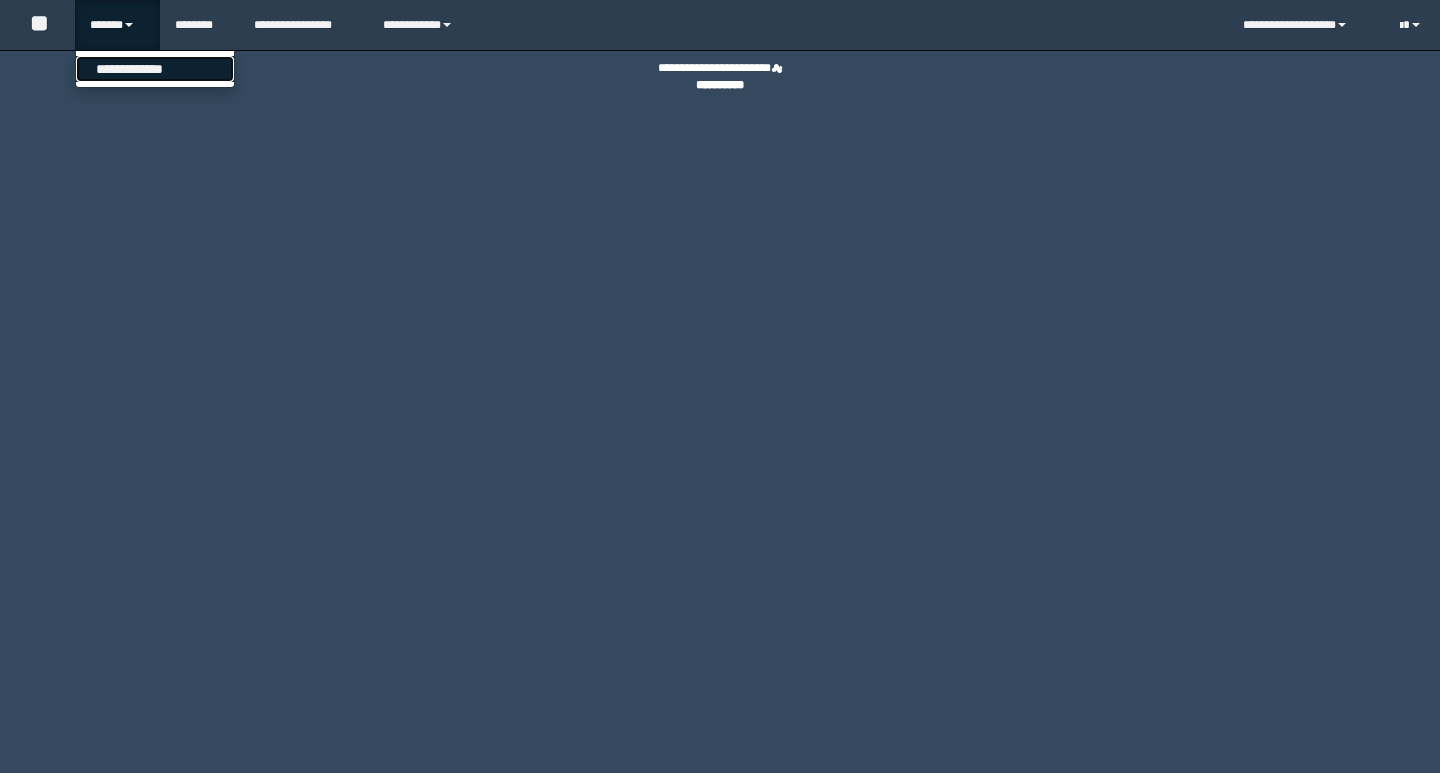 click on "**********" at bounding box center [155, 69] 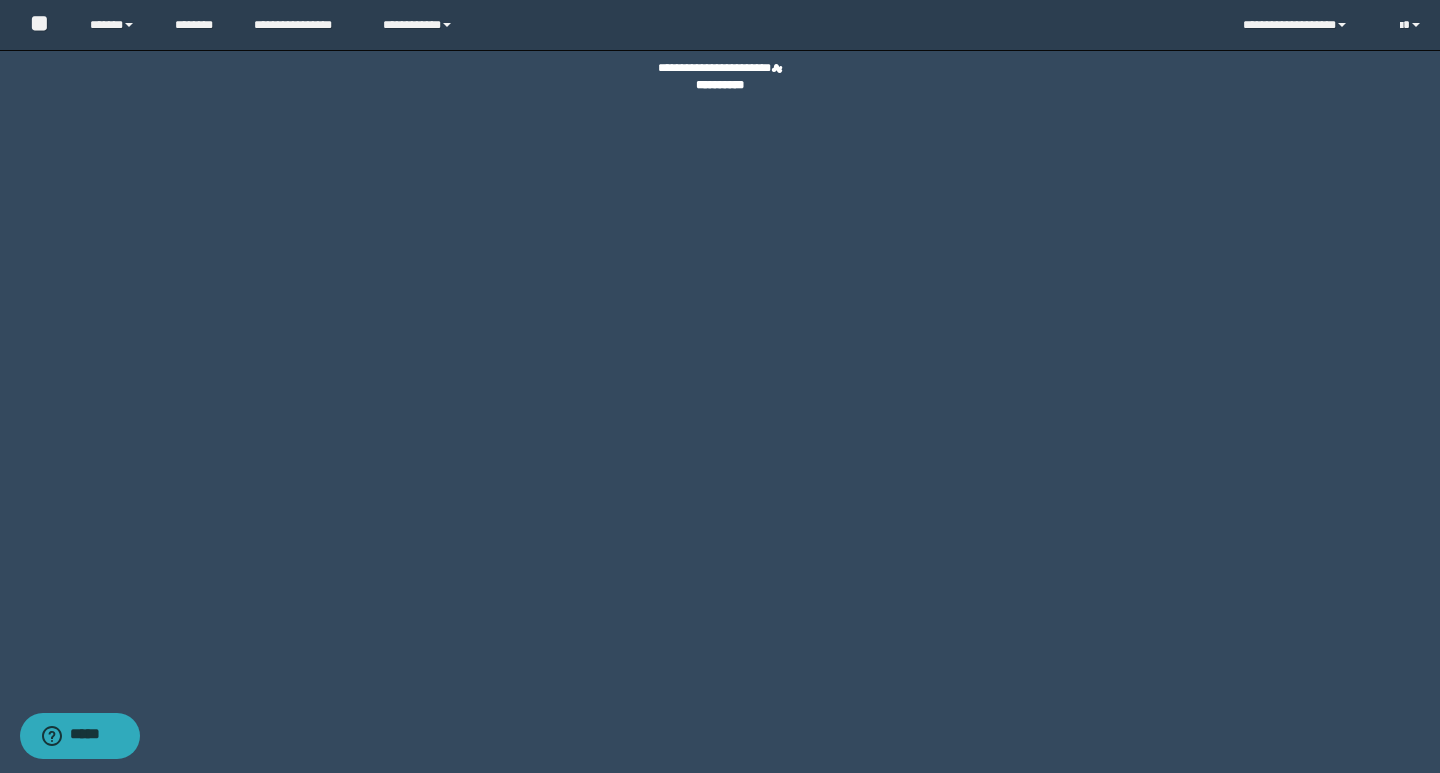 scroll, scrollTop: 0, scrollLeft: 0, axis: both 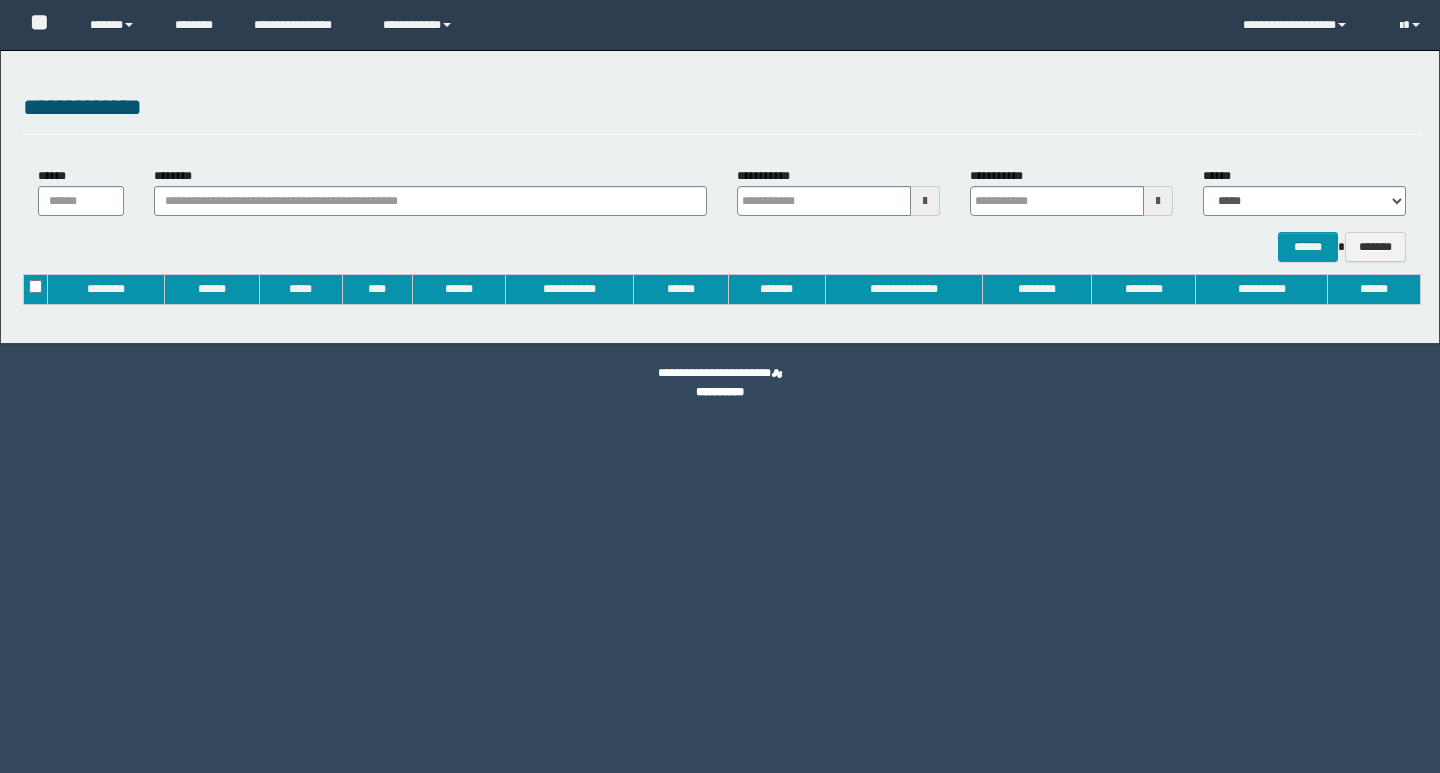 type on "**********" 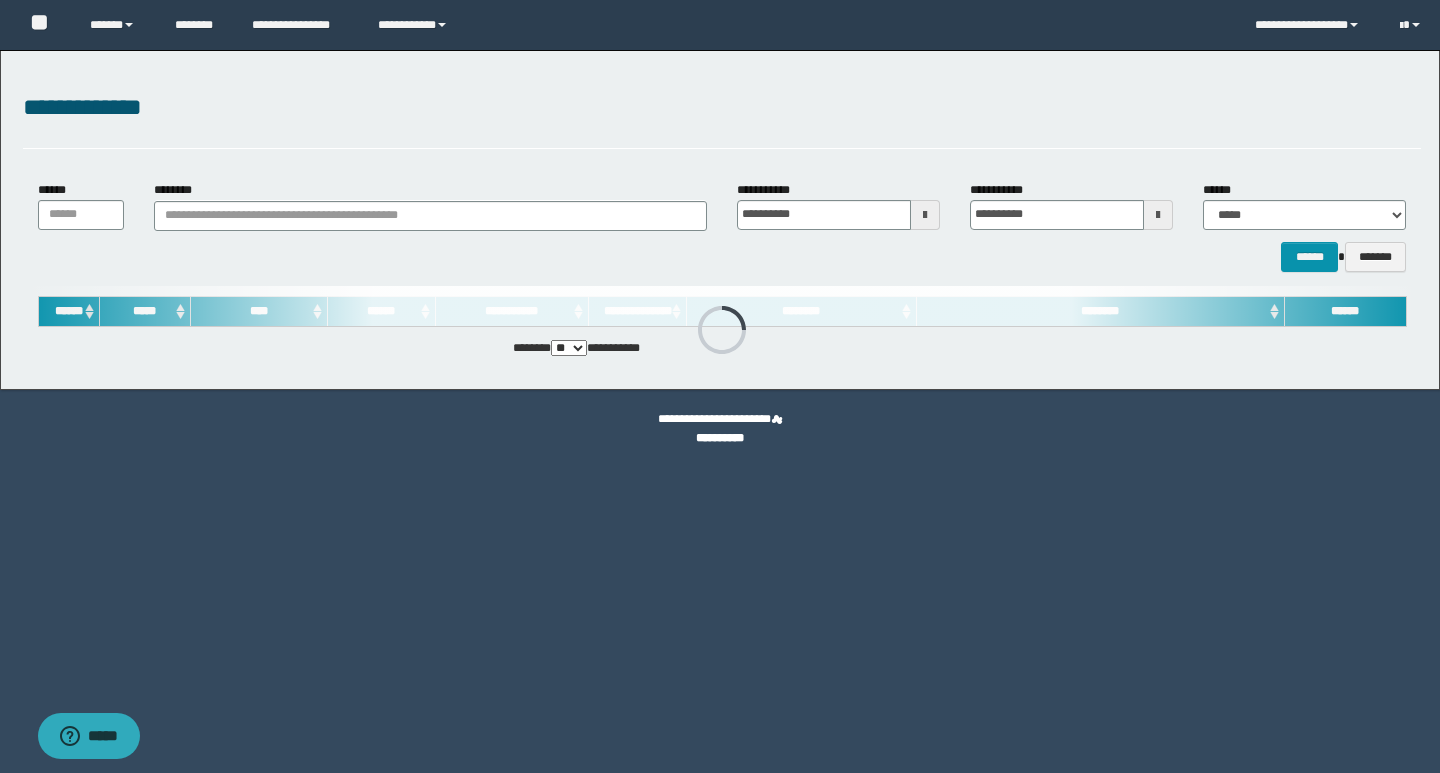 scroll, scrollTop: 0, scrollLeft: 0, axis: both 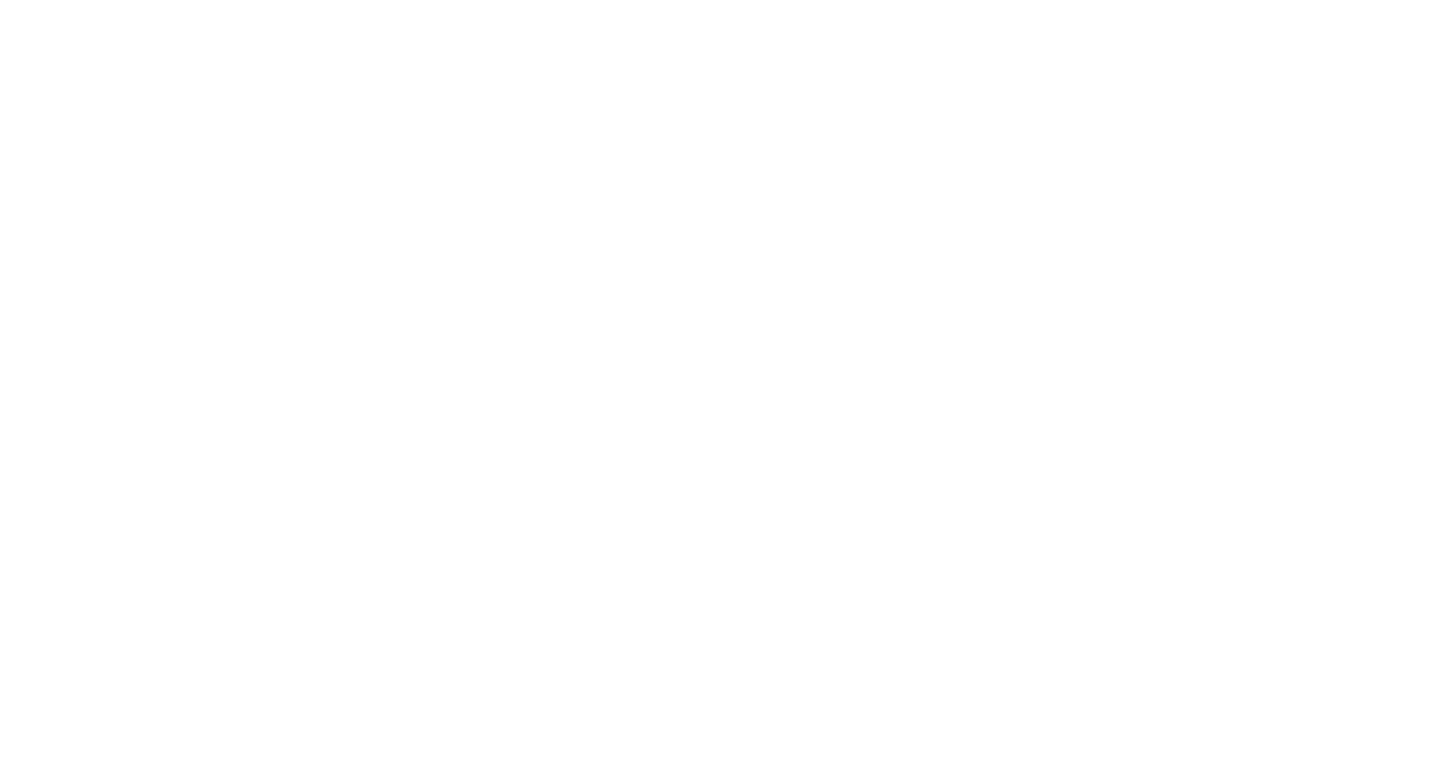 type on "**********" 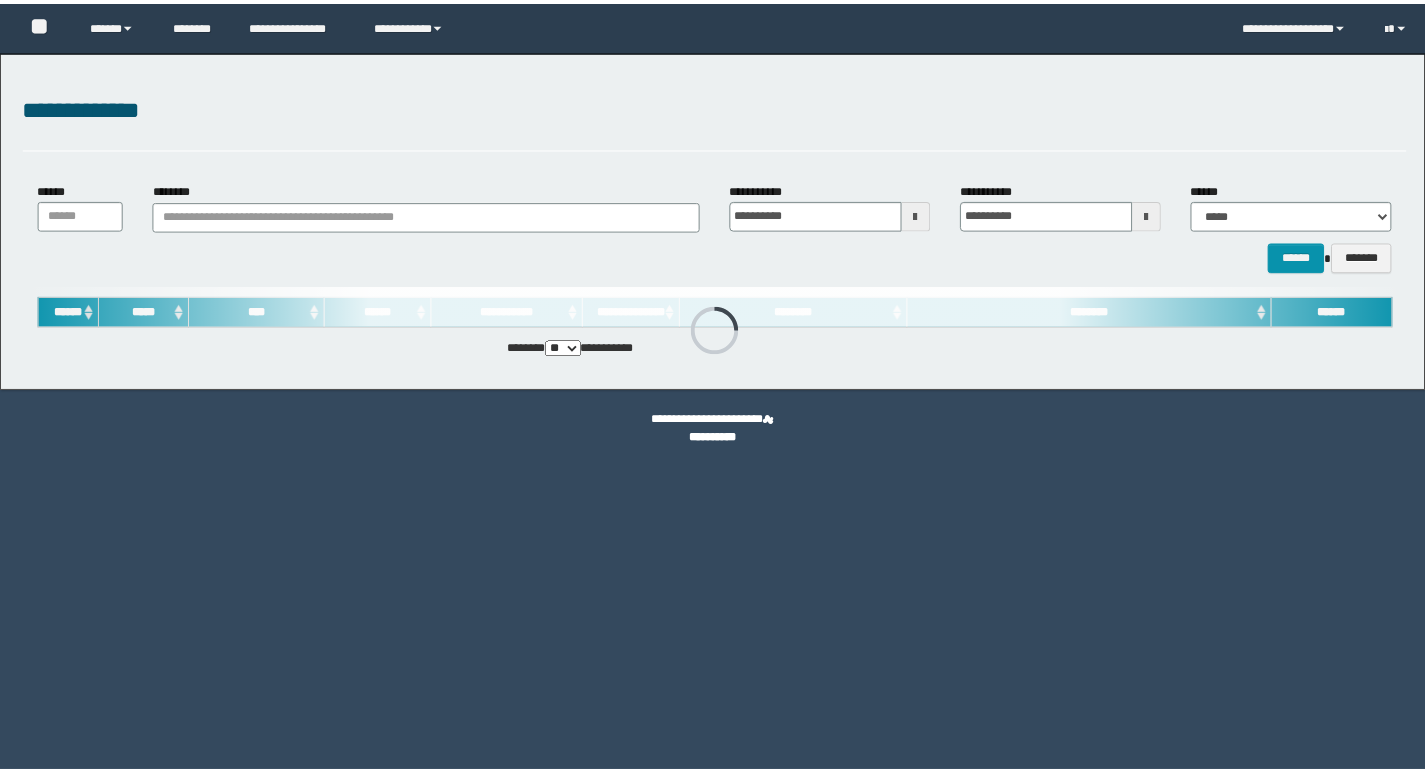 scroll, scrollTop: 0, scrollLeft: 0, axis: both 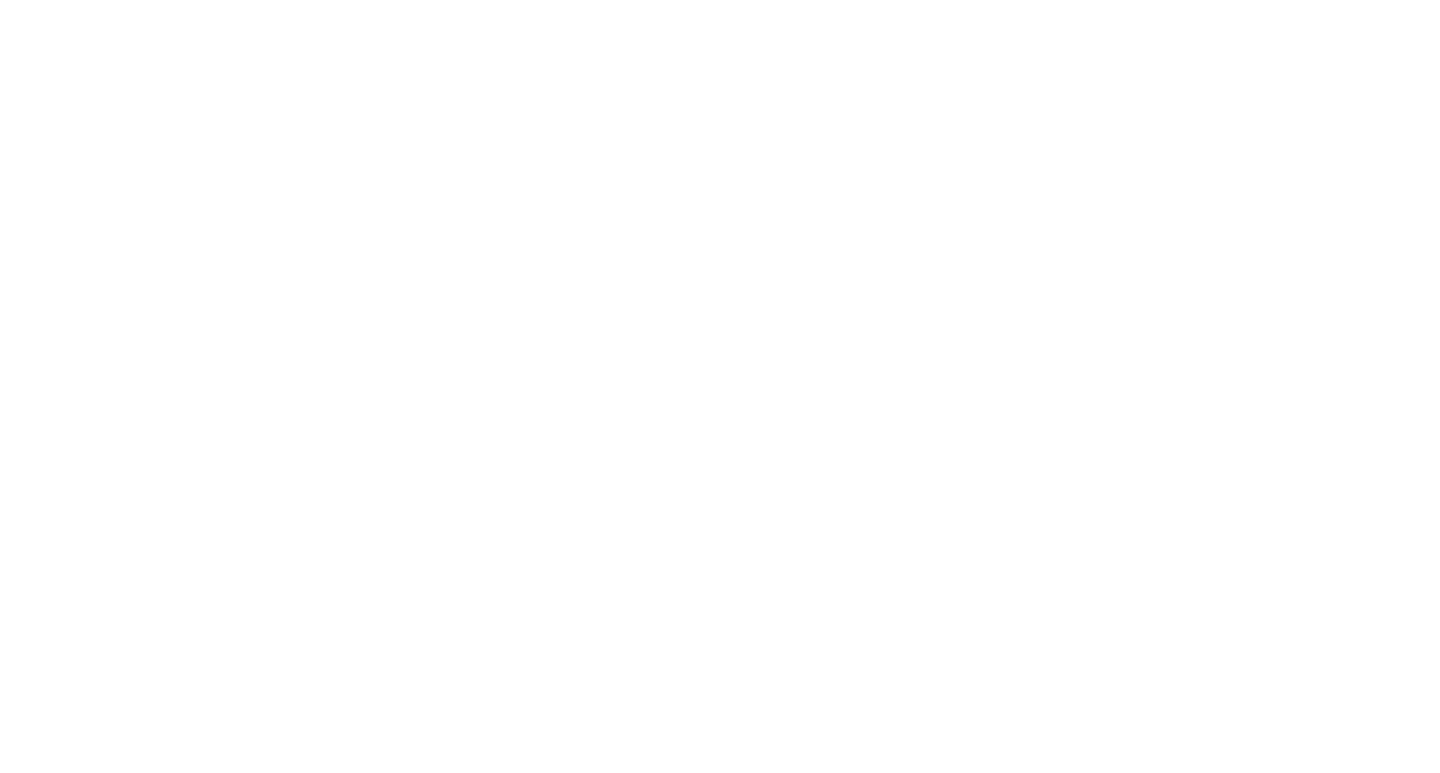 type on "**********" 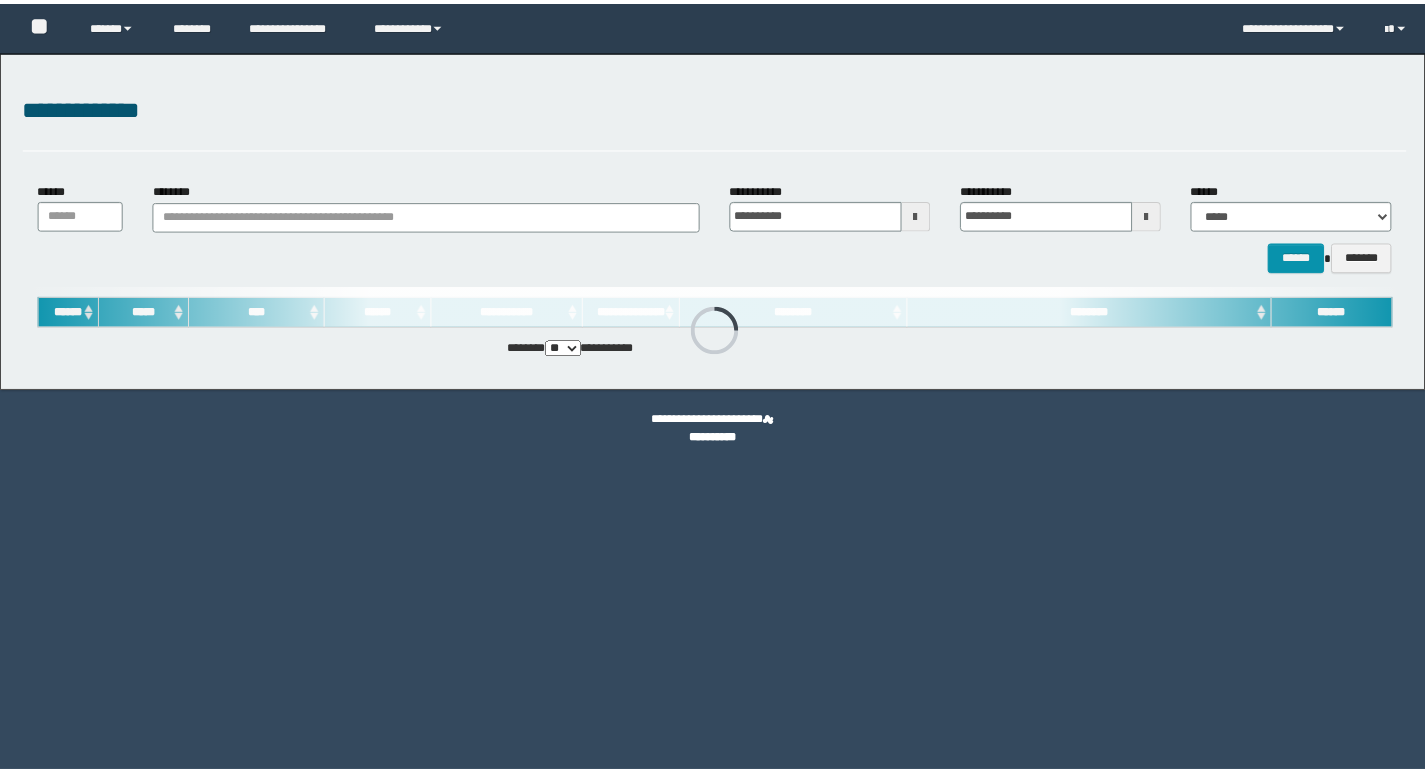 scroll, scrollTop: 0, scrollLeft: 0, axis: both 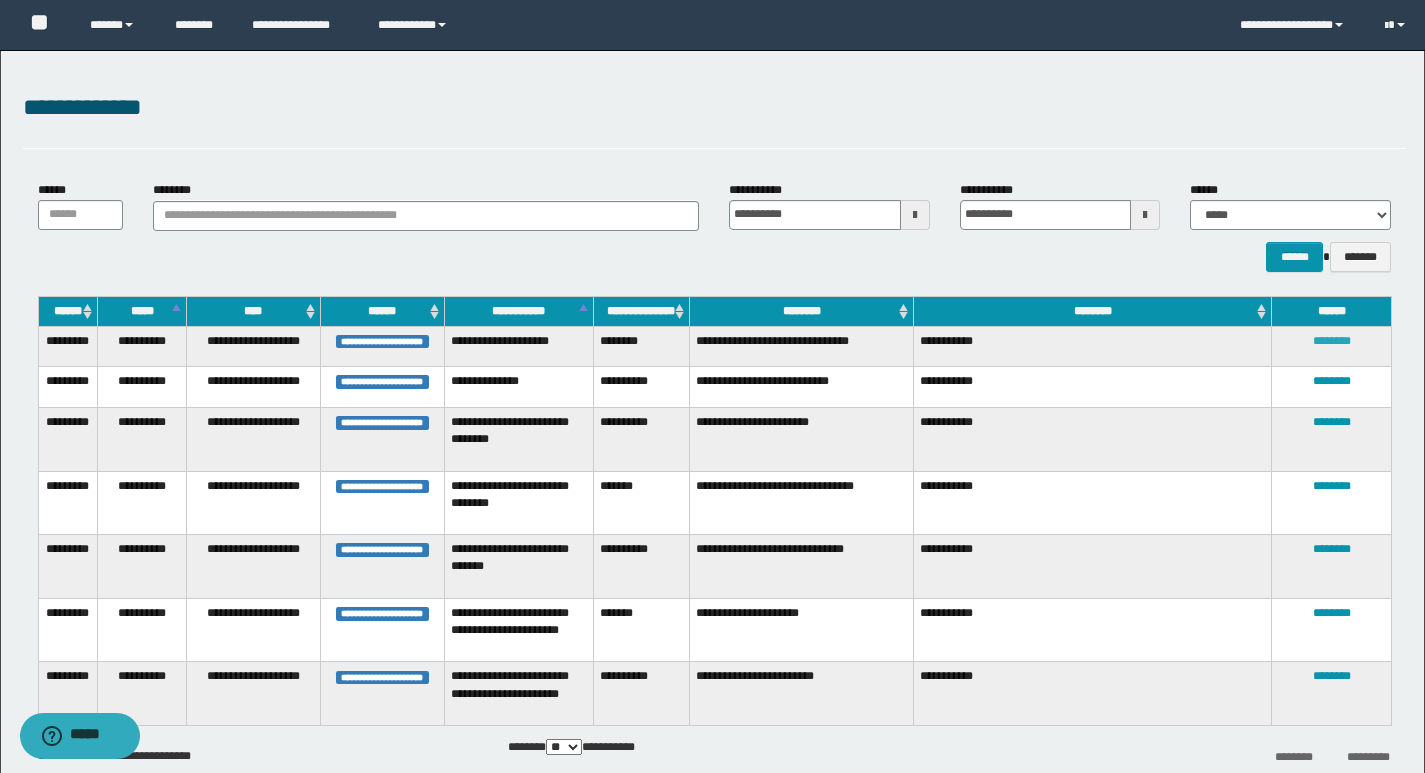 click on "********" at bounding box center [1332, 341] 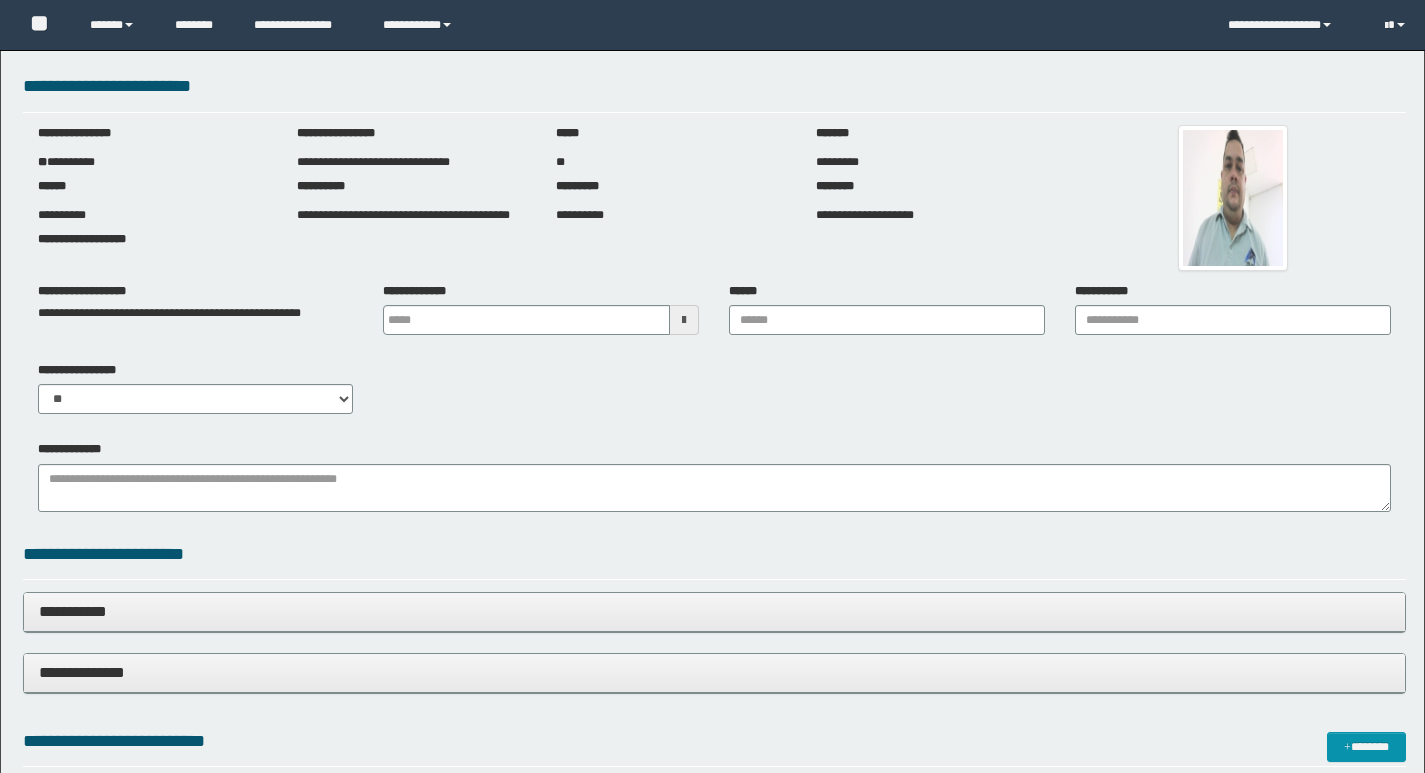 scroll, scrollTop: 0, scrollLeft: 0, axis: both 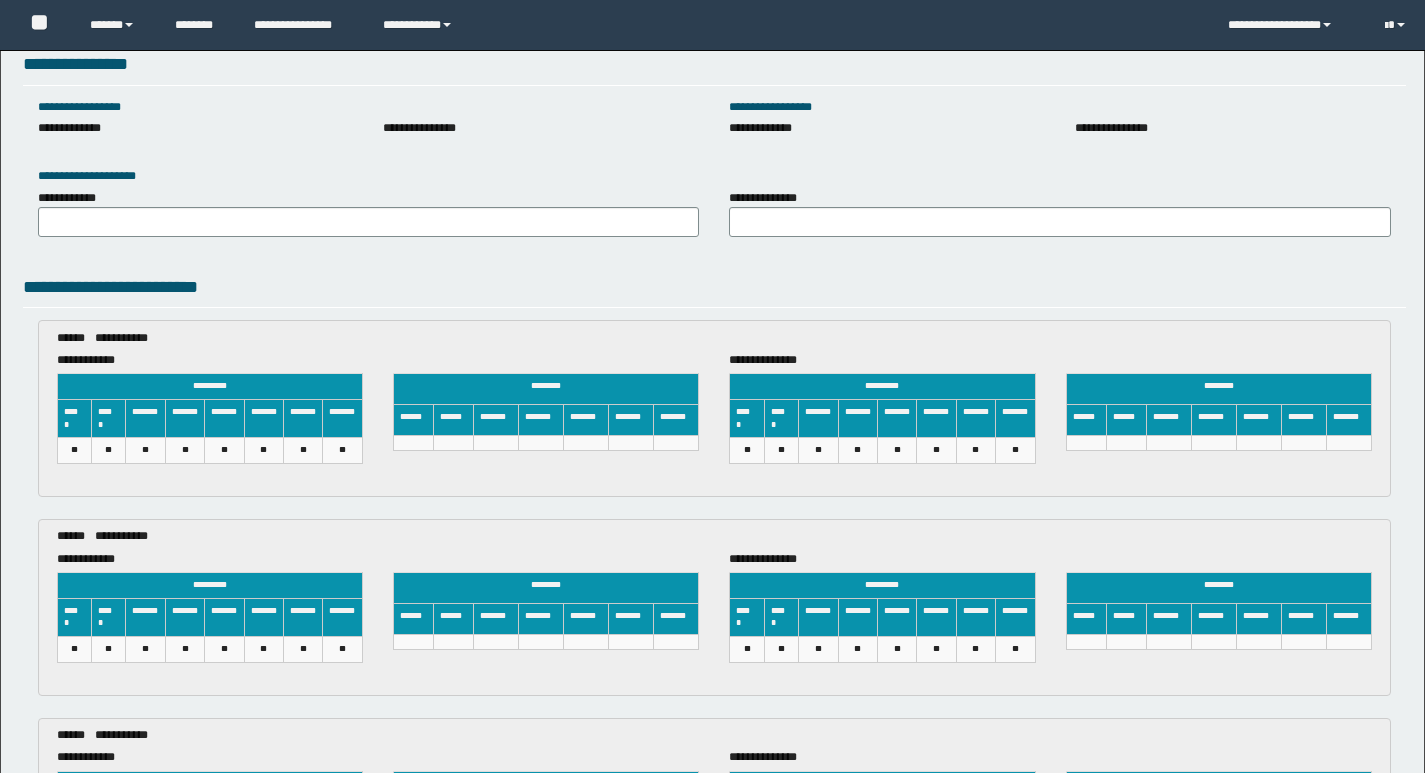 type 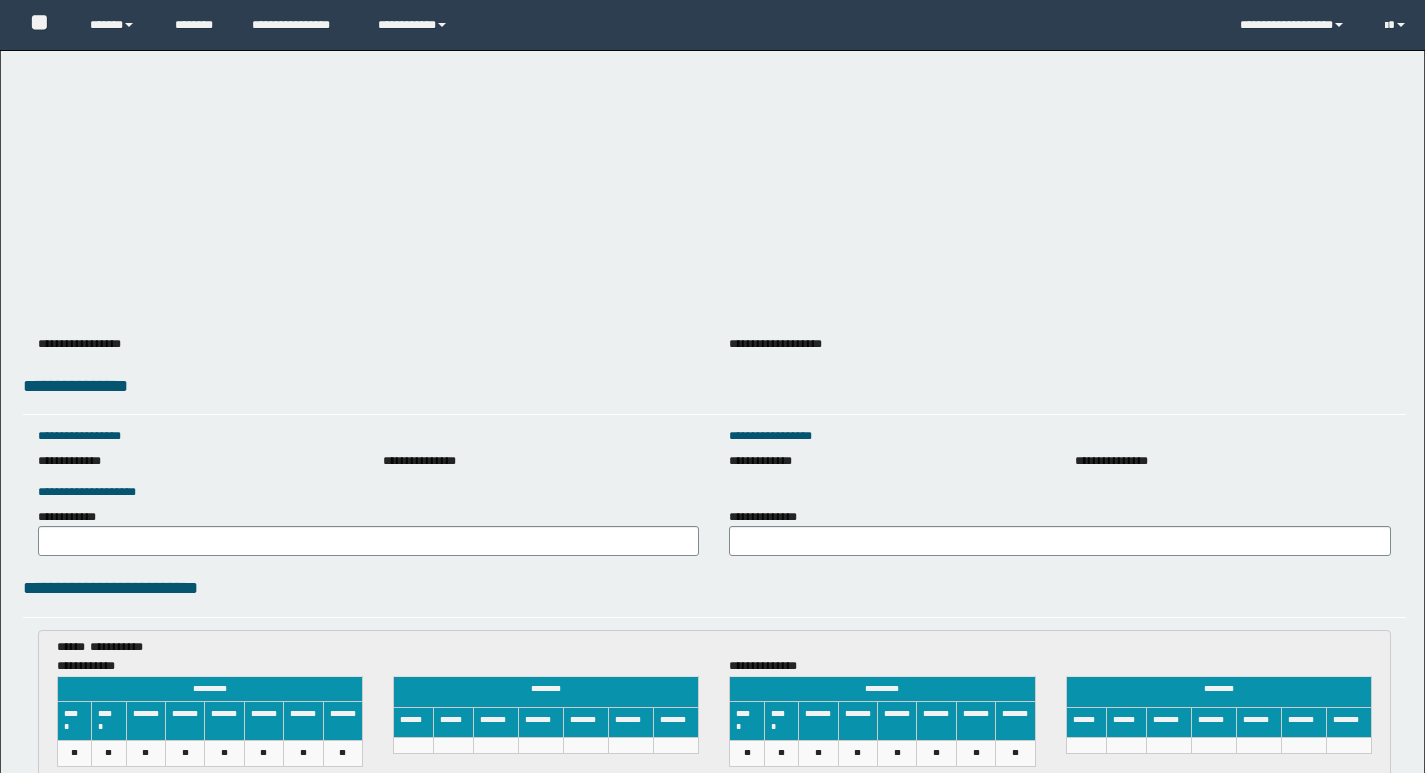 scroll, scrollTop: 2735, scrollLeft: 0, axis: vertical 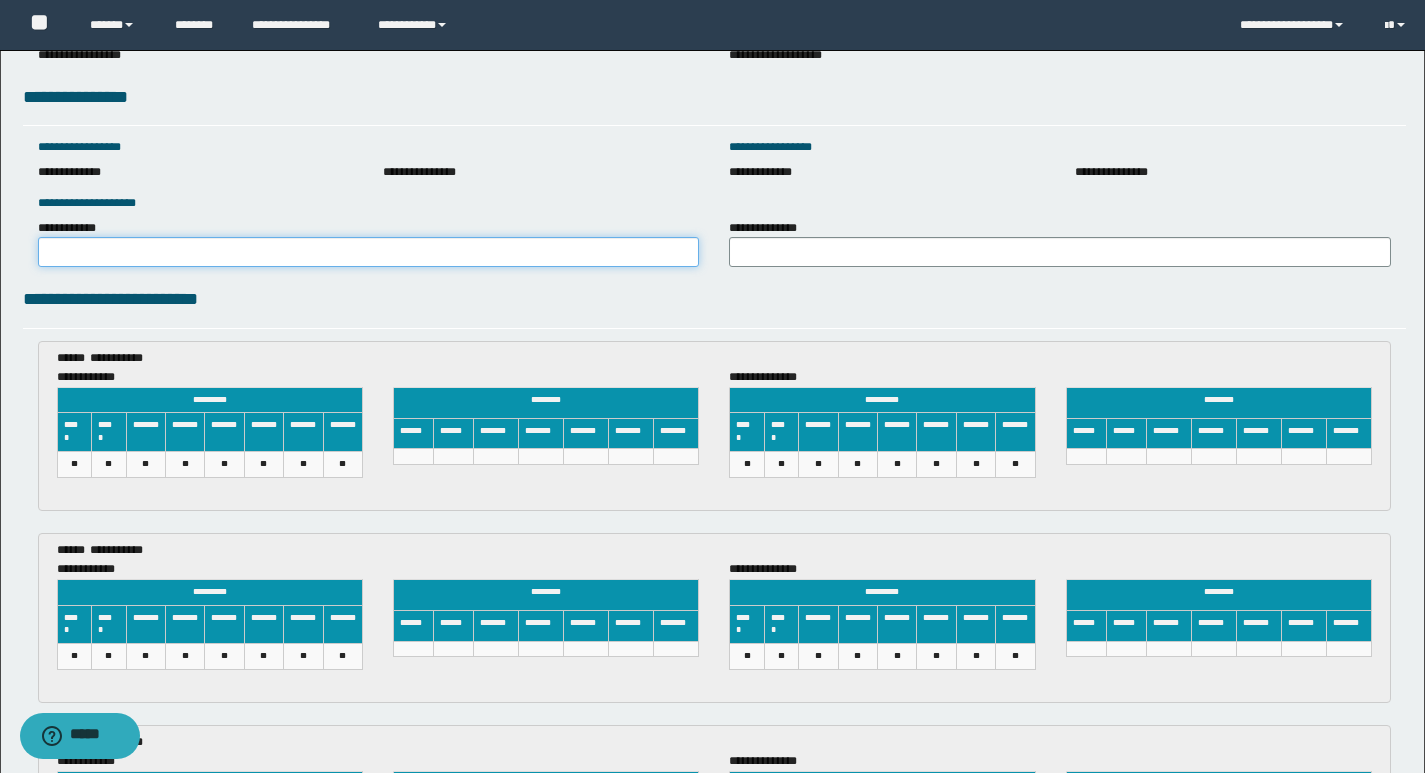 drag, startPoint x: 167, startPoint y: 243, endPoint x: 192, endPoint y: 262, distance: 31.400637 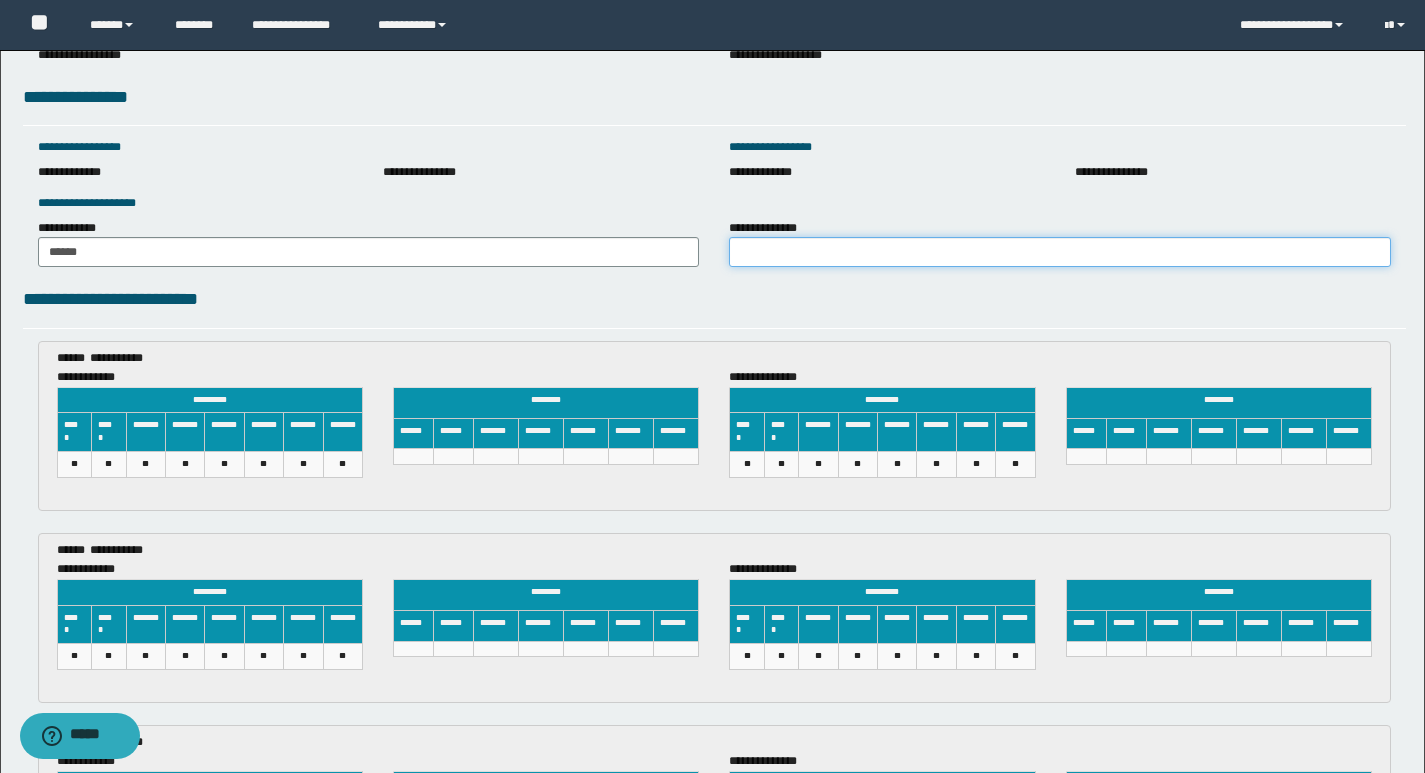 click on "**********" at bounding box center (1060, 252) 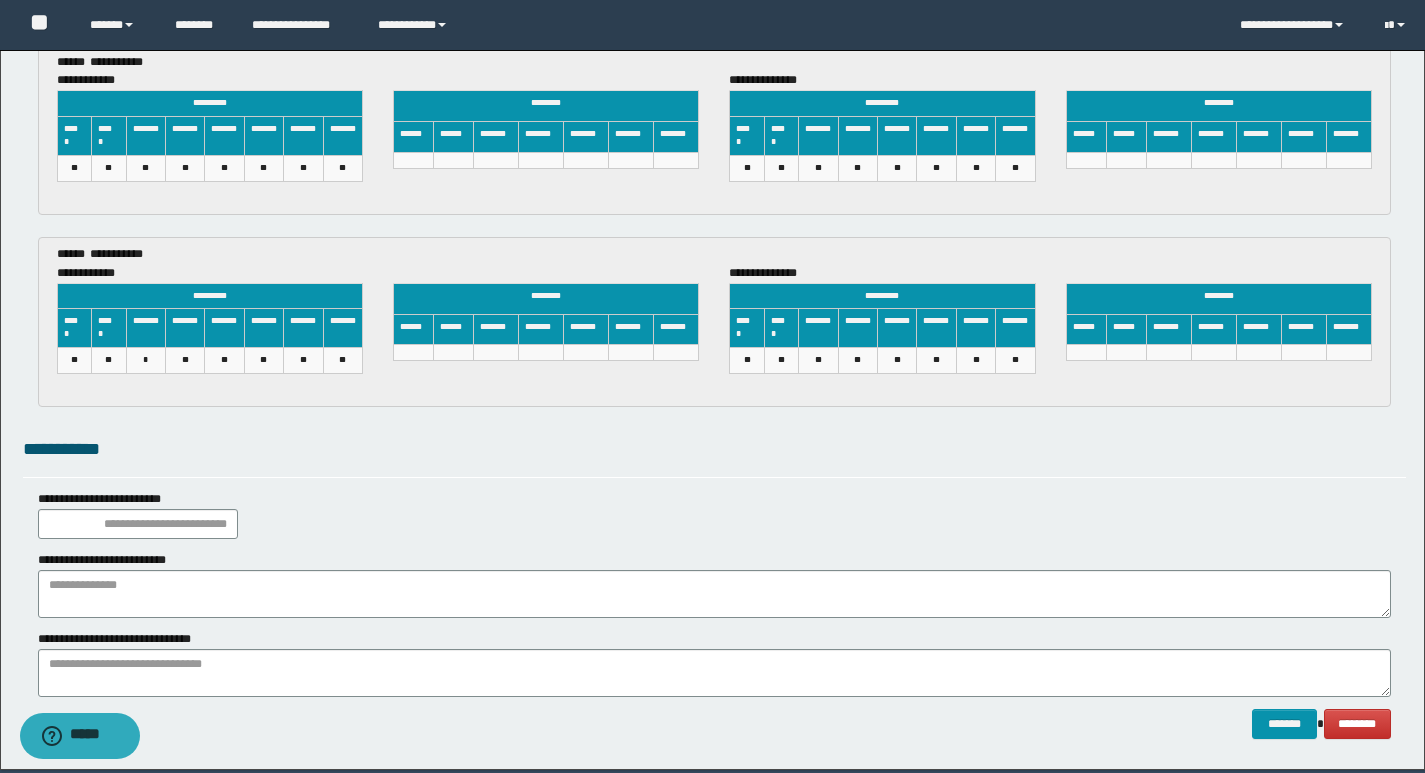 scroll, scrollTop: 3728, scrollLeft: 0, axis: vertical 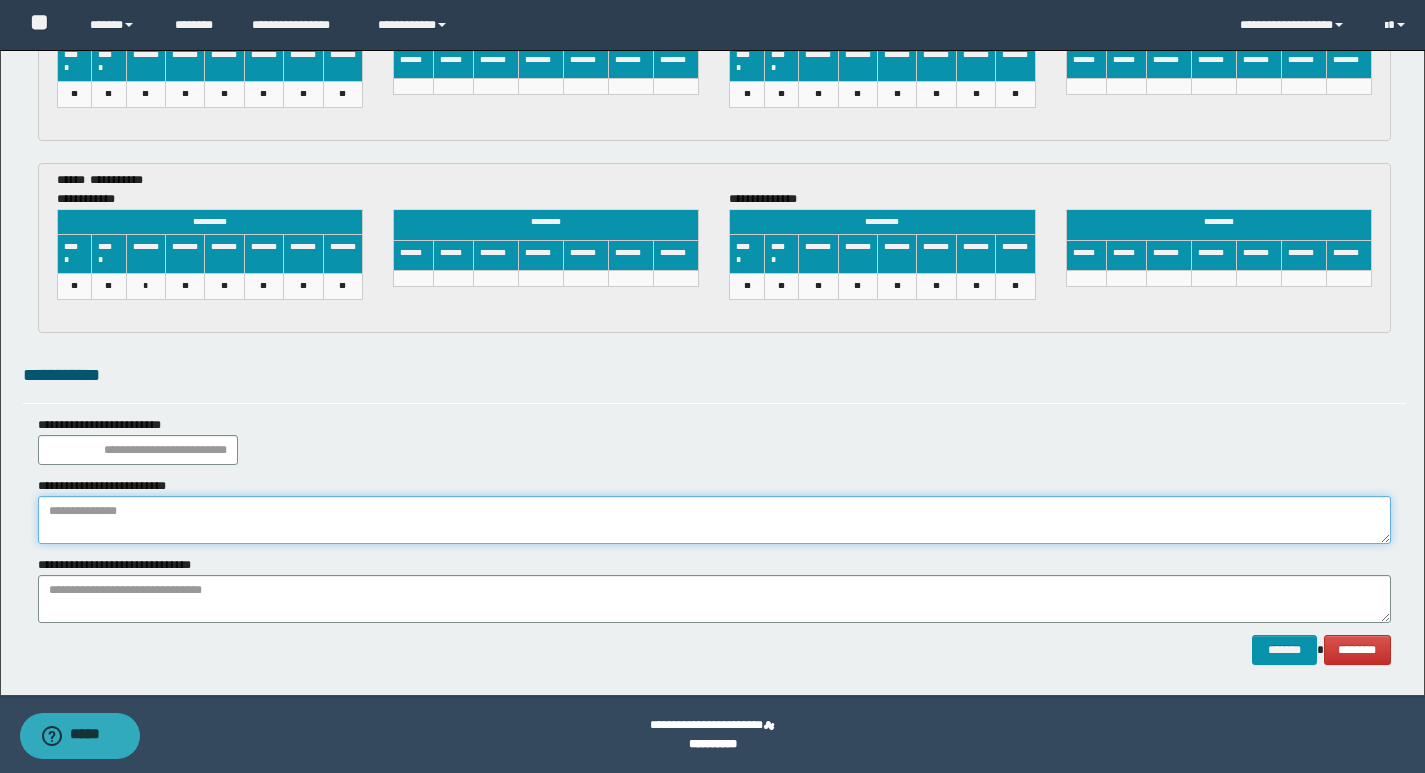click at bounding box center [714, 520] 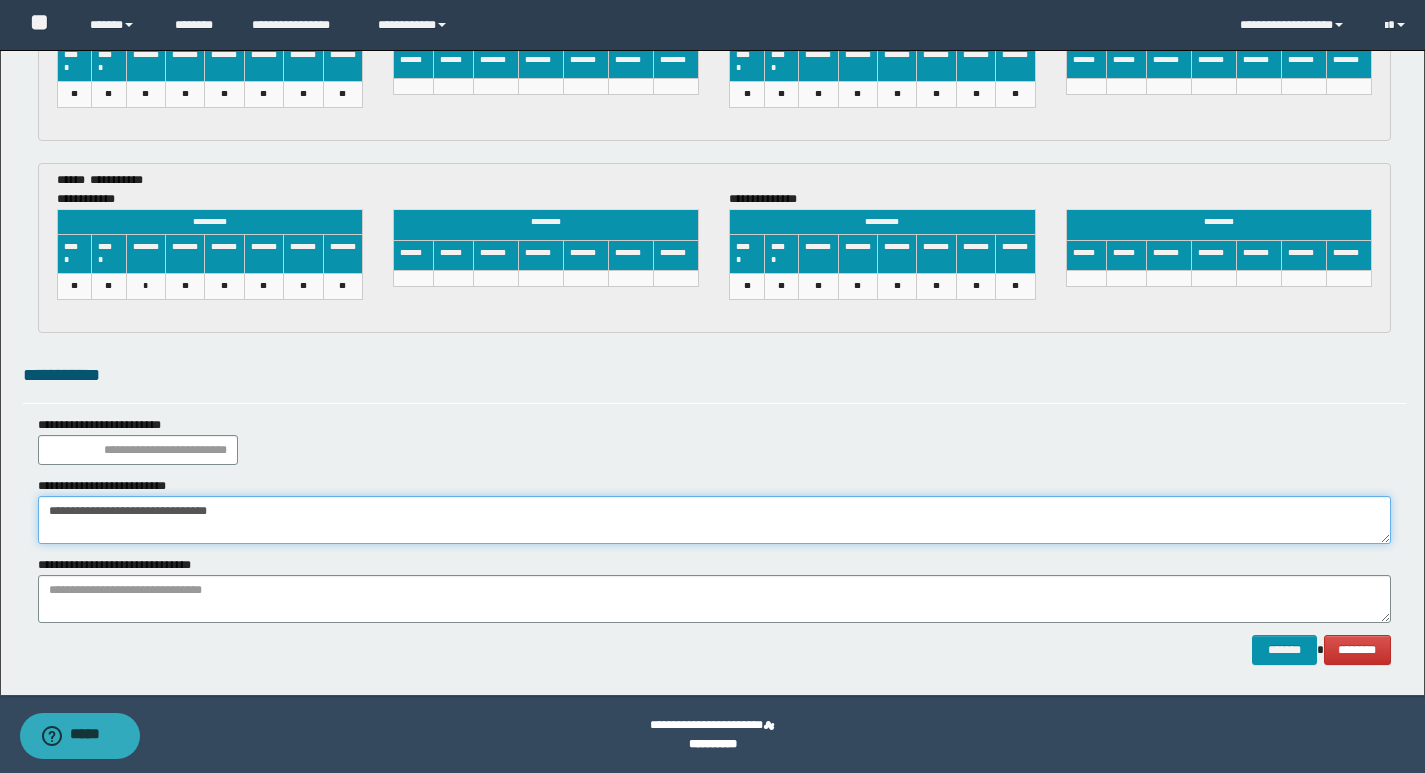 click on "**********" at bounding box center (714, 520) 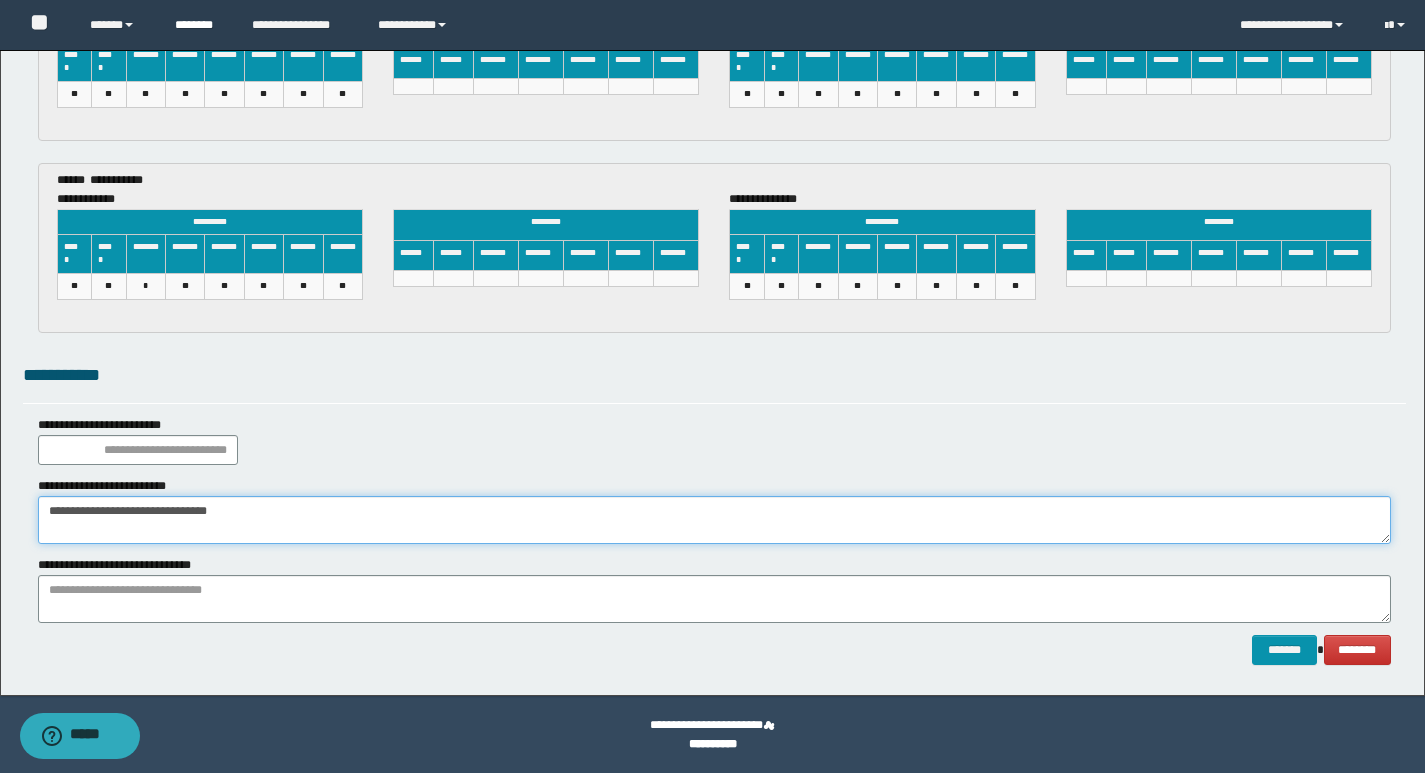 type on "**********" 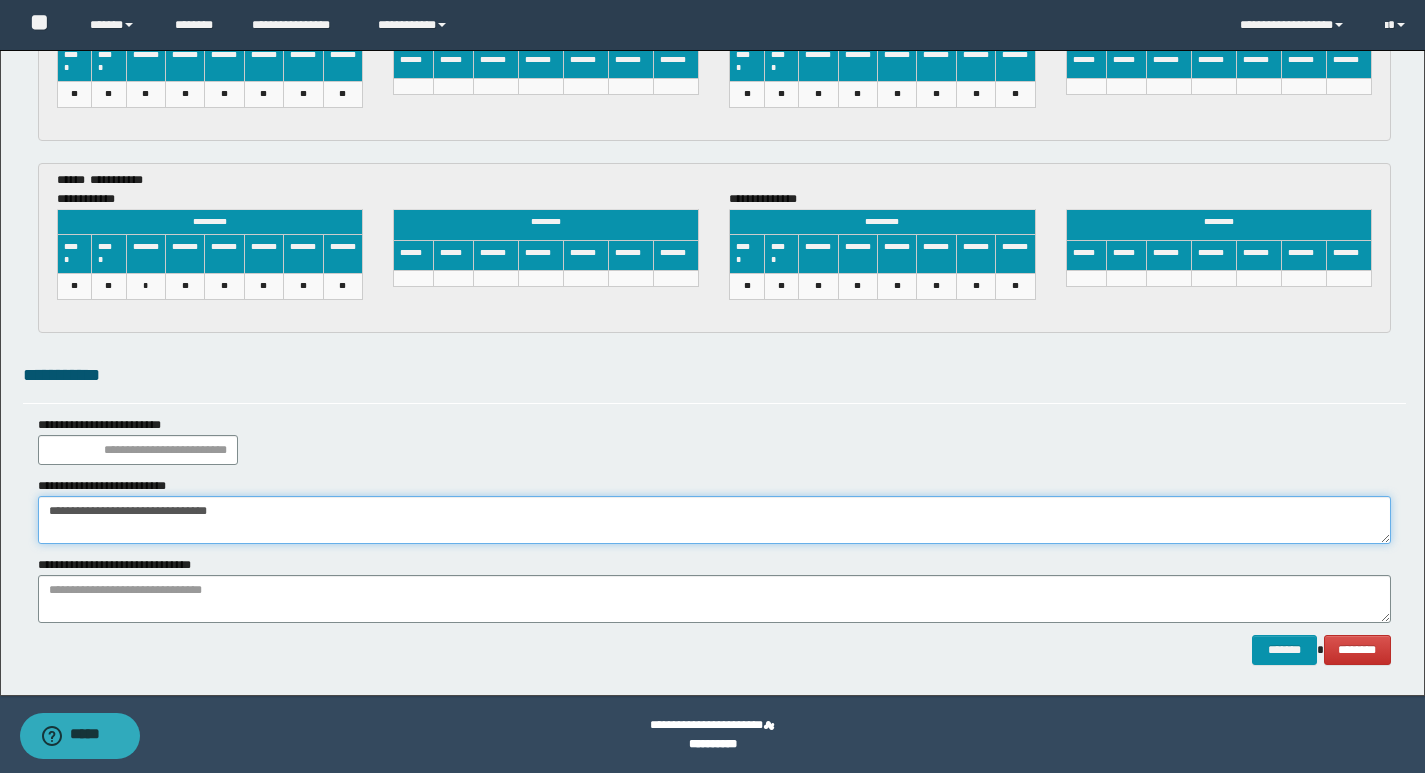 drag, startPoint x: 267, startPoint y: 508, endPoint x: 0, endPoint y: 490, distance: 267.60605 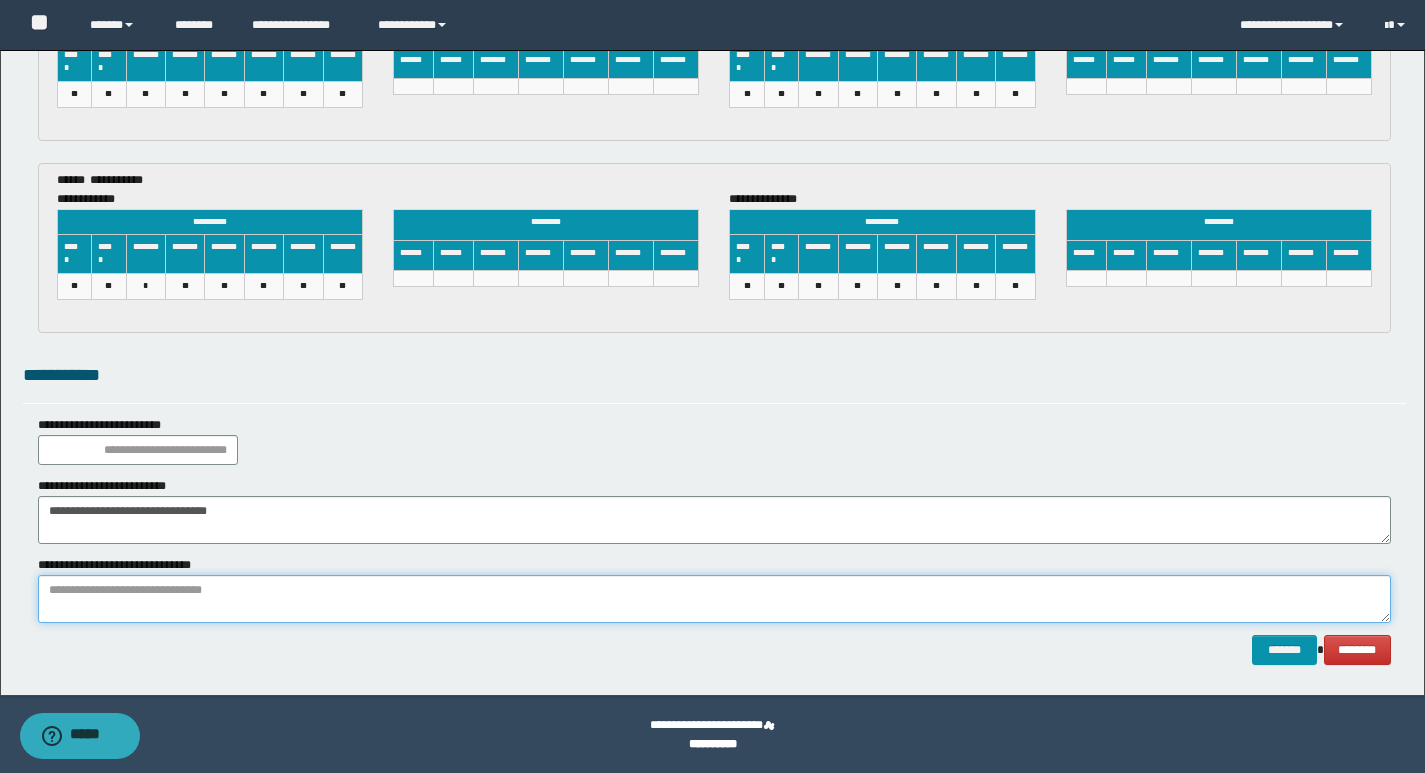 click at bounding box center (714, 599) 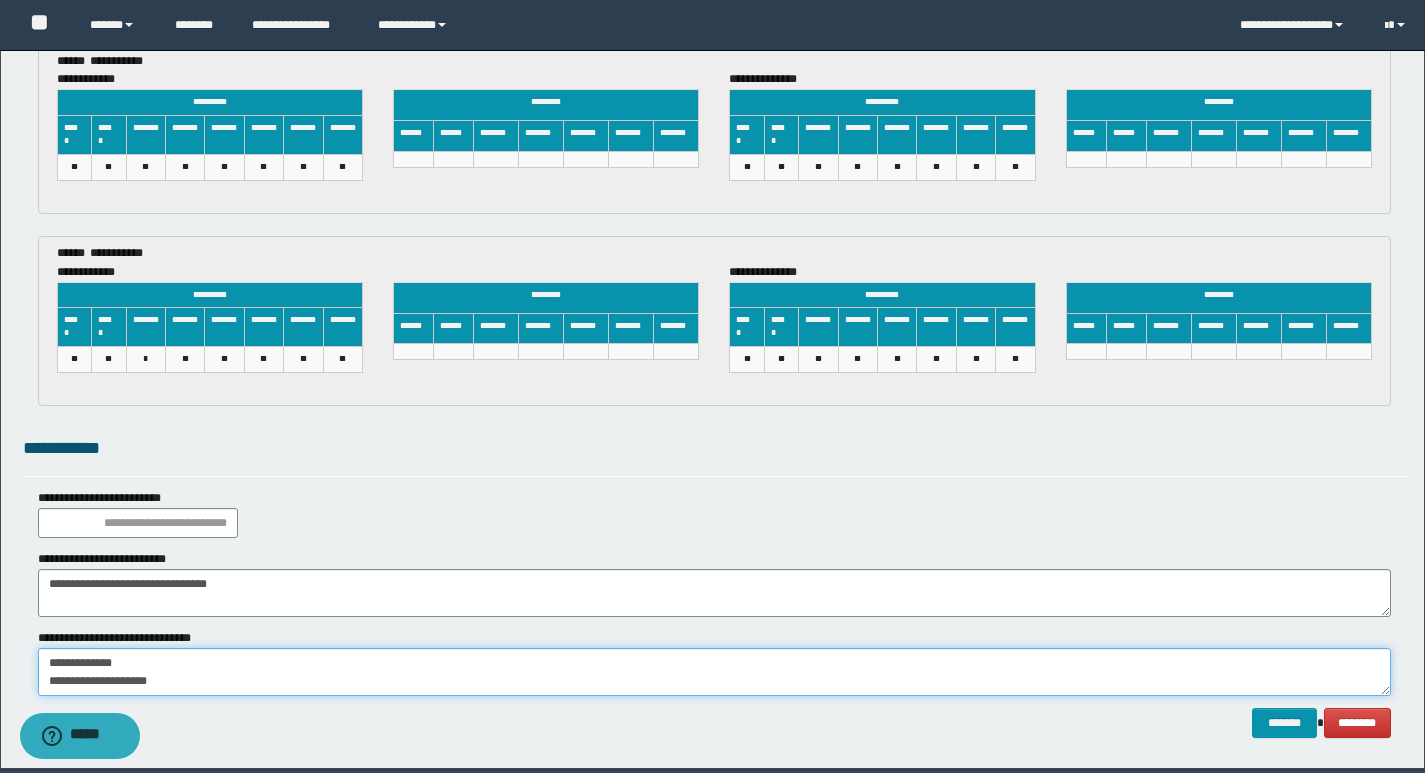 scroll, scrollTop: 3649, scrollLeft: 0, axis: vertical 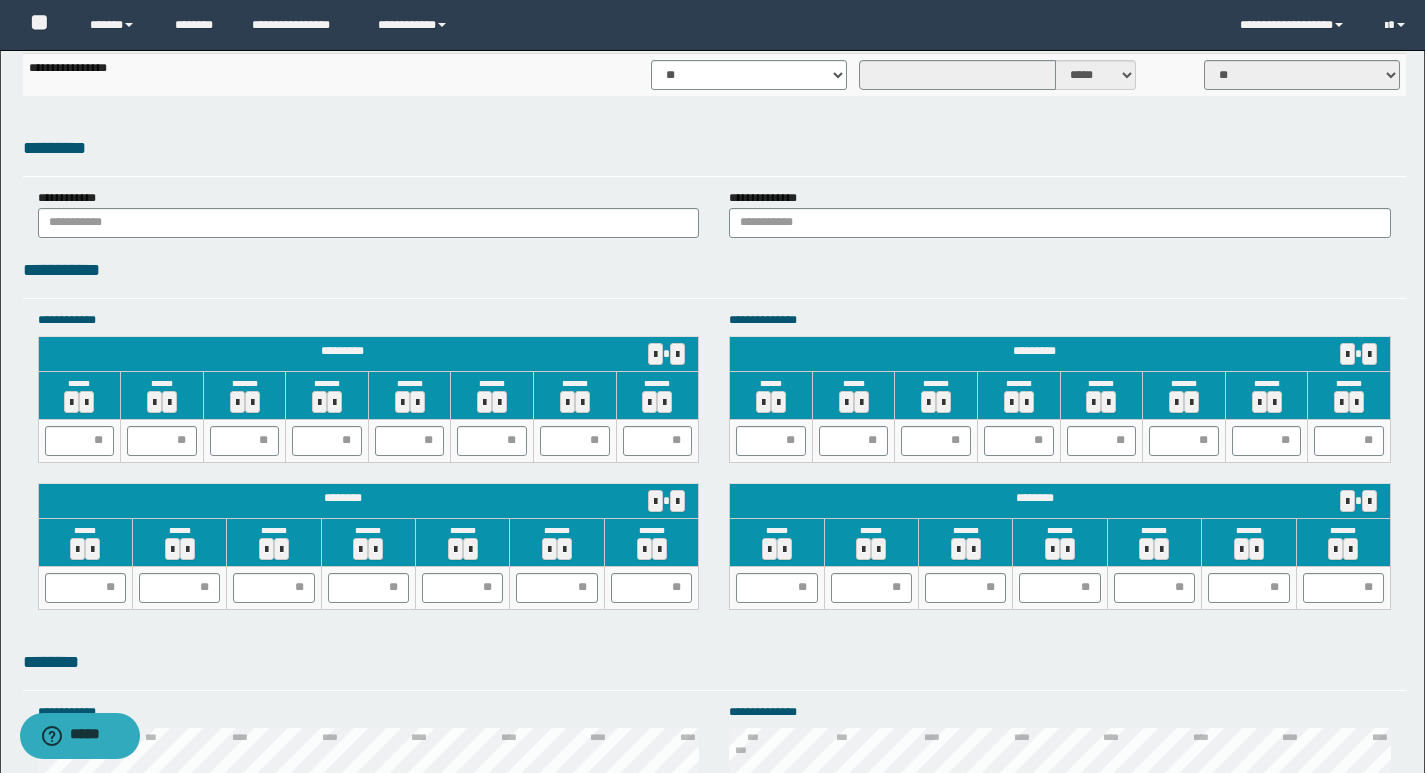 type on "**********" 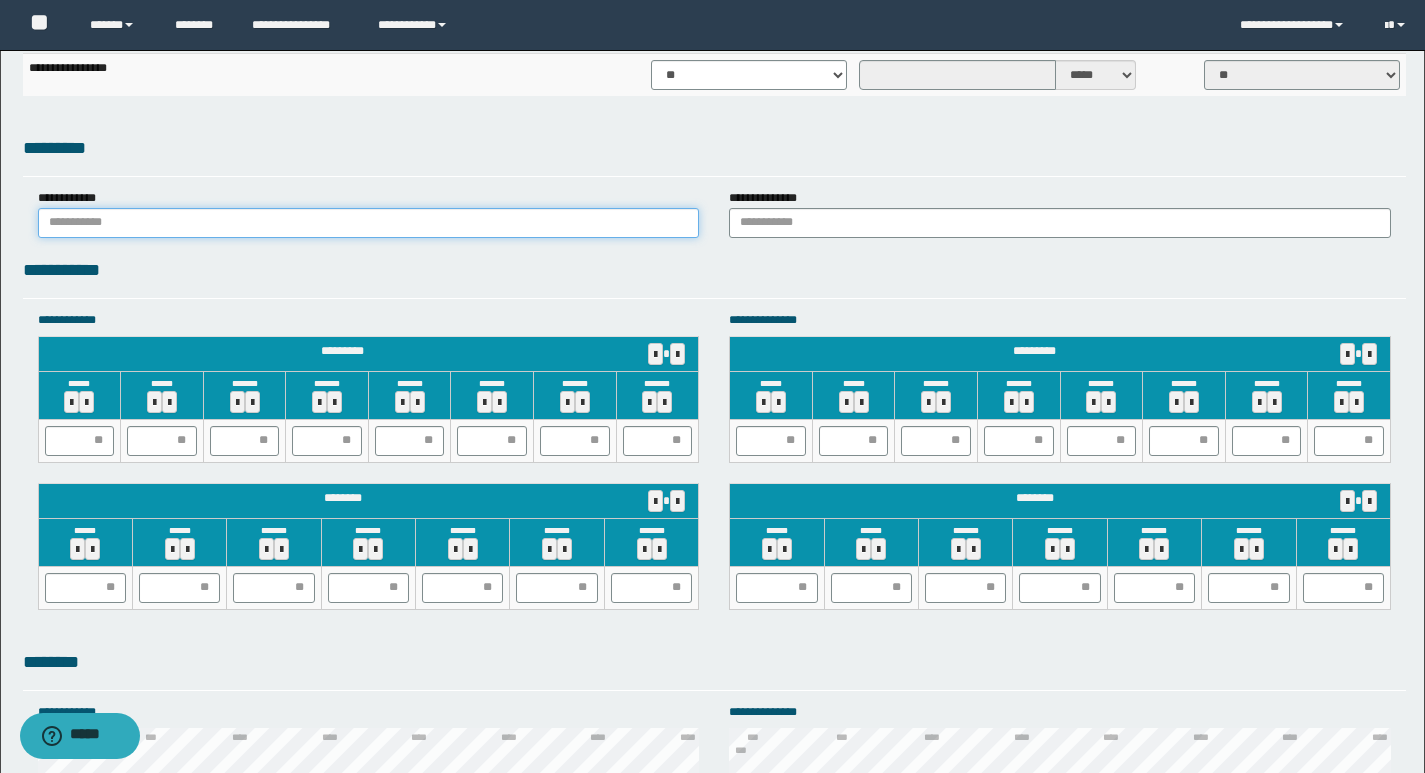 click at bounding box center (369, 223) 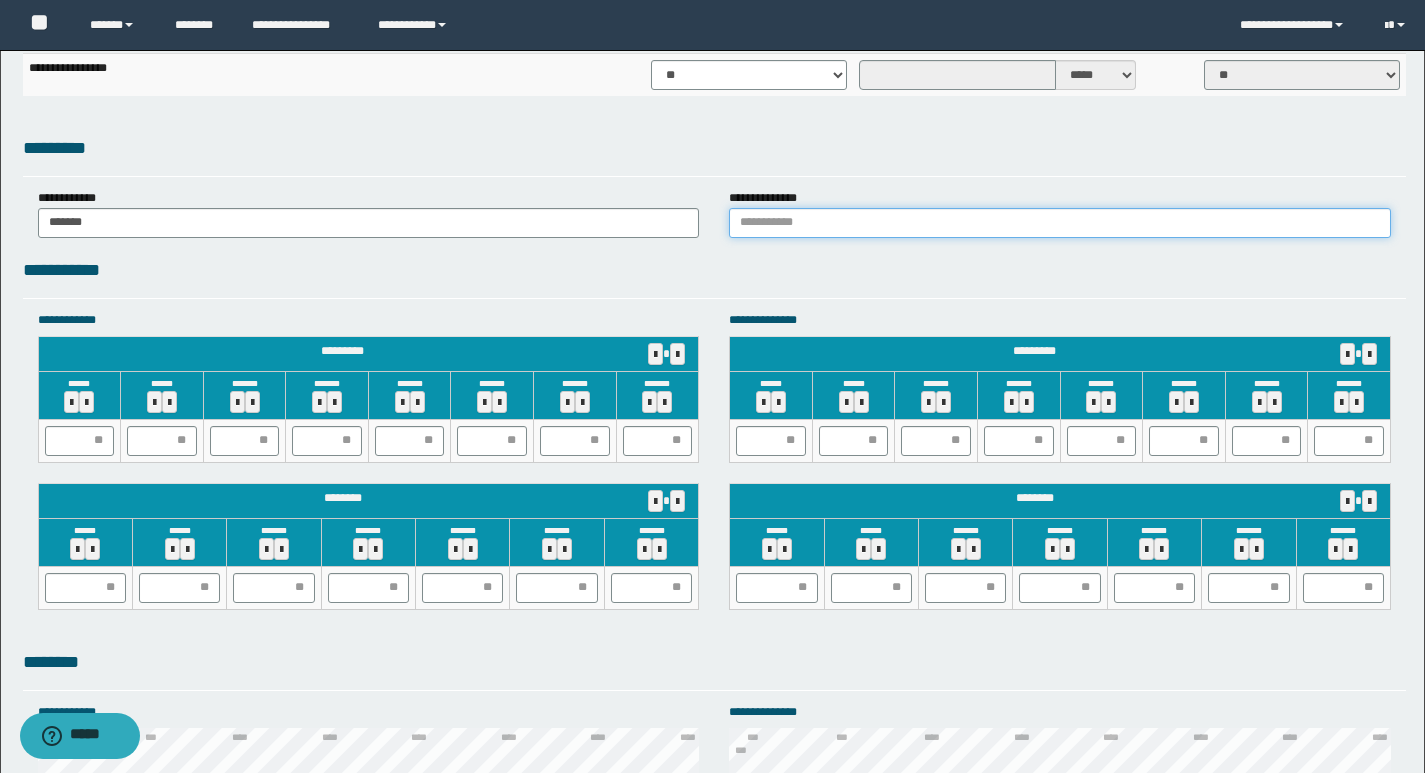 click at bounding box center (1060, 223) 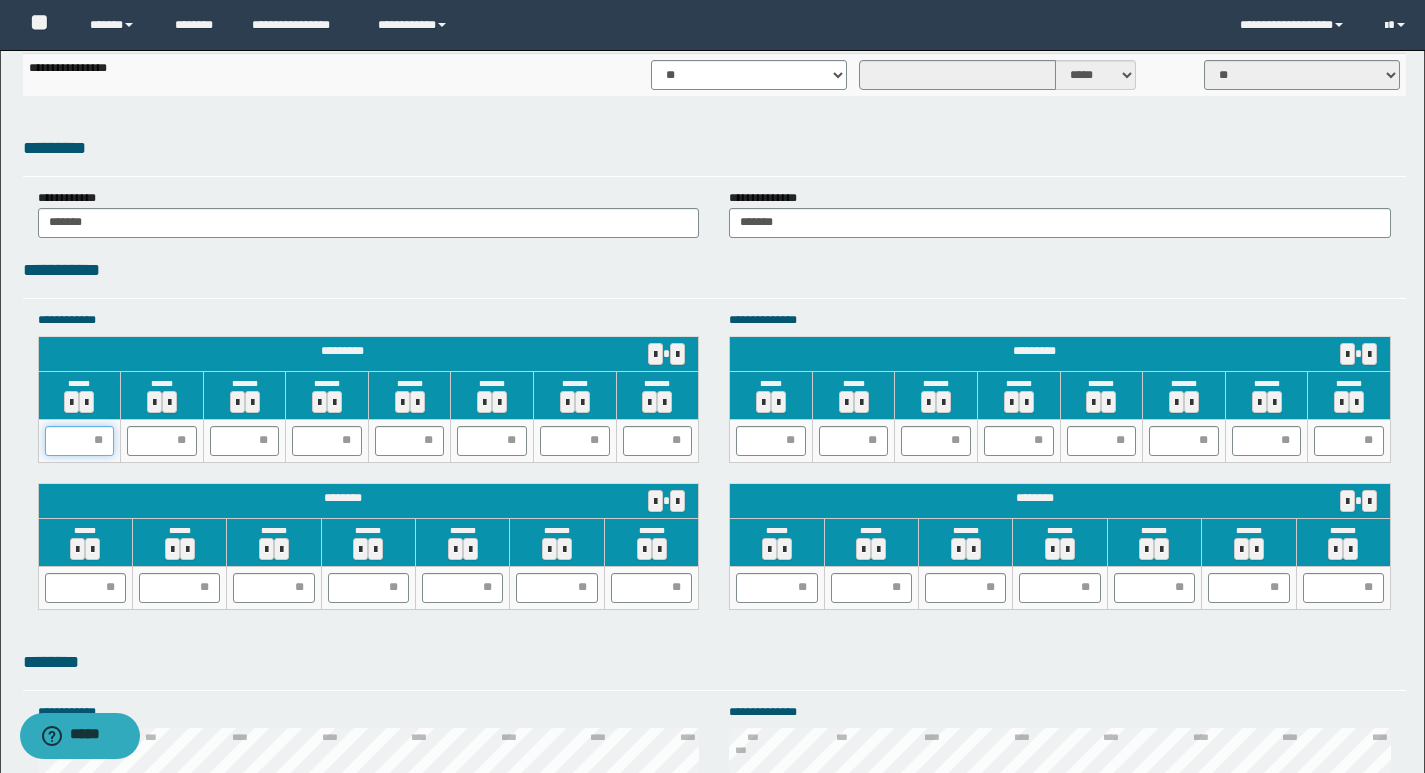 click at bounding box center (80, 441) 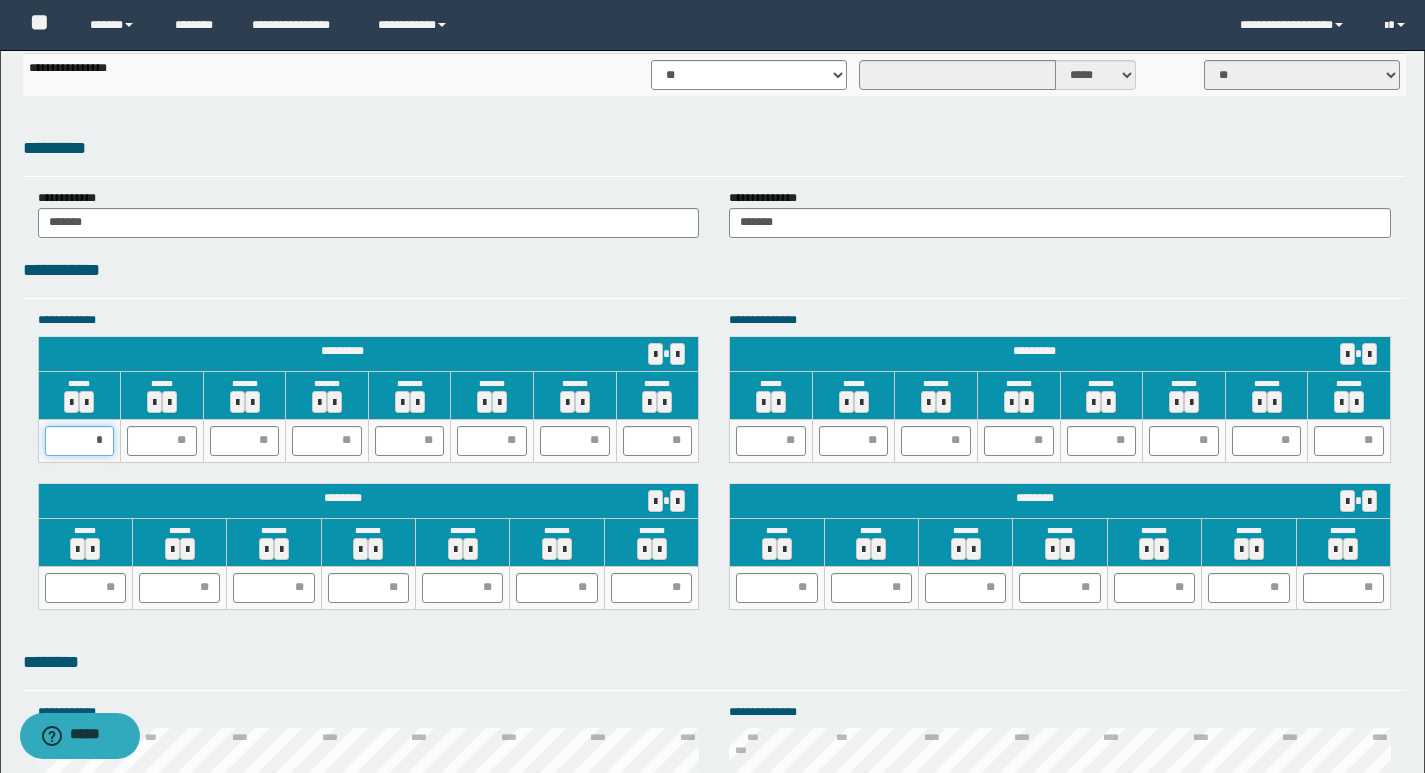 type on "**" 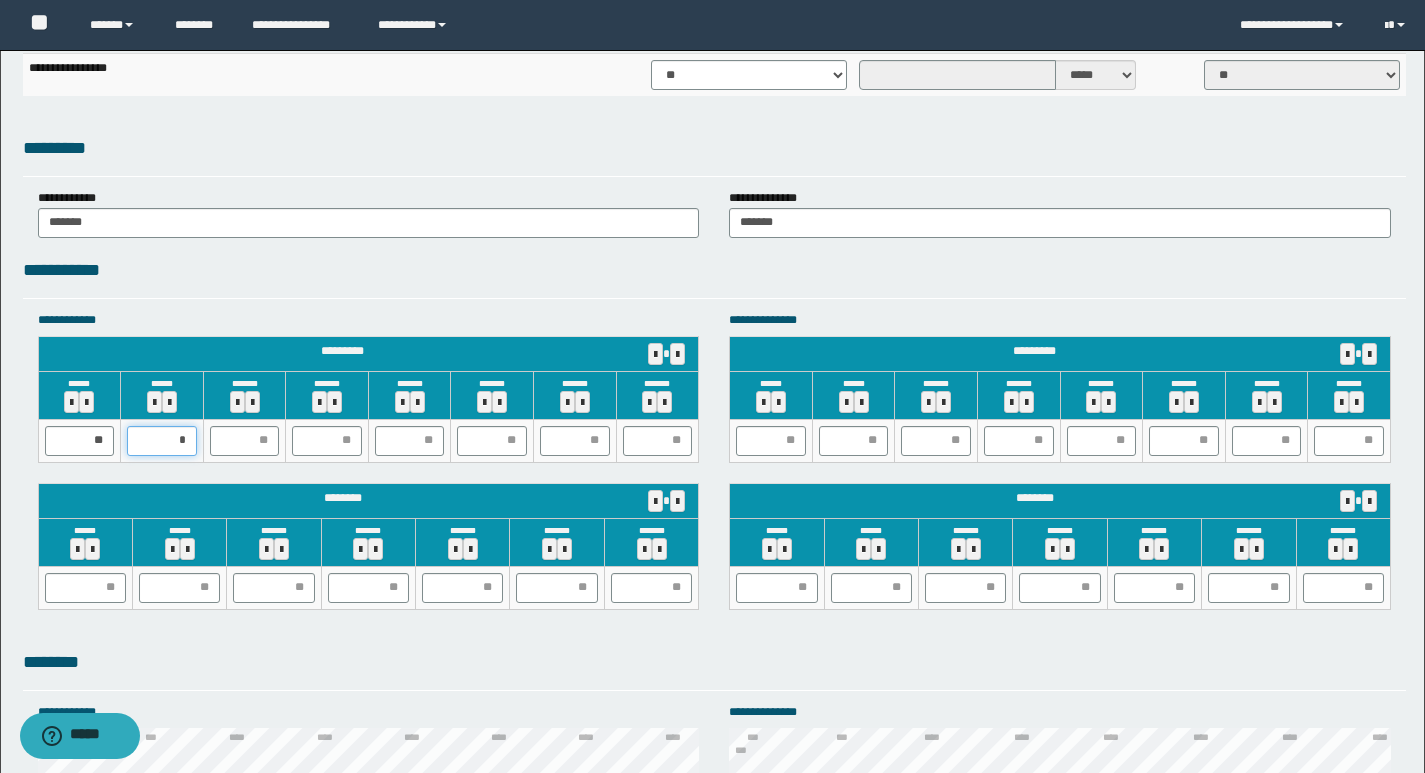 type on "**" 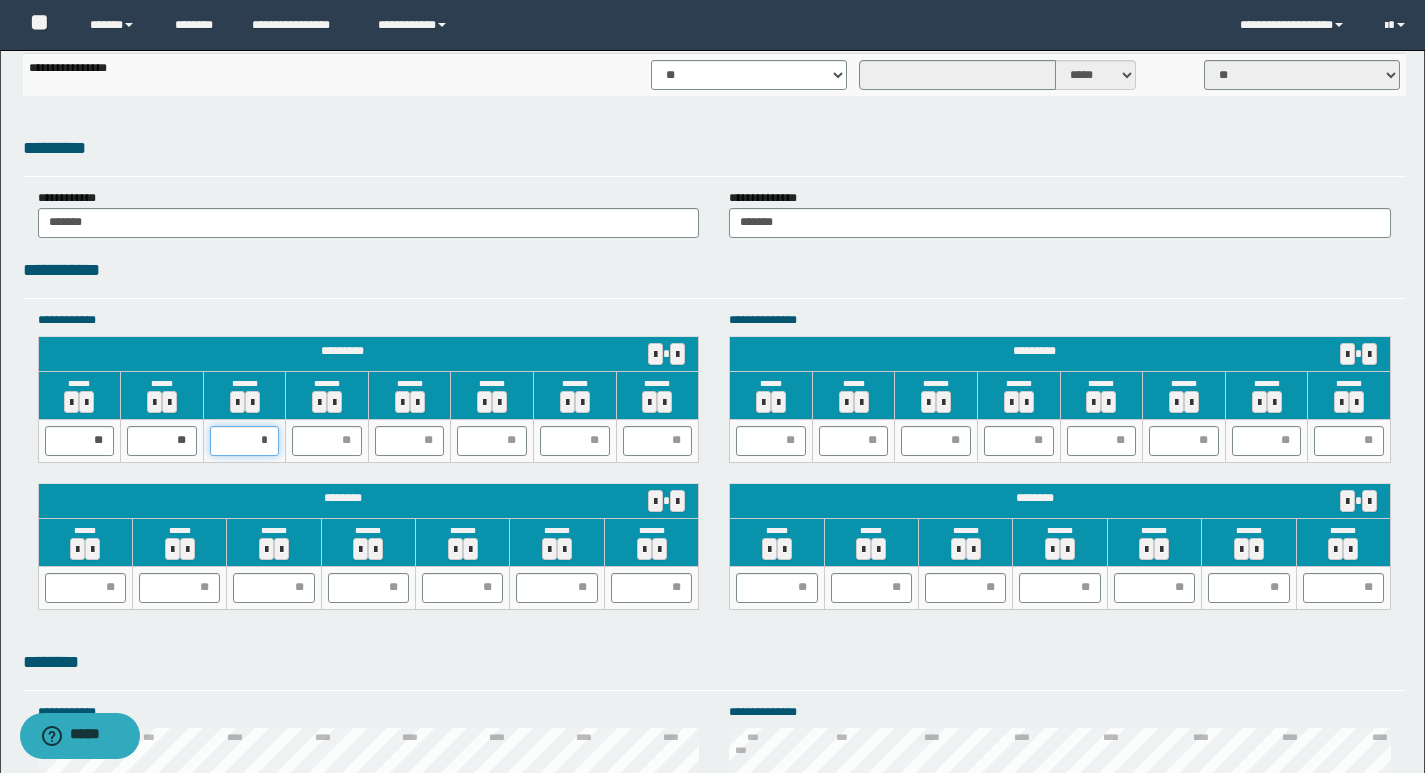 type on "**" 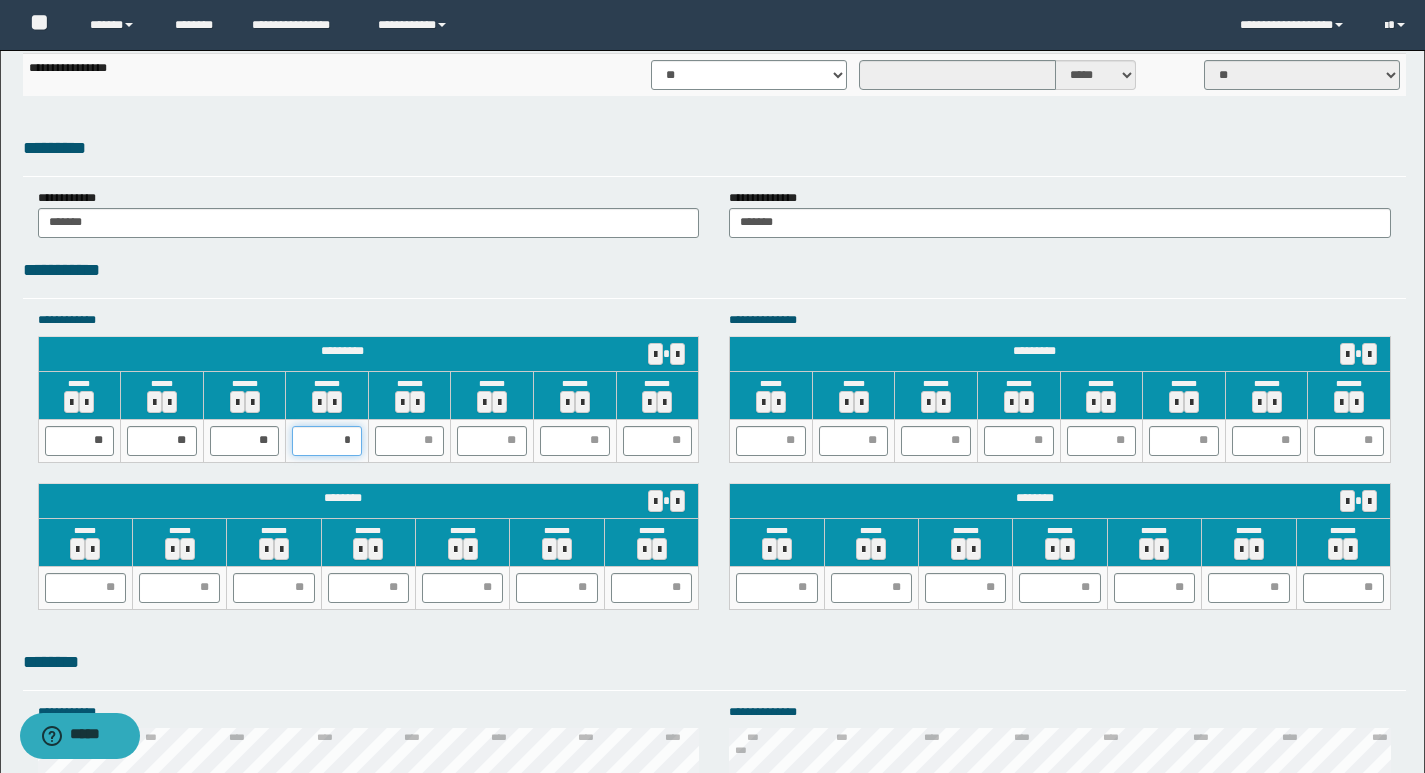 type on "**" 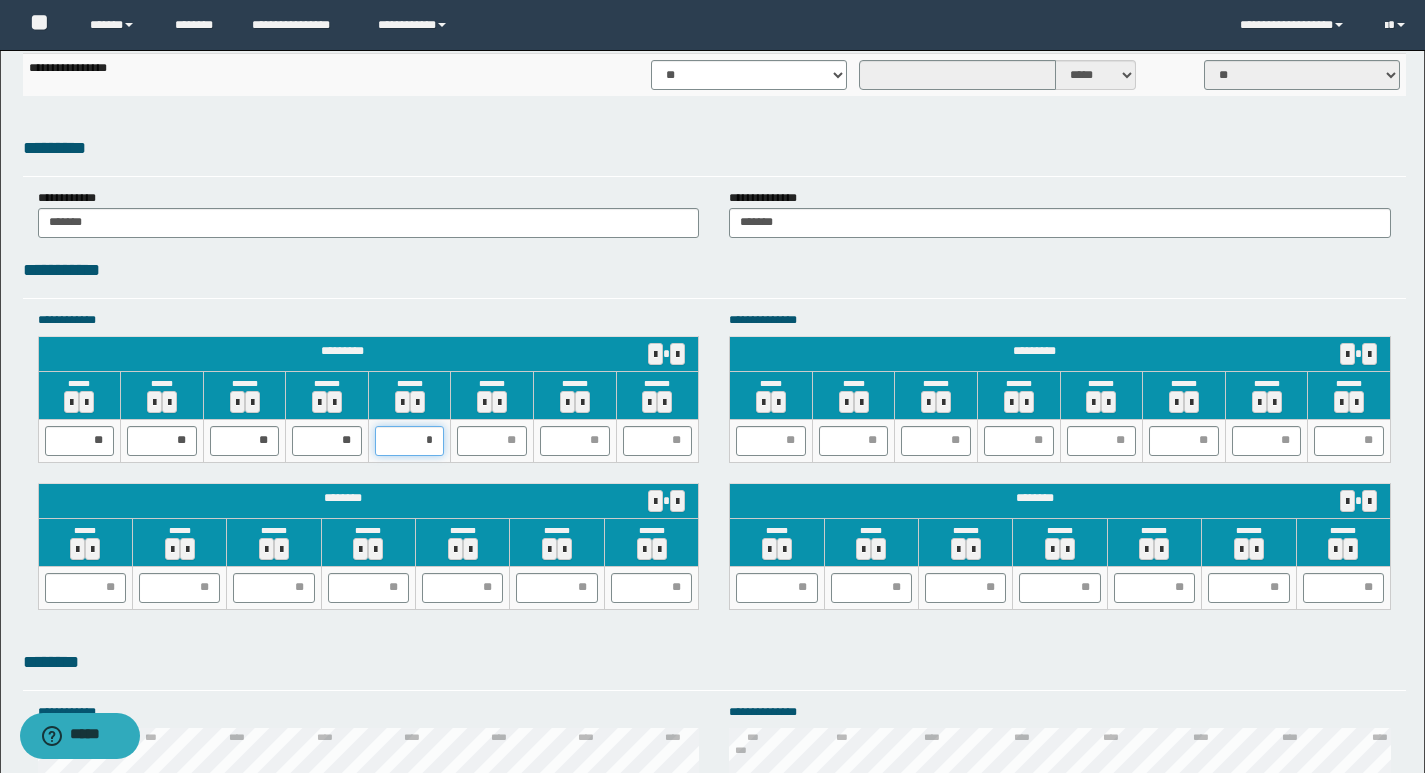 type on "**" 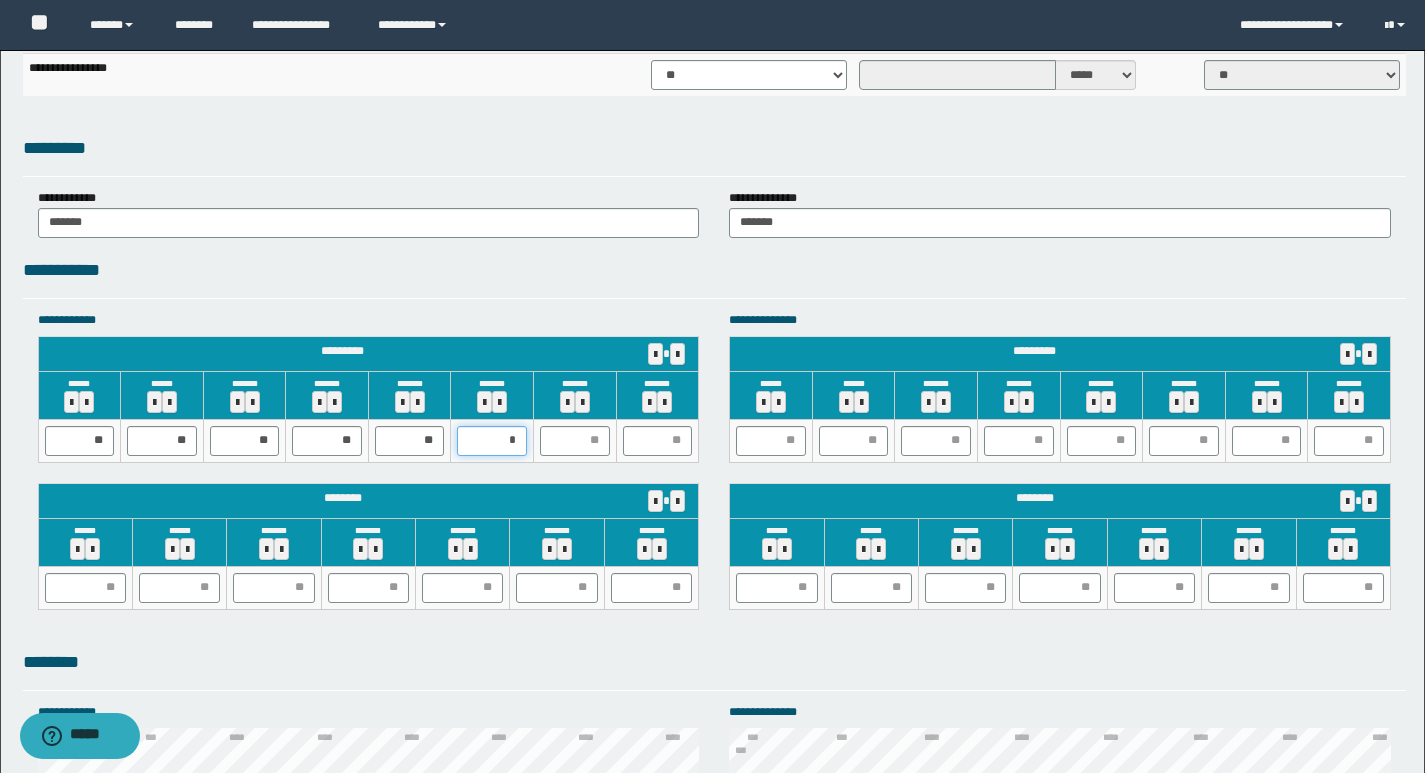 type on "**" 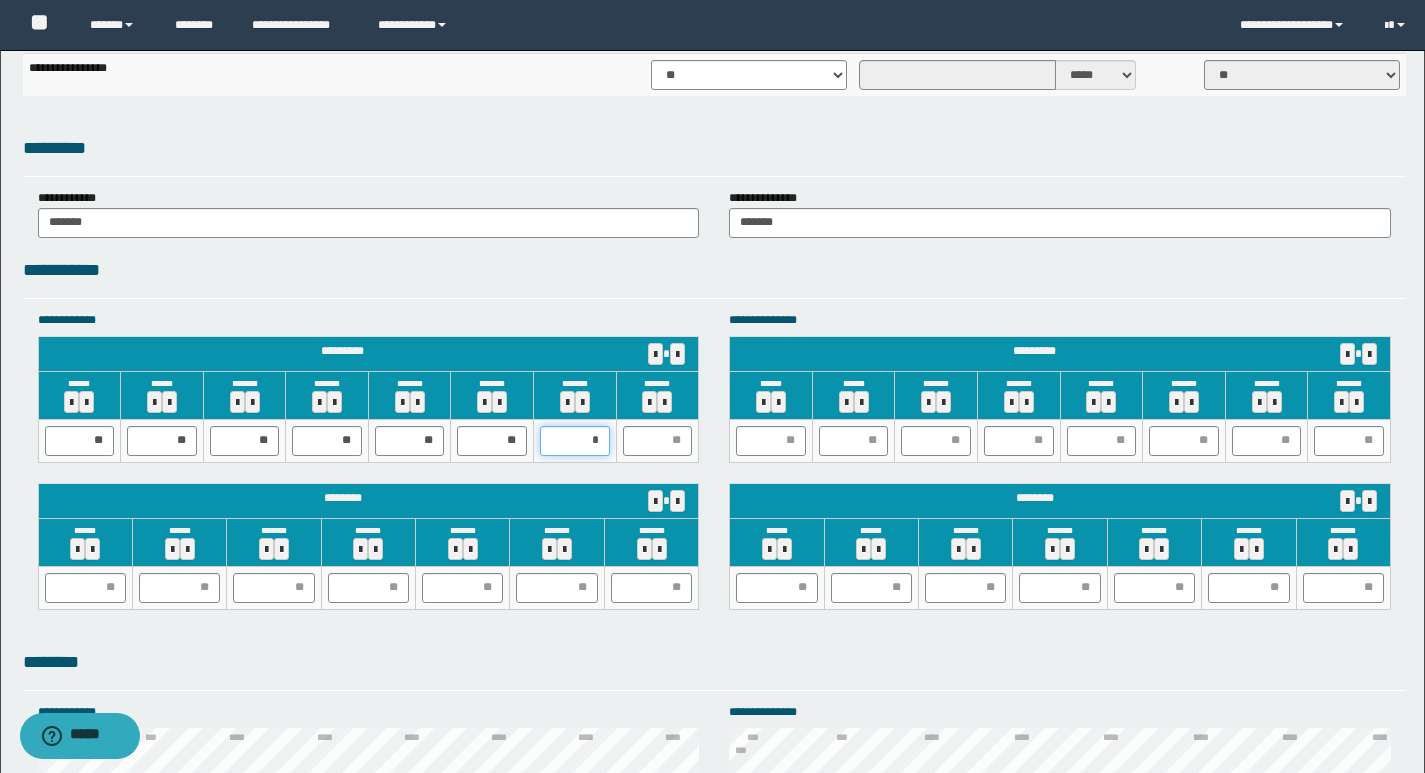 type on "**" 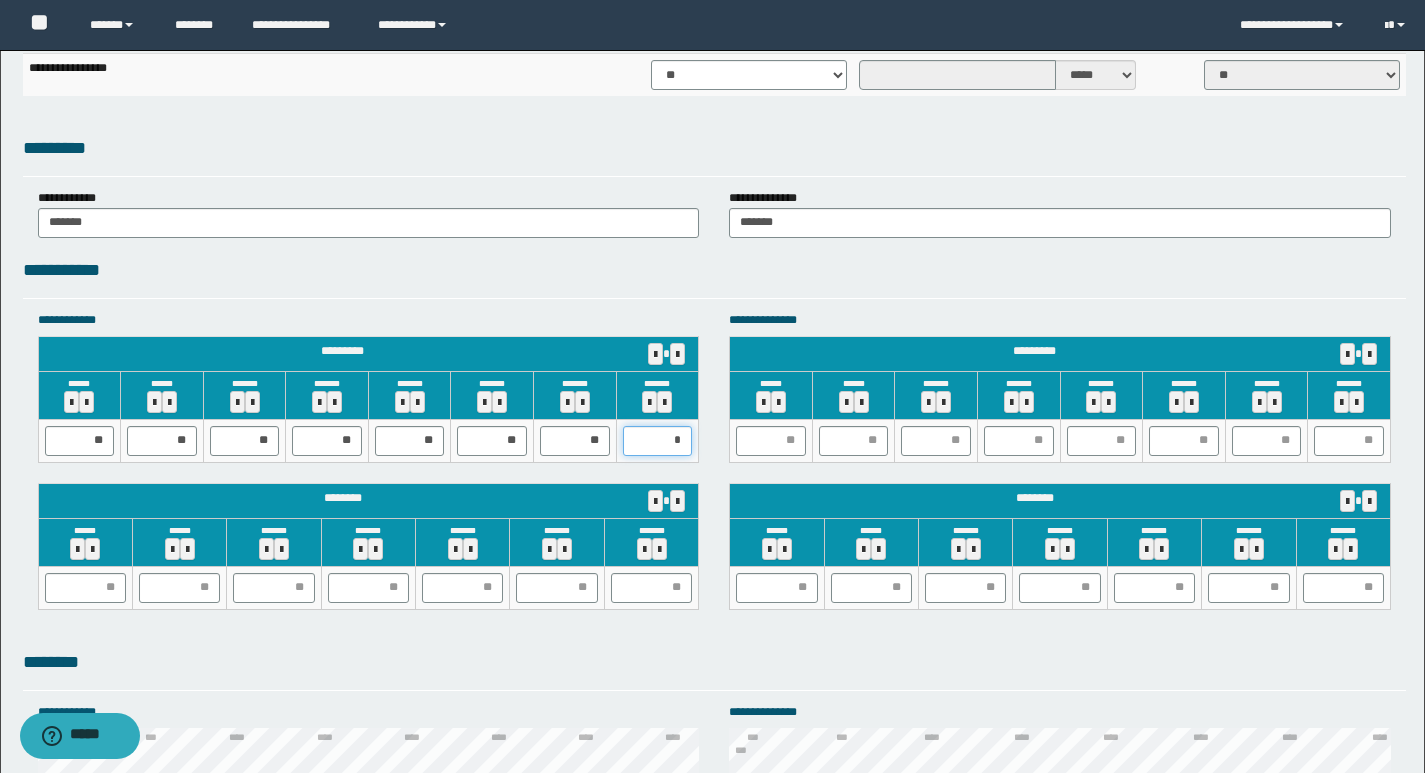 type on "**" 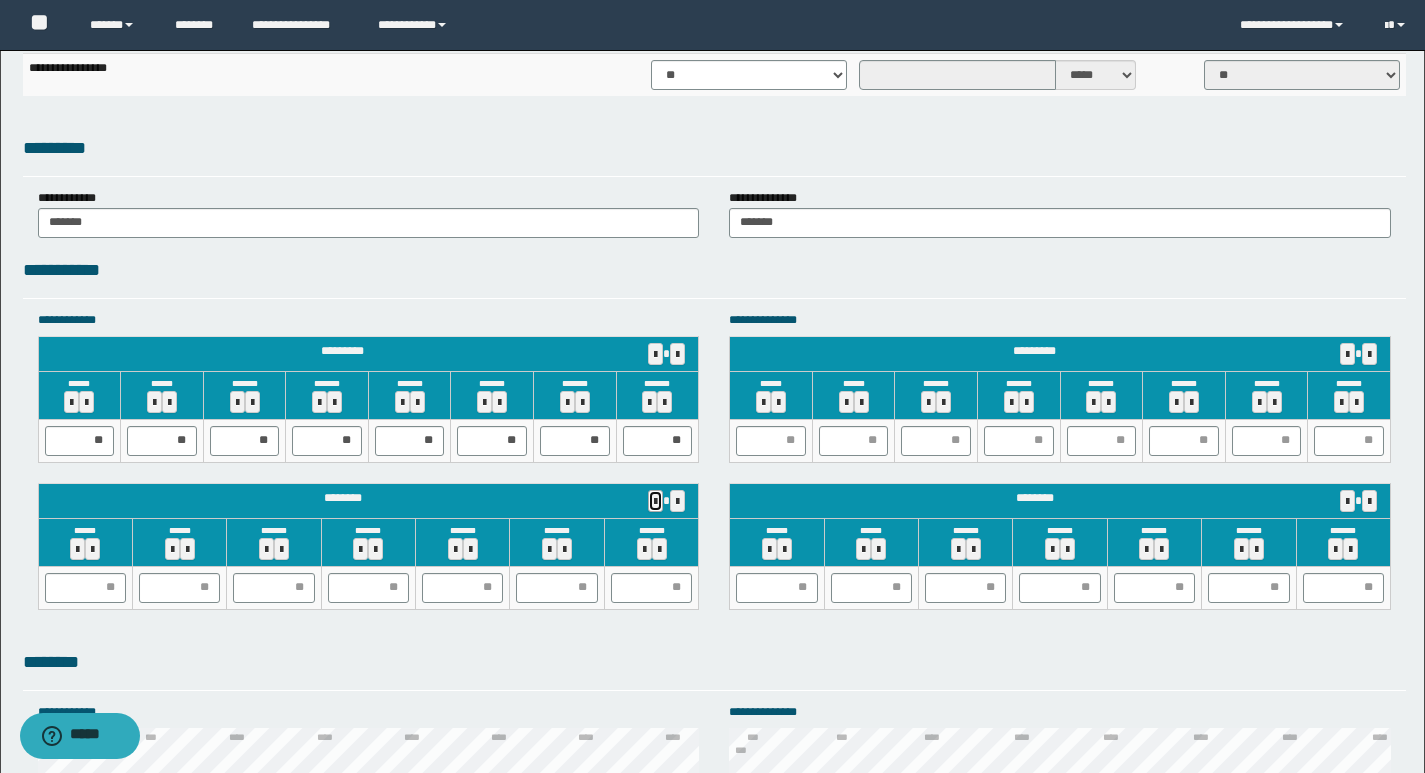 type 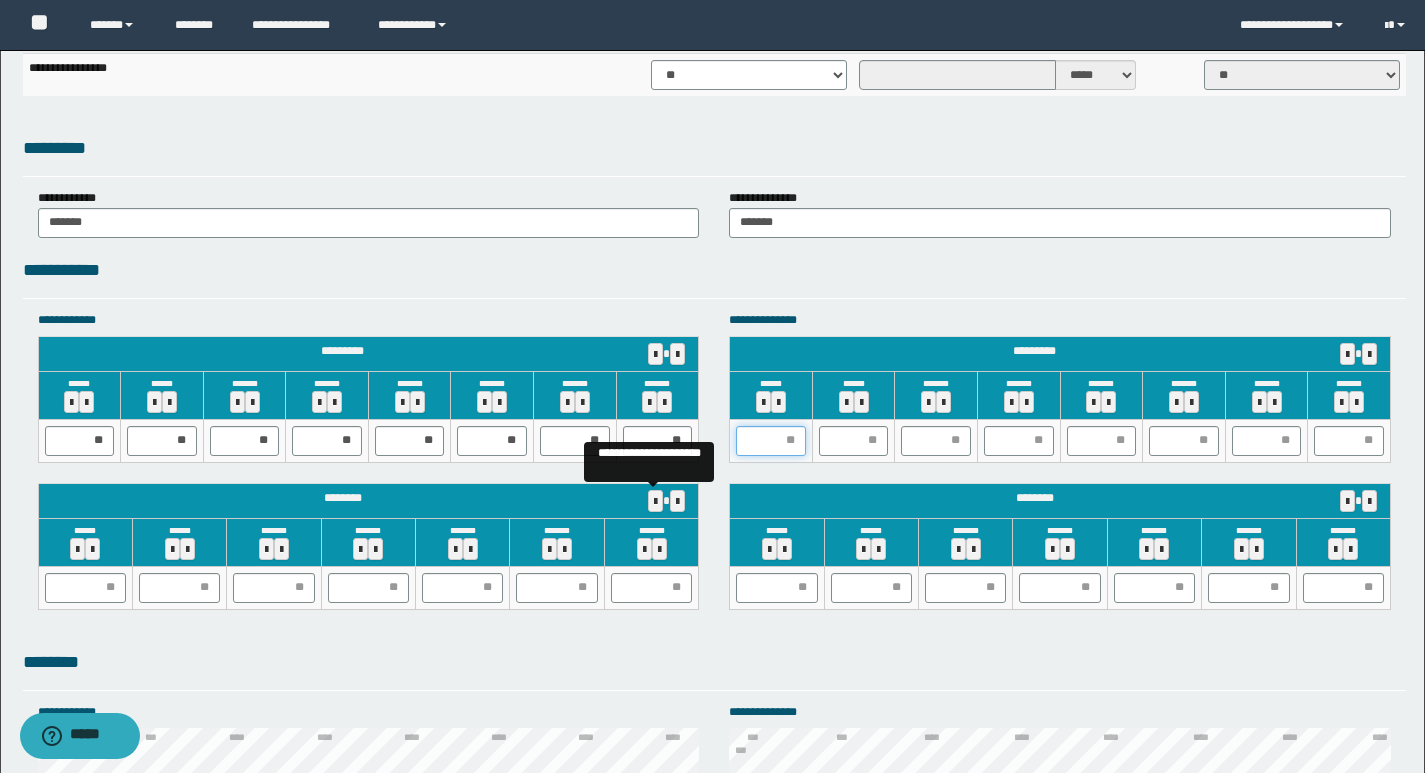 click at bounding box center (771, 441) 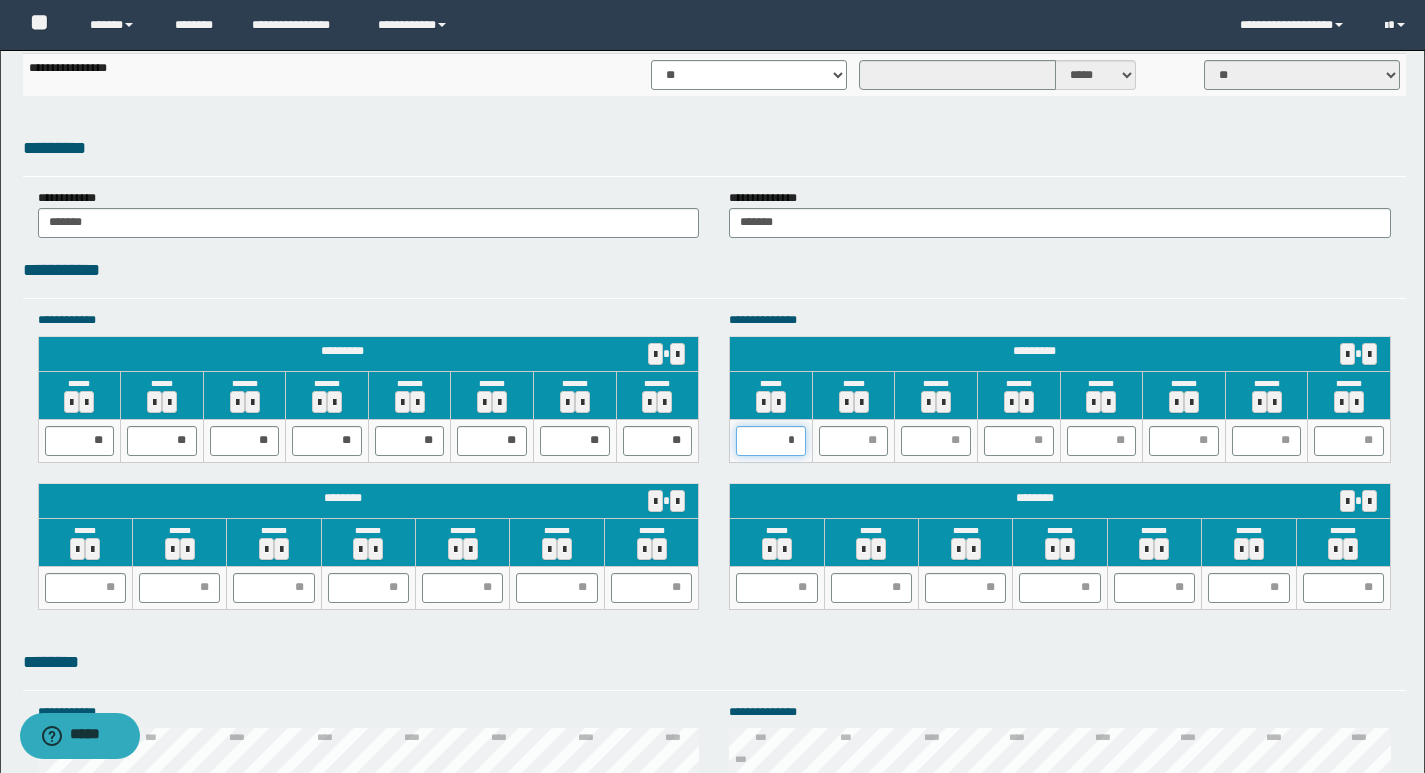 type on "**" 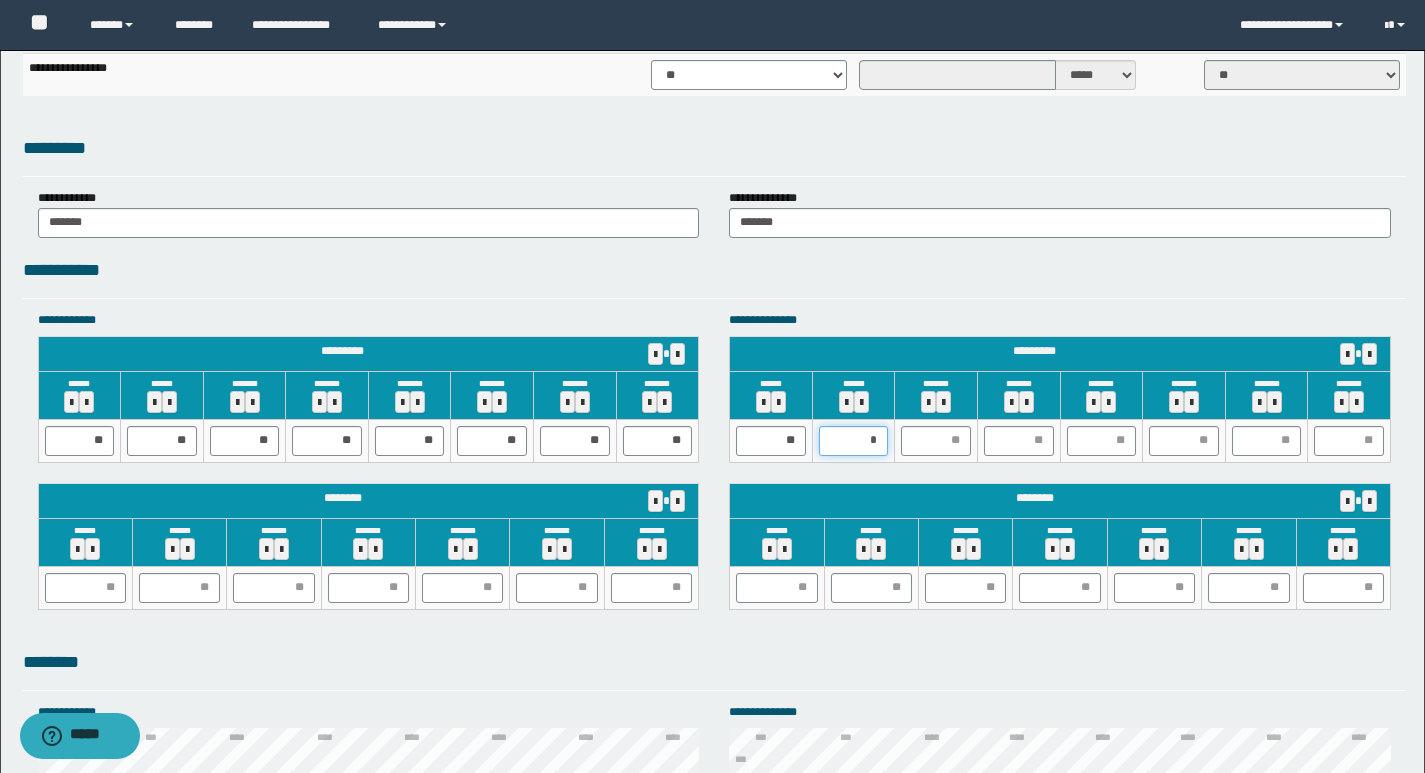 type on "**" 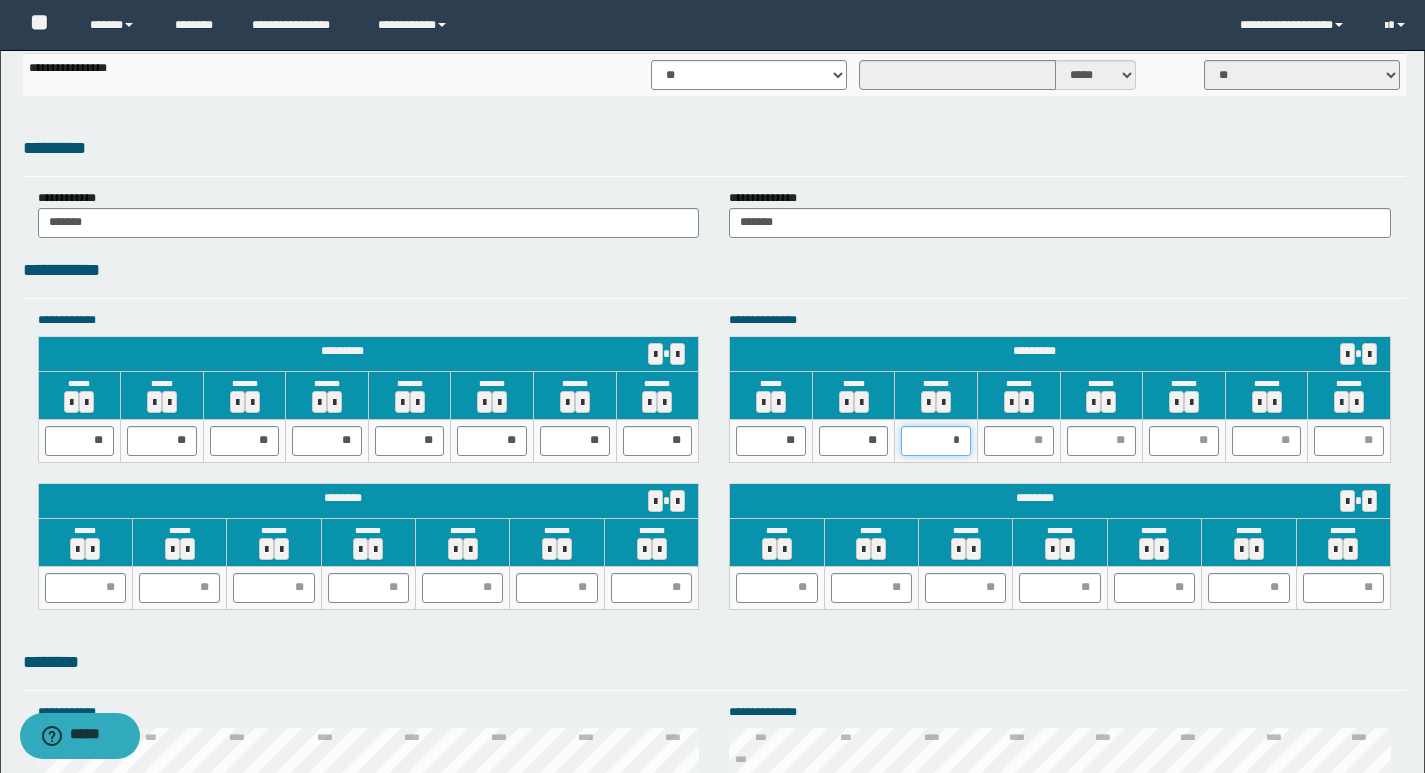type on "**" 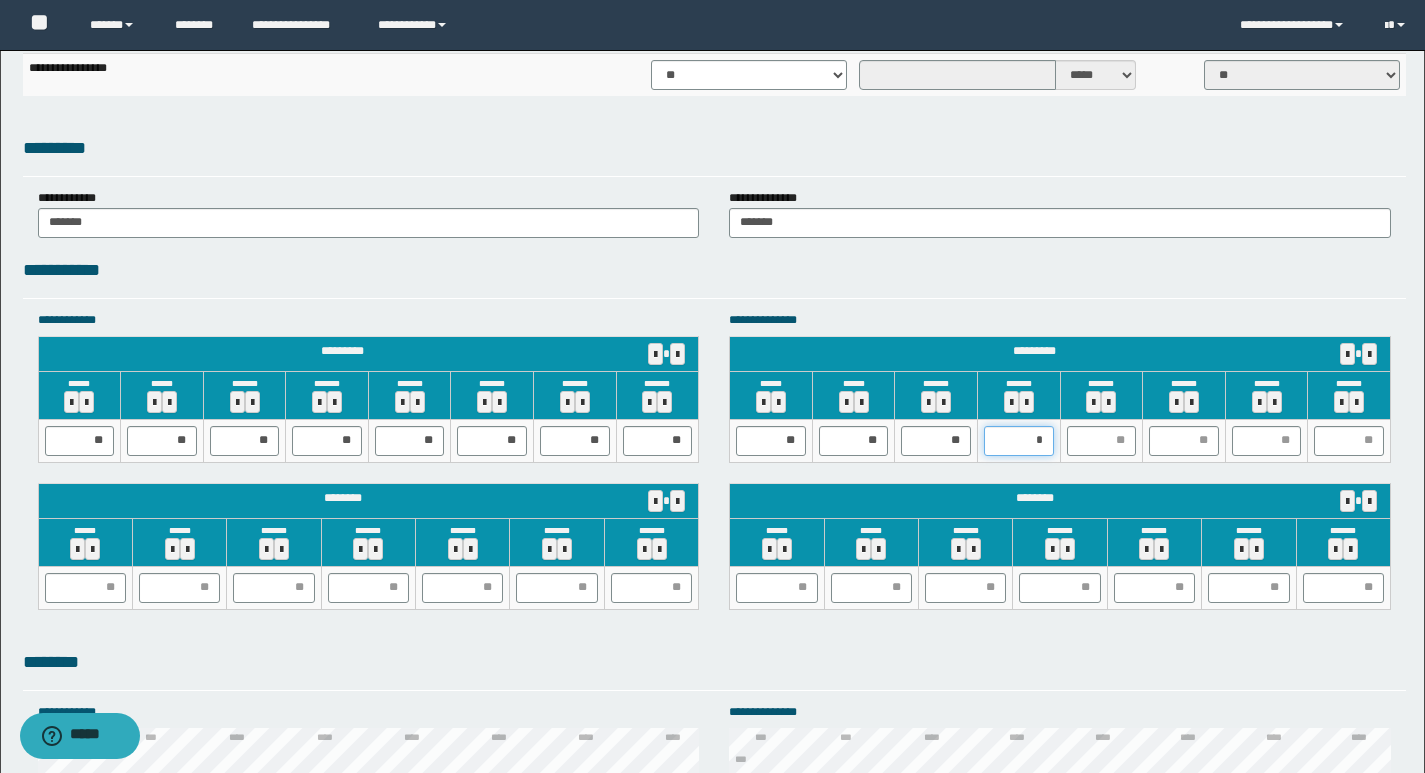 type on "**" 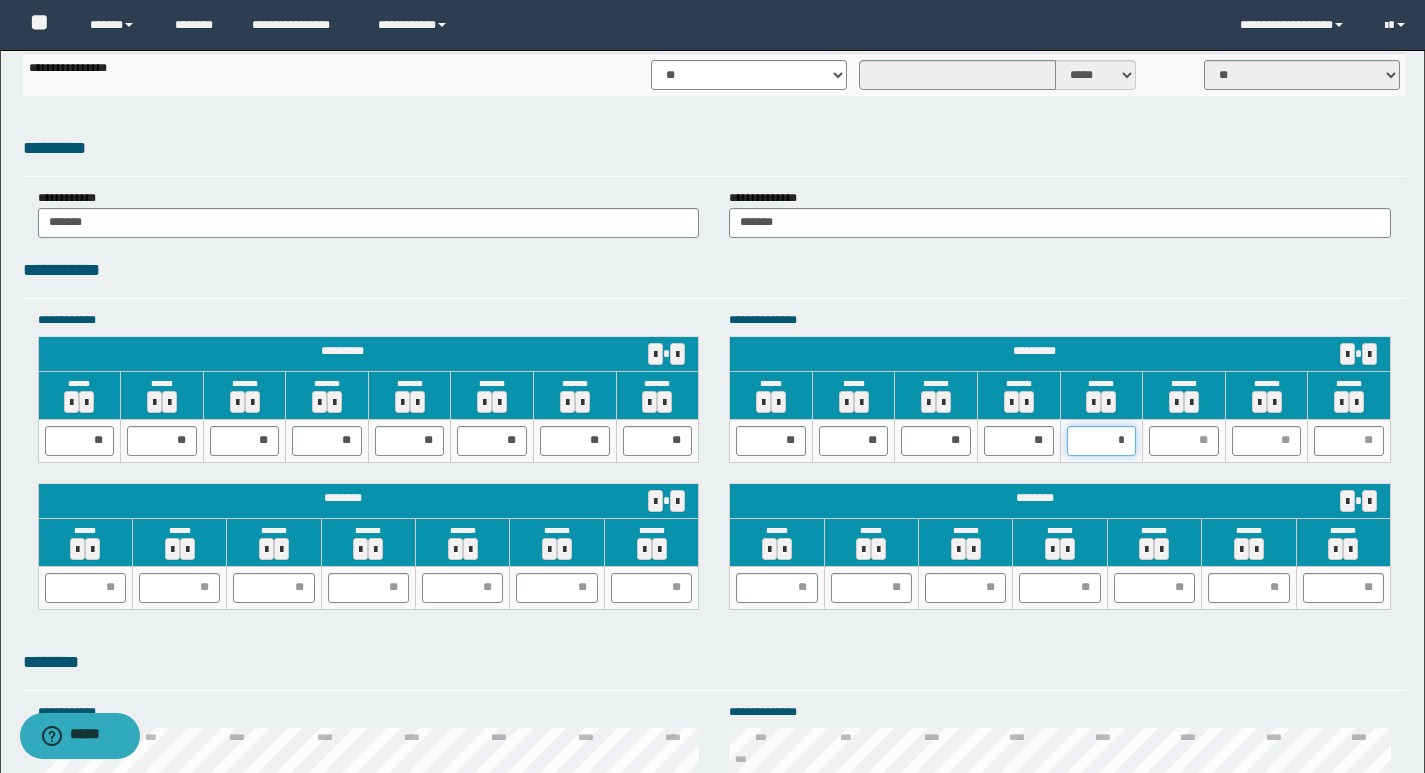 type on "**" 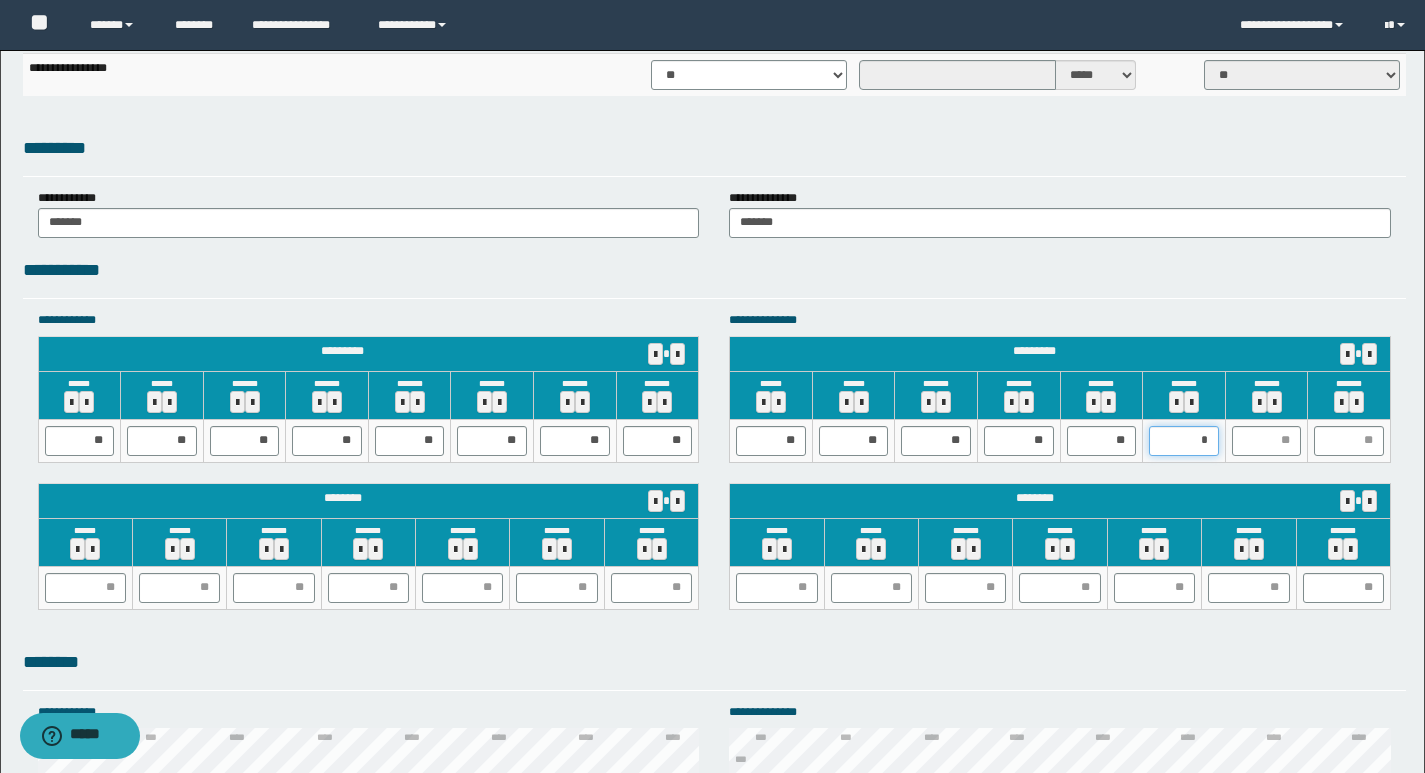 type on "**" 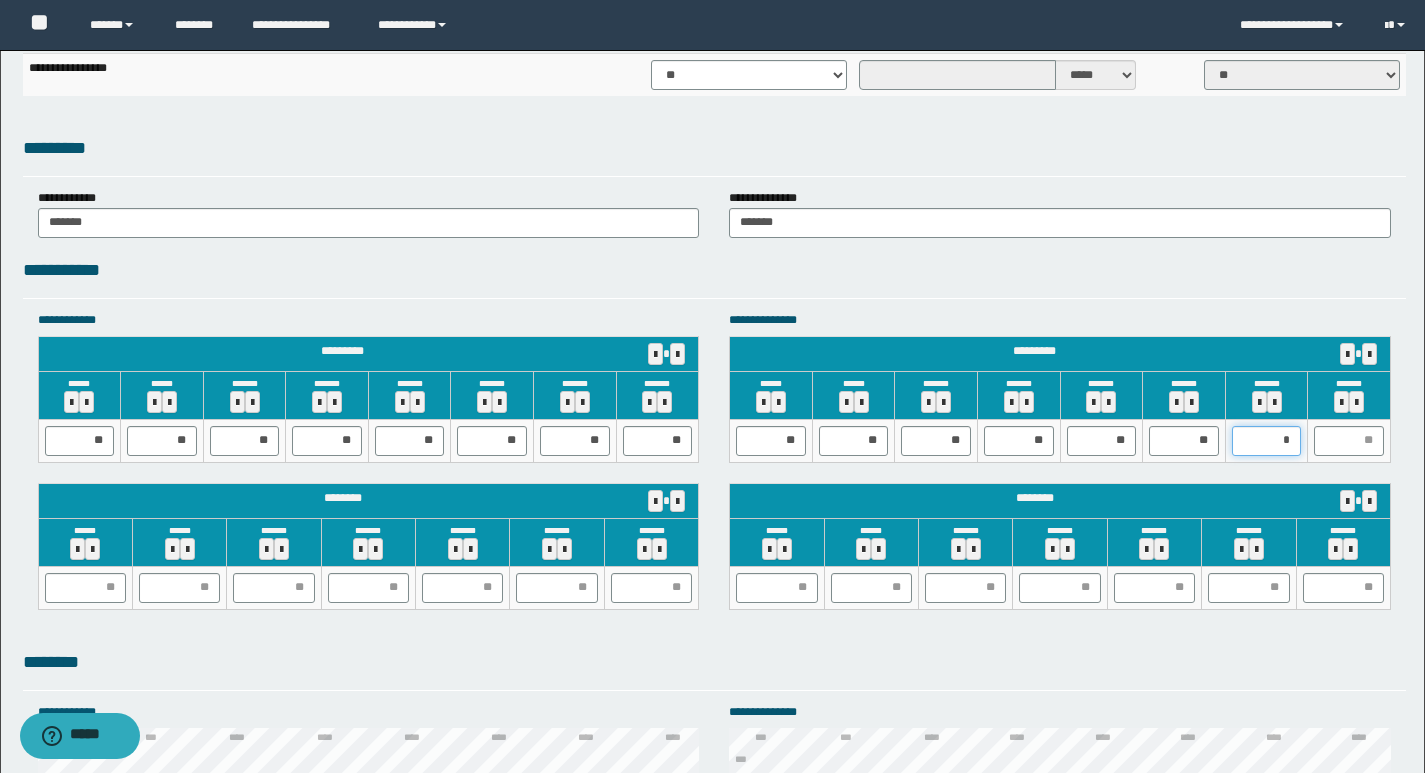 type on "**" 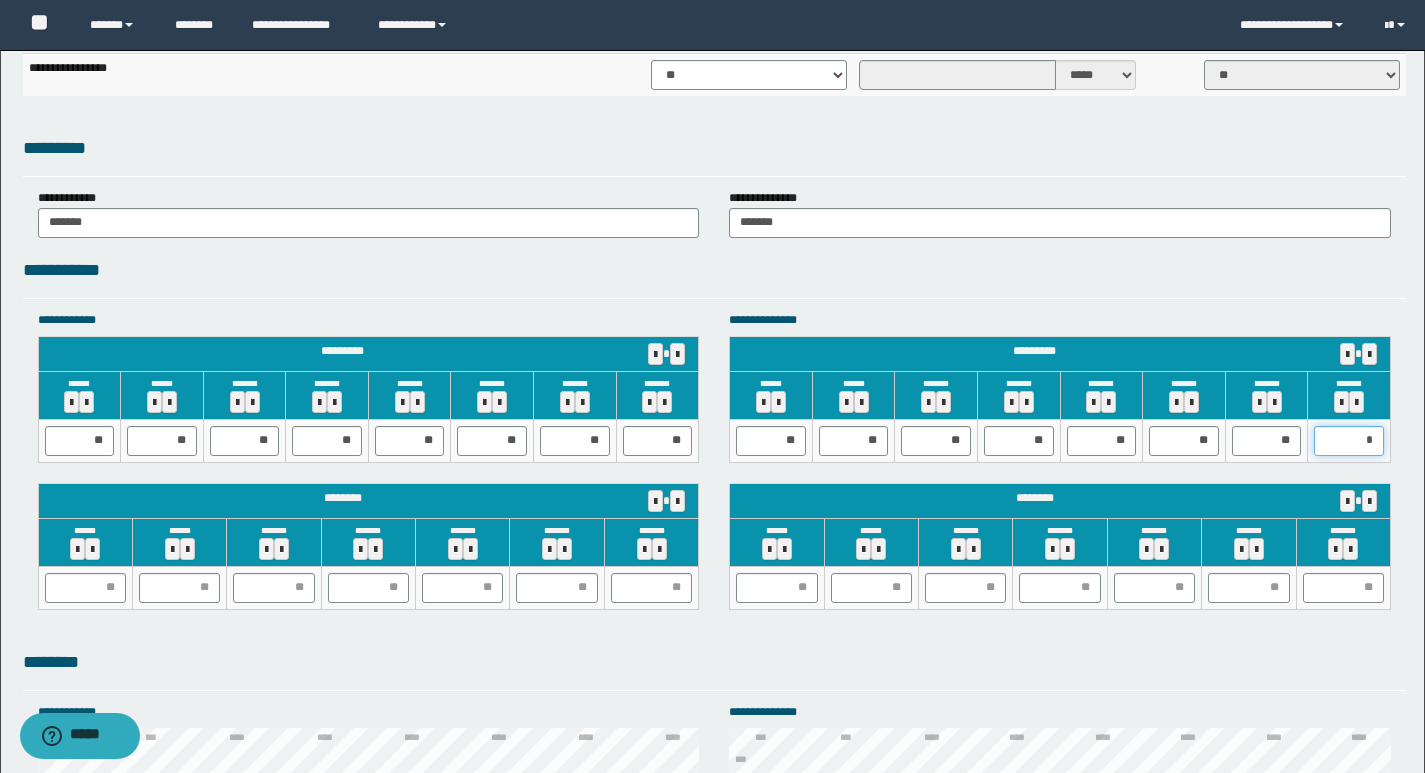 type on "**" 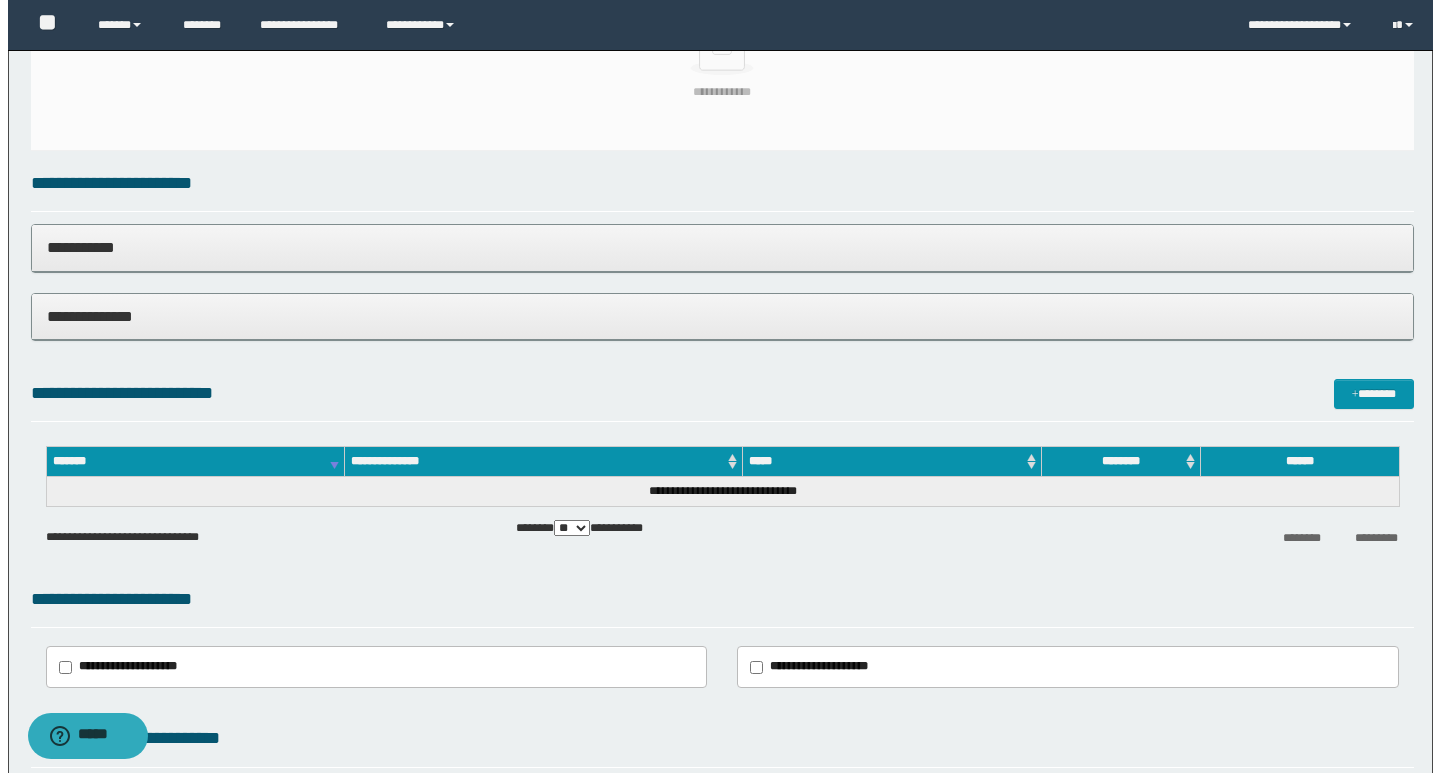 scroll, scrollTop: 0, scrollLeft: 0, axis: both 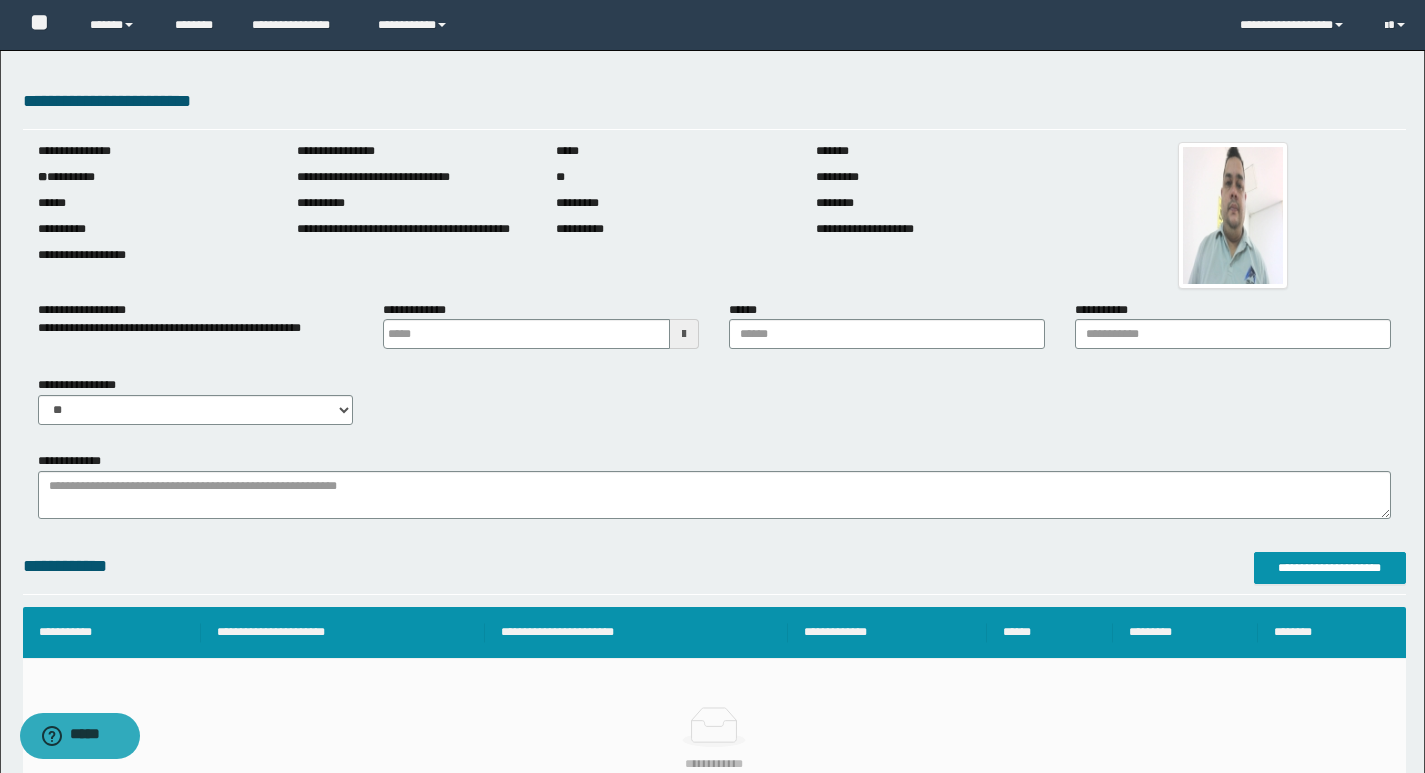click at bounding box center (684, 334) 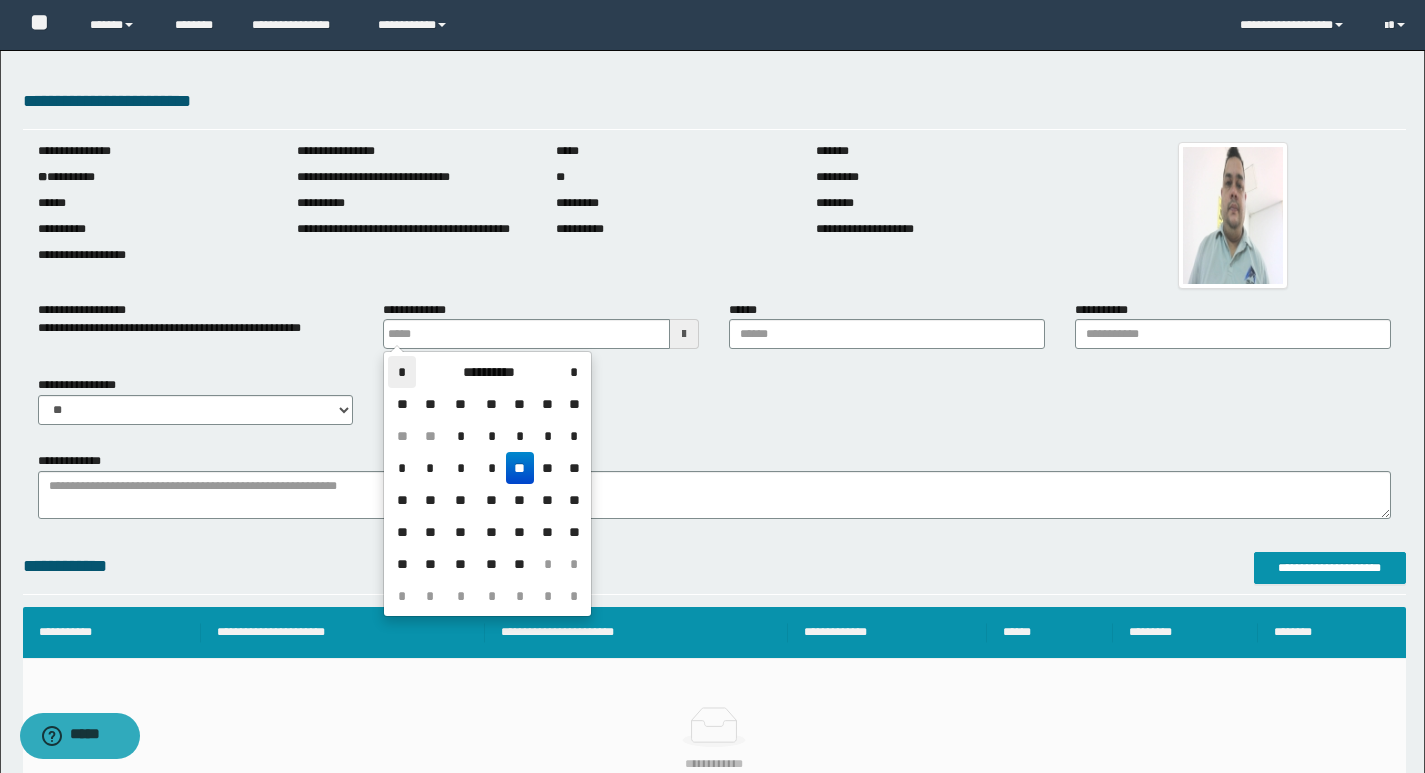 click on "*" at bounding box center (402, 372) 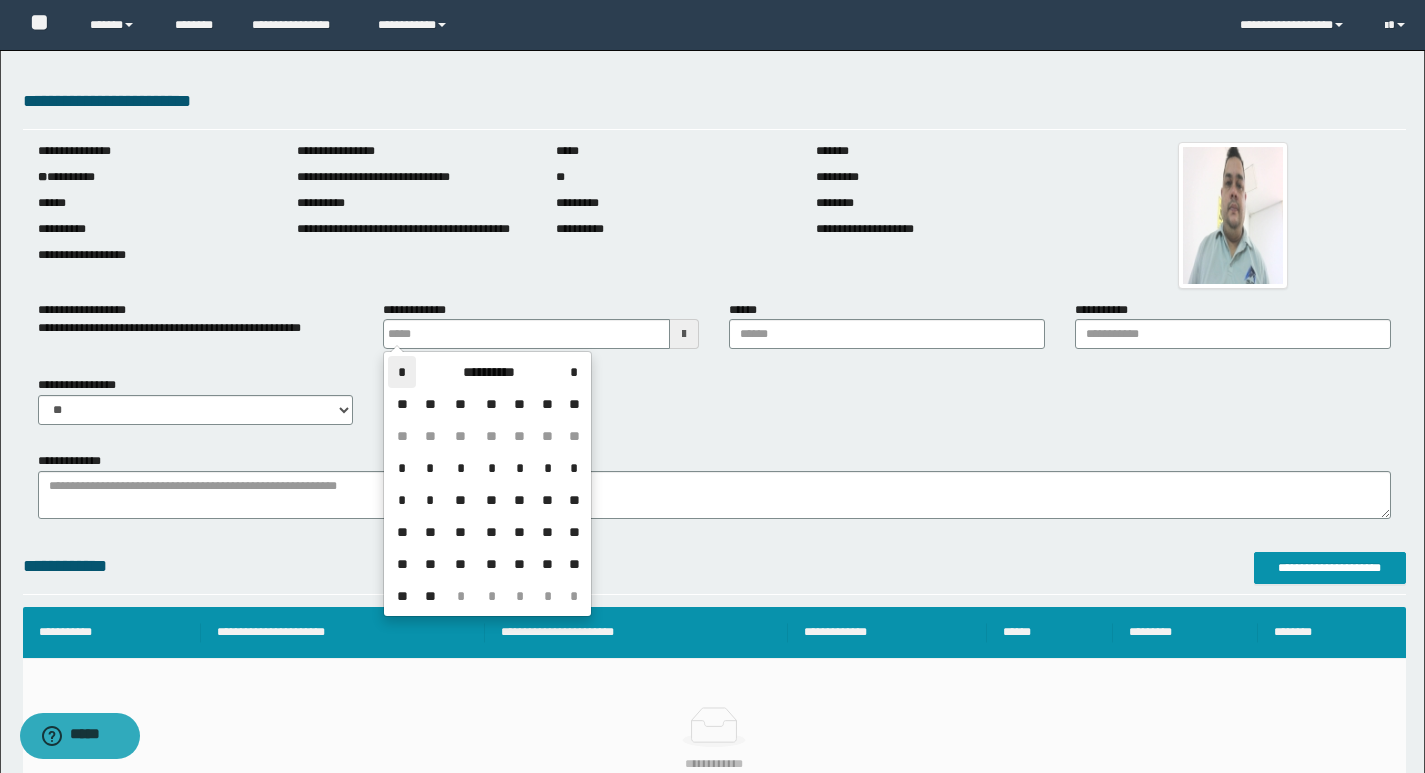 click on "*" at bounding box center [402, 372] 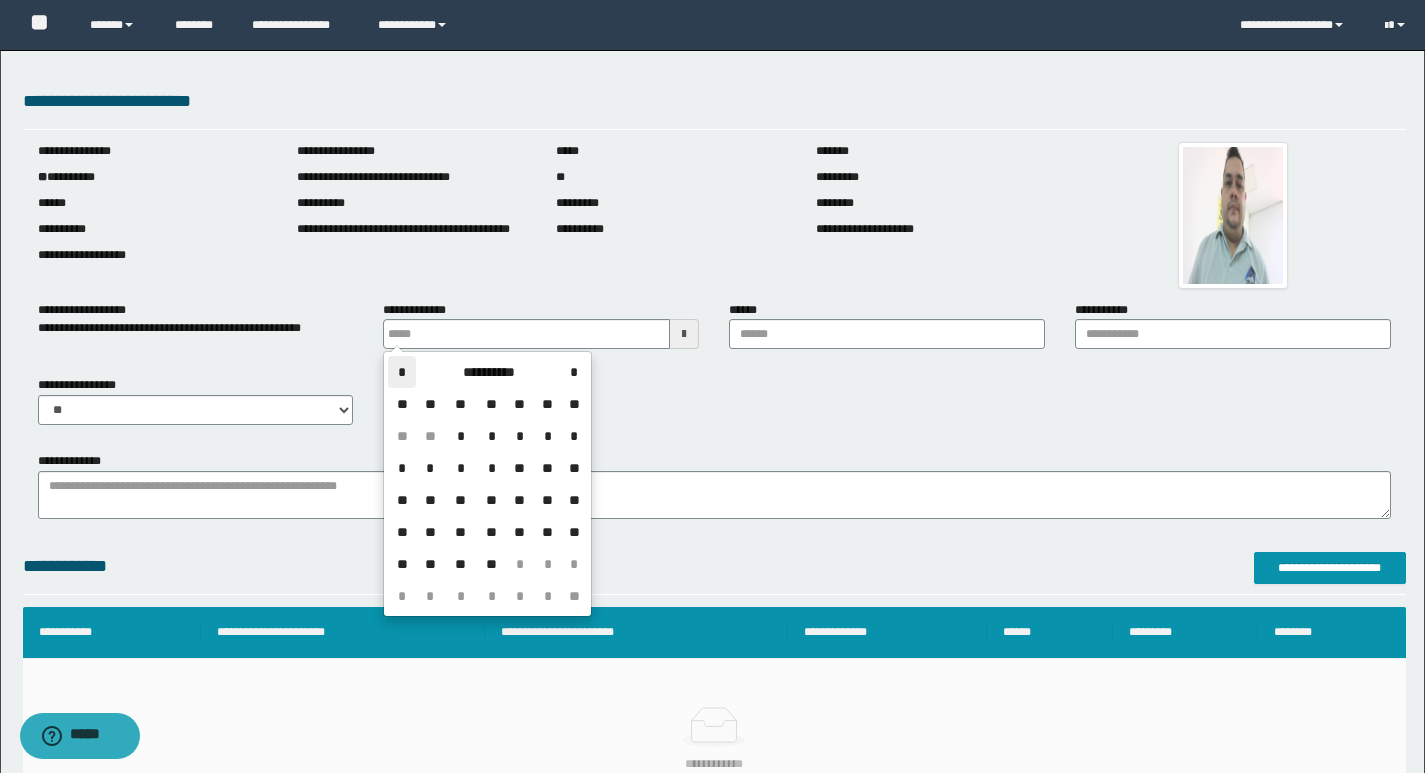 click on "*" at bounding box center [402, 372] 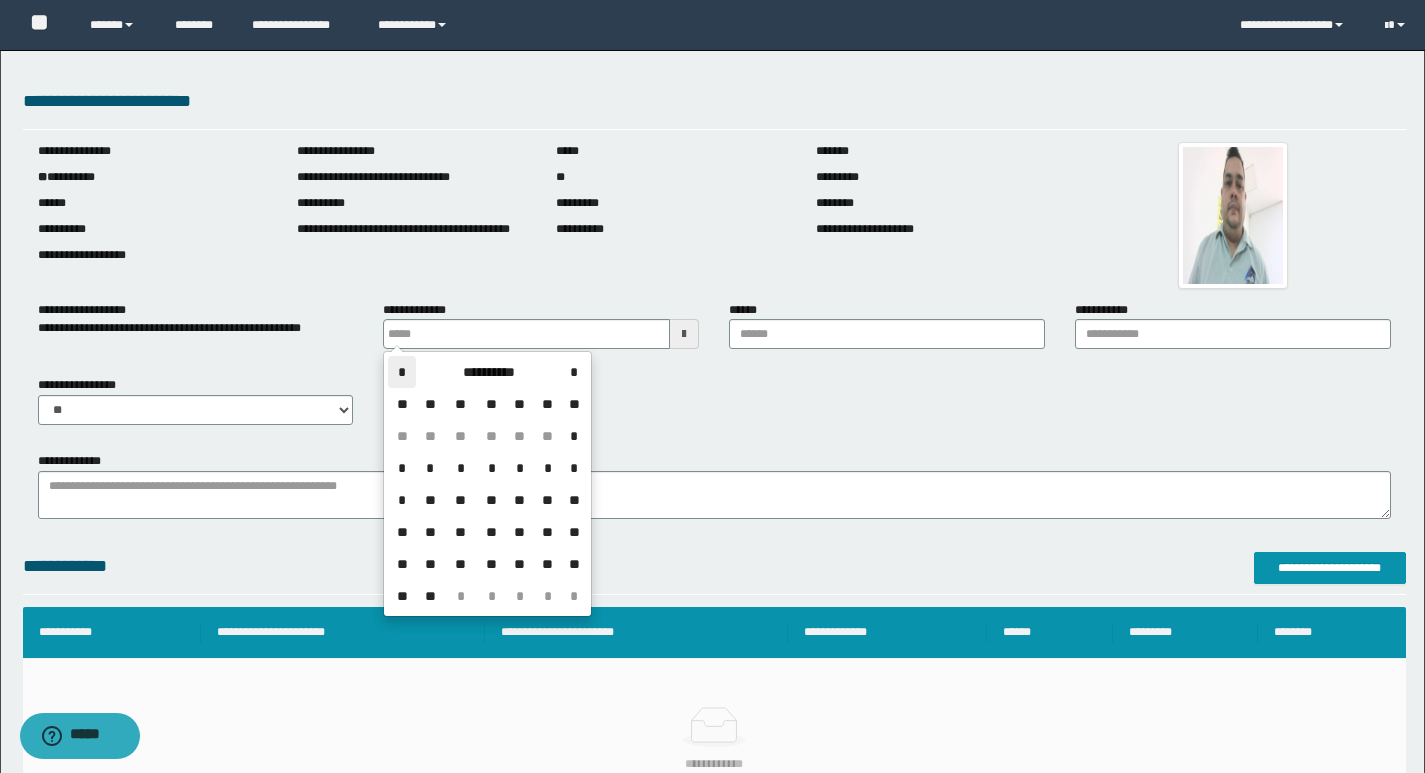 click on "*" at bounding box center (402, 372) 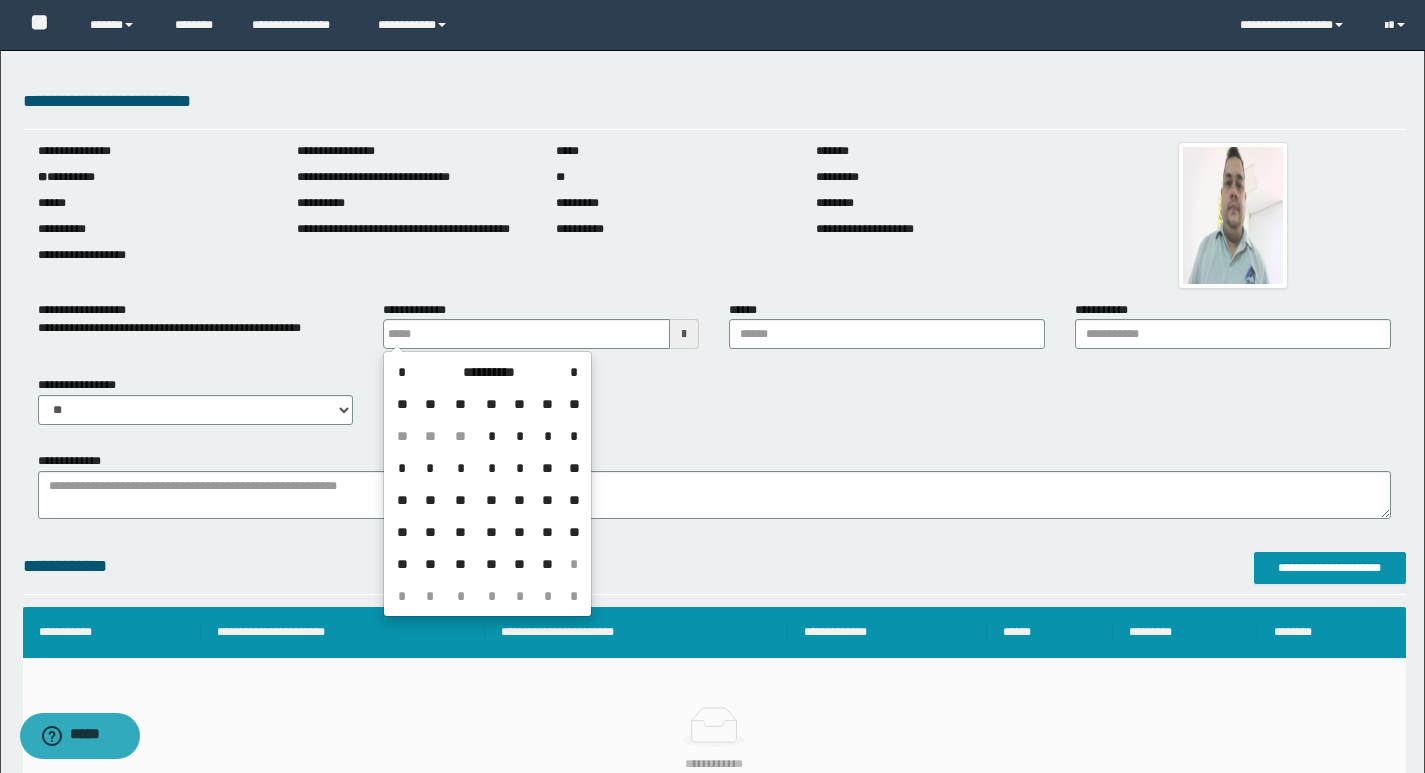 drag, startPoint x: 467, startPoint y: 540, endPoint x: 478, endPoint y: 536, distance: 11.7046995 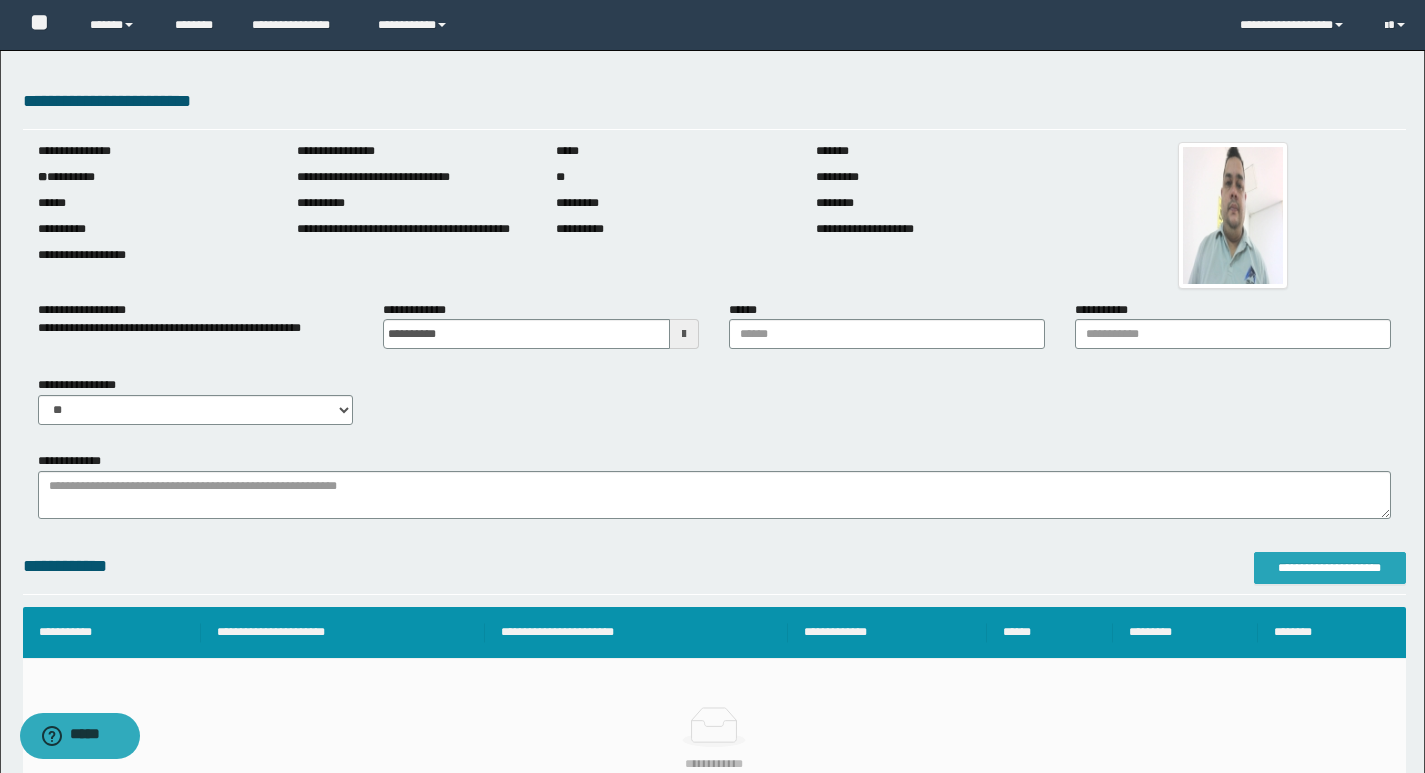 click on "**********" at bounding box center [1330, 568] 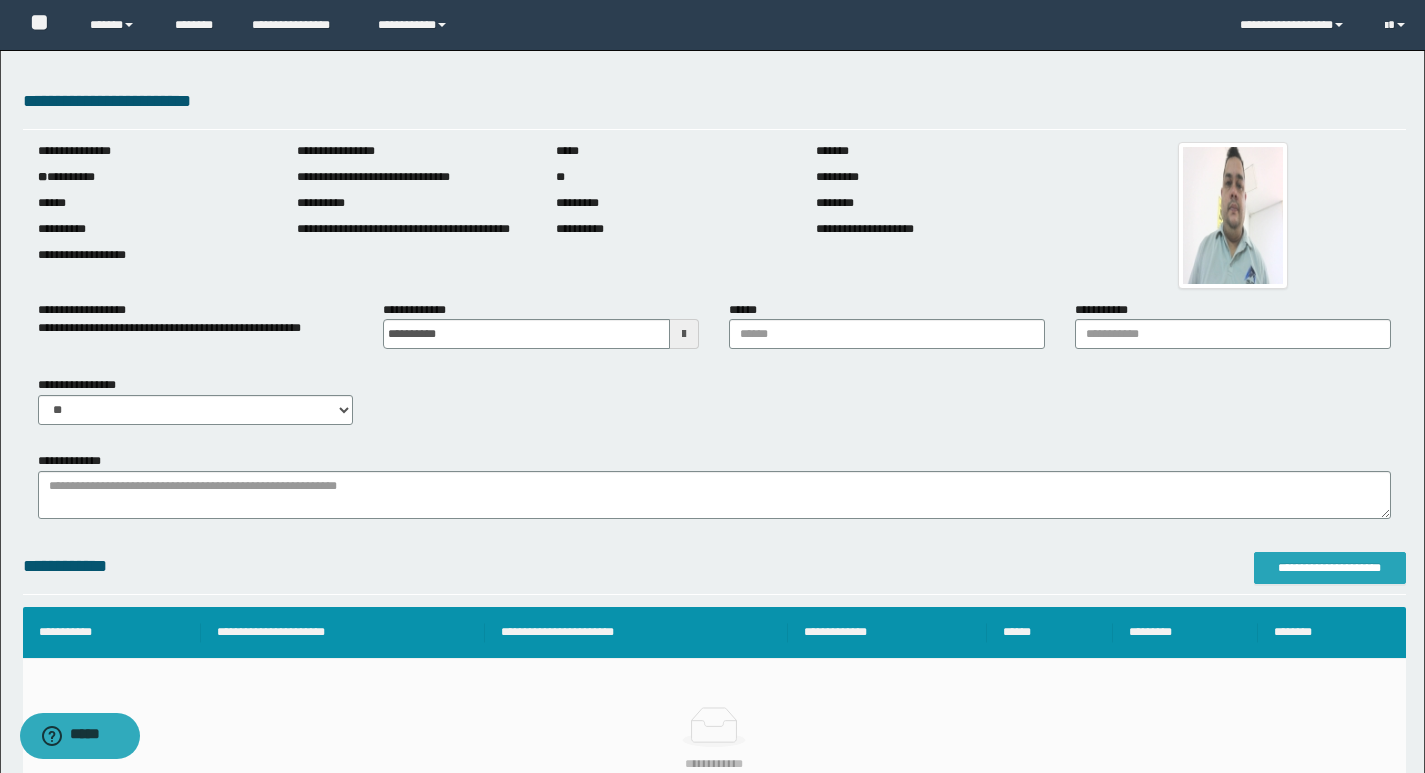 click on "**********" at bounding box center (1330, 568) 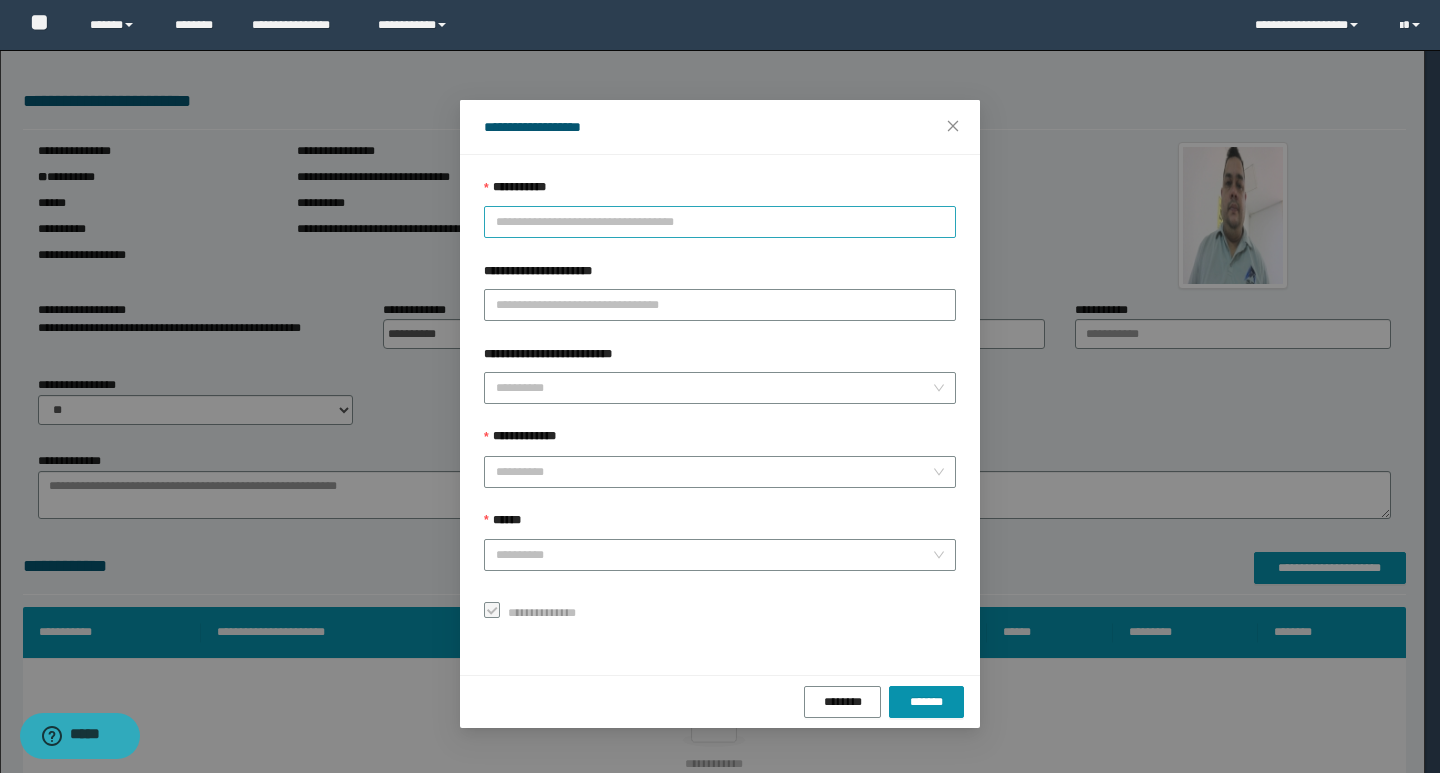 drag, startPoint x: 602, startPoint y: 240, endPoint x: 599, endPoint y: 226, distance: 14.3178215 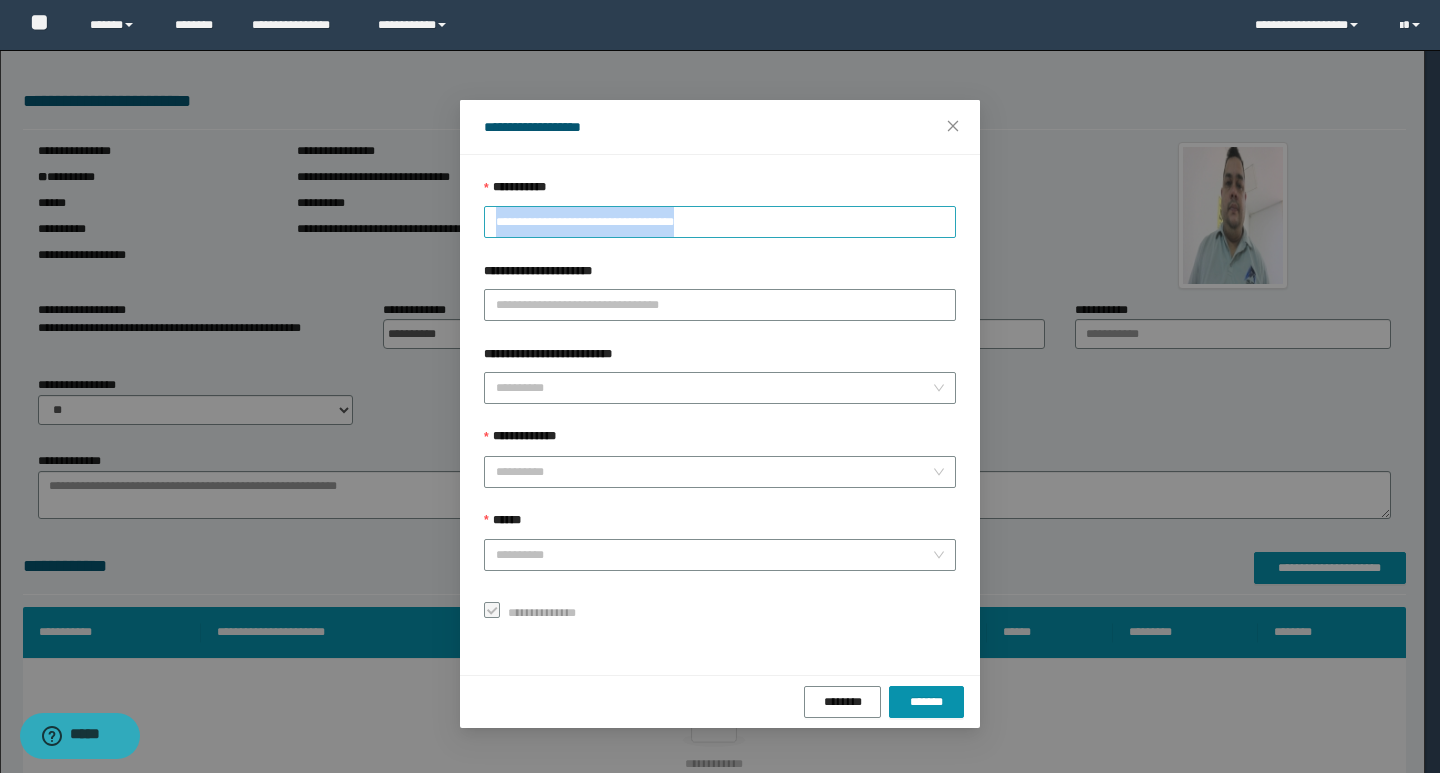 click on "**********" at bounding box center [720, 222] 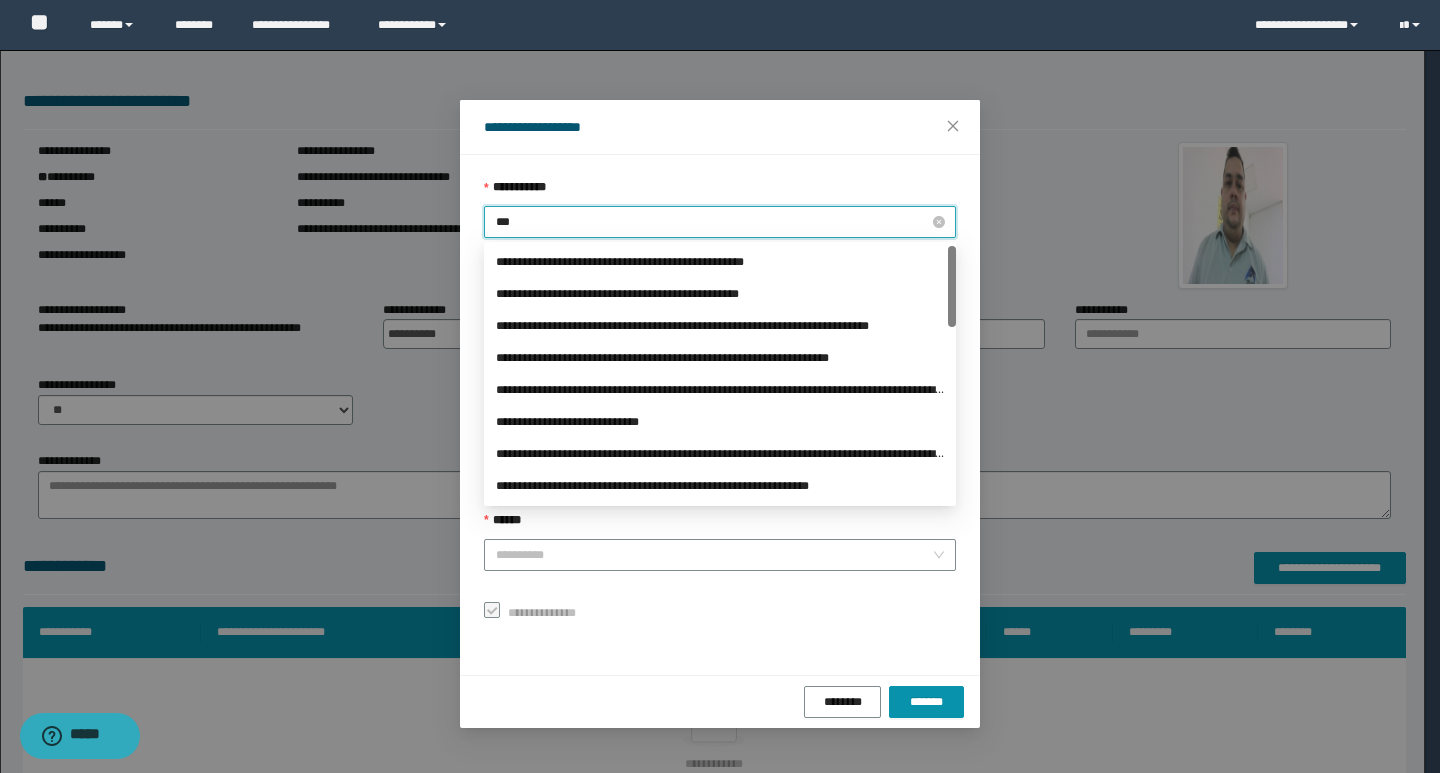 type on "****" 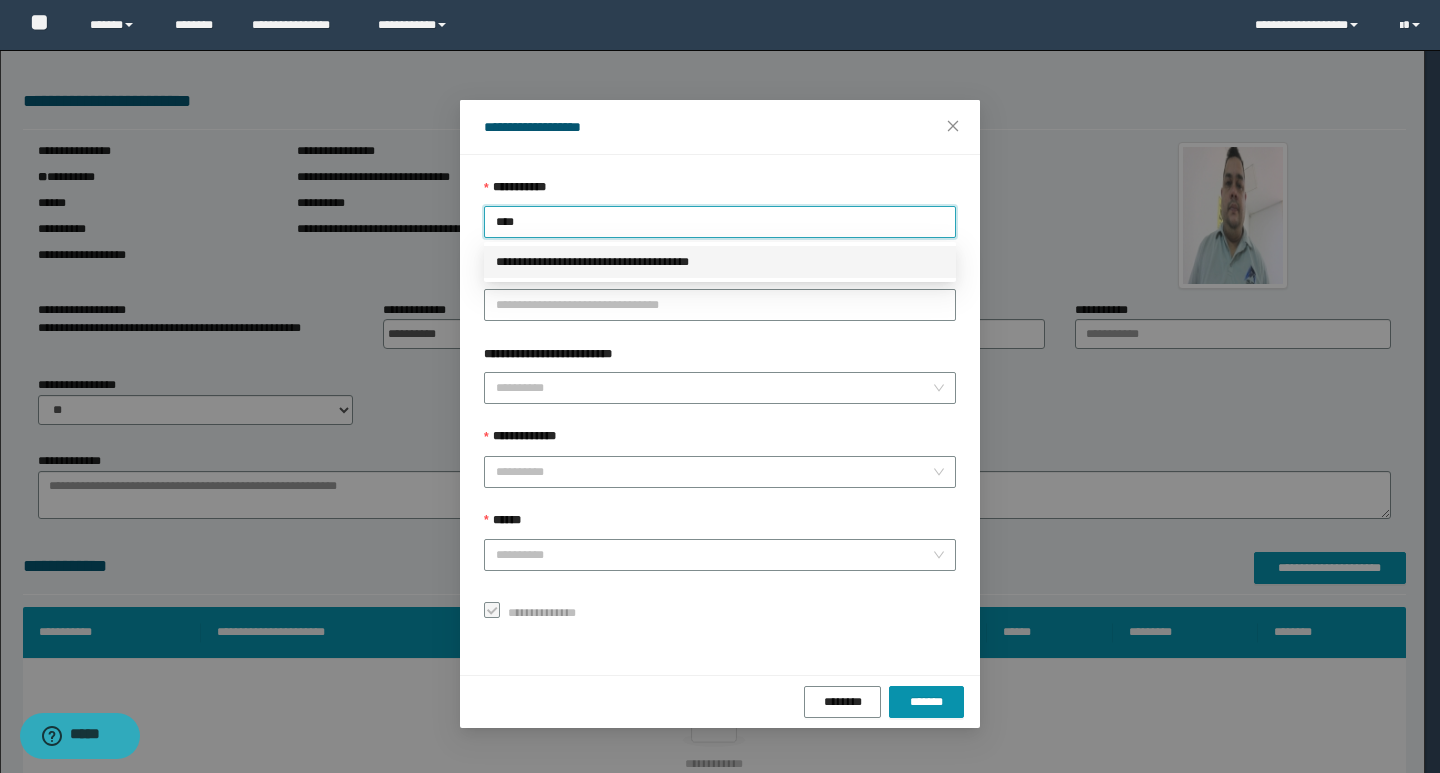 click on "**********" at bounding box center (720, 262) 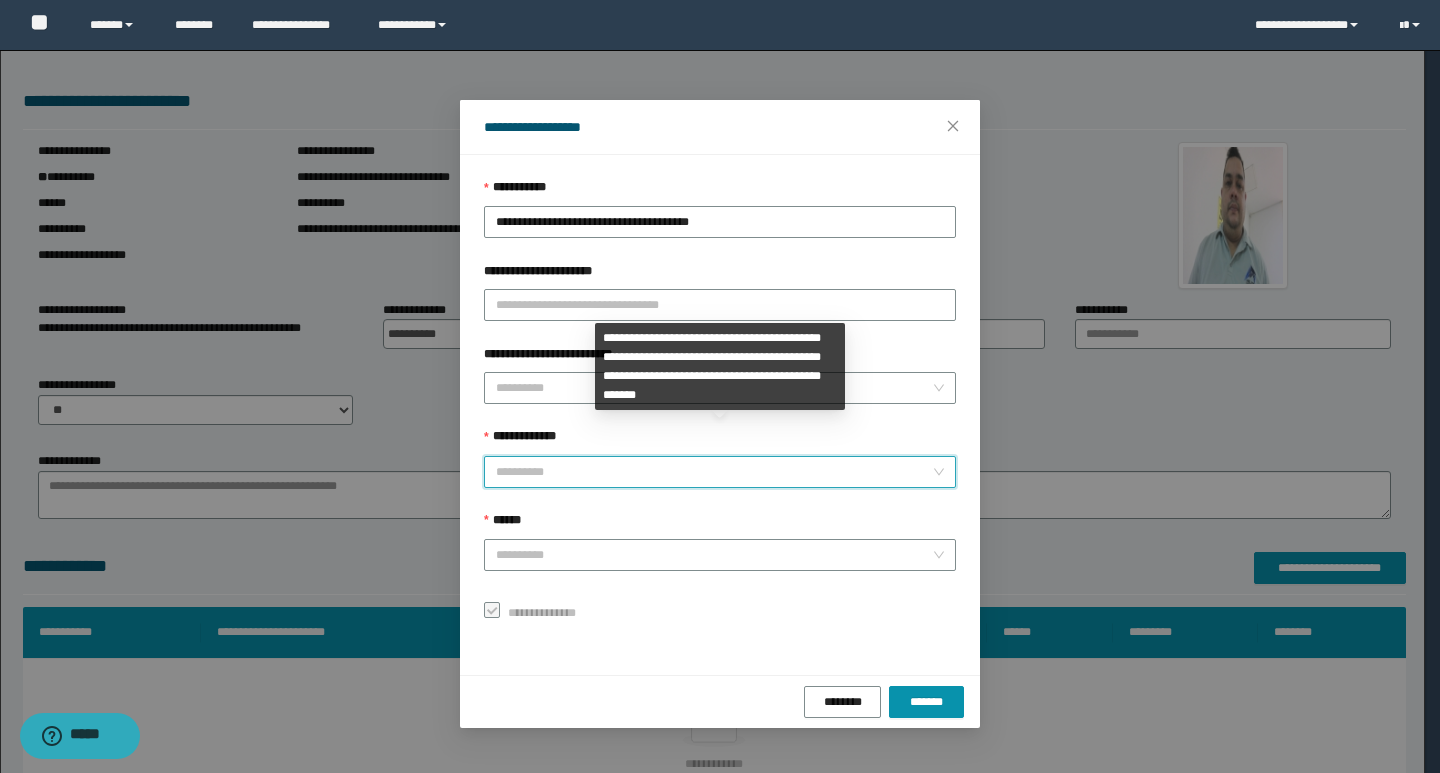 click on "**********" at bounding box center [714, 472] 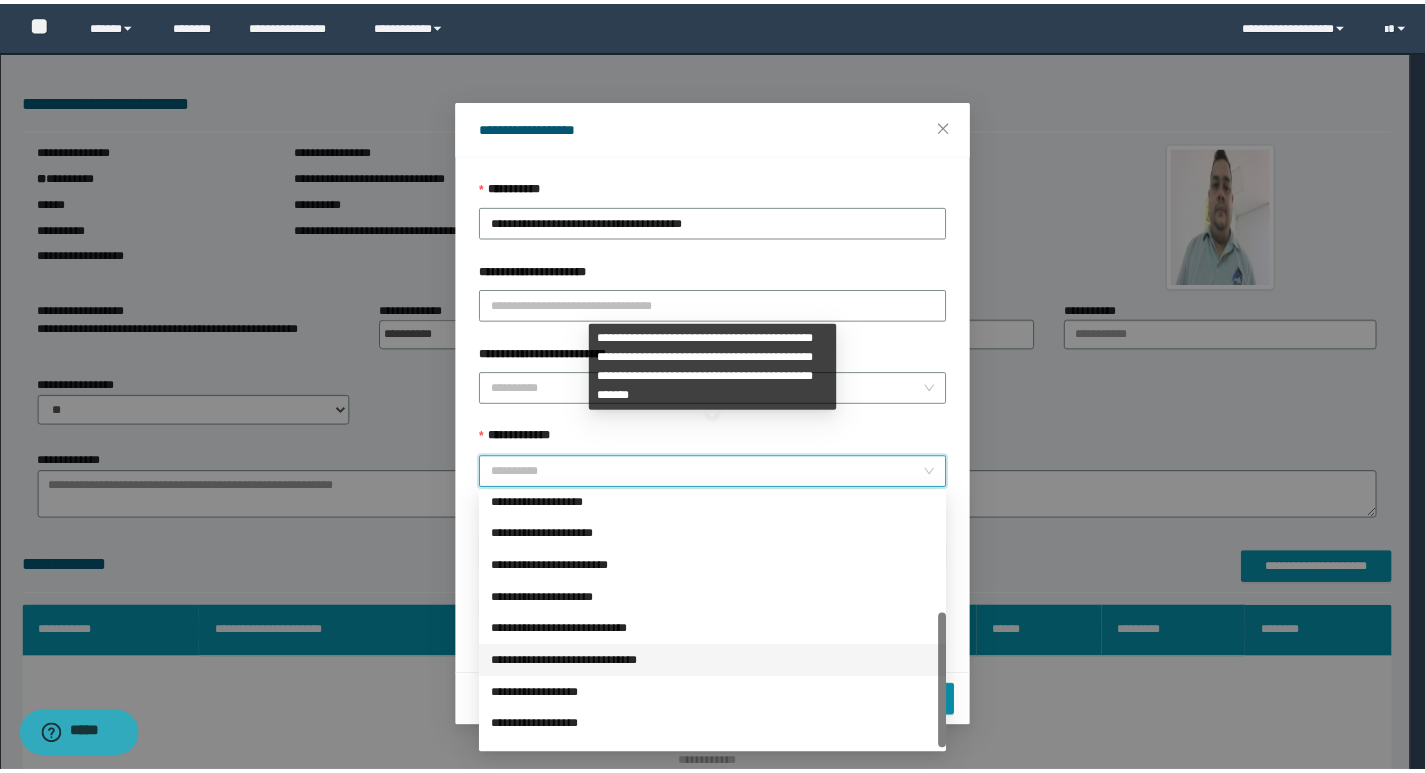 scroll, scrollTop: 224, scrollLeft: 0, axis: vertical 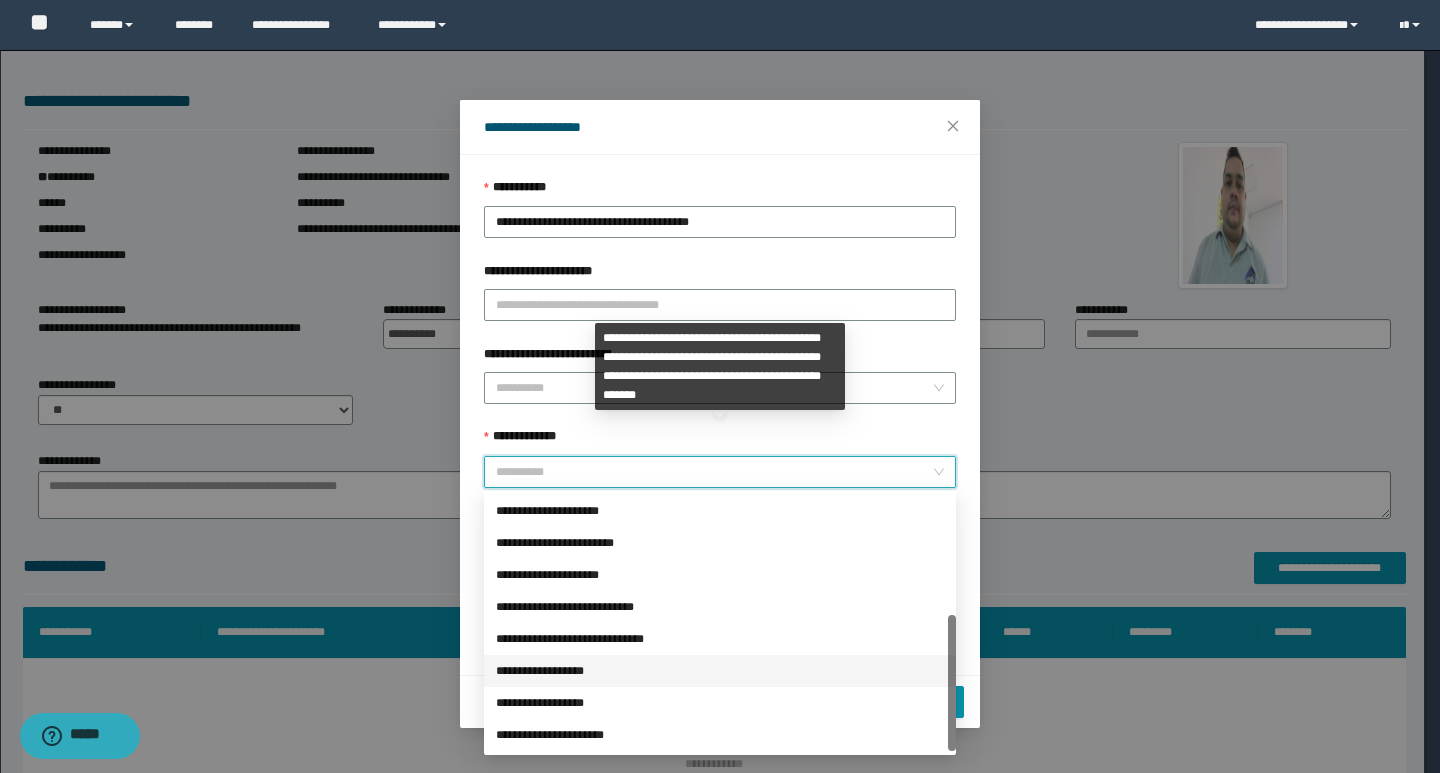 click on "**********" at bounding box center [720, 671] 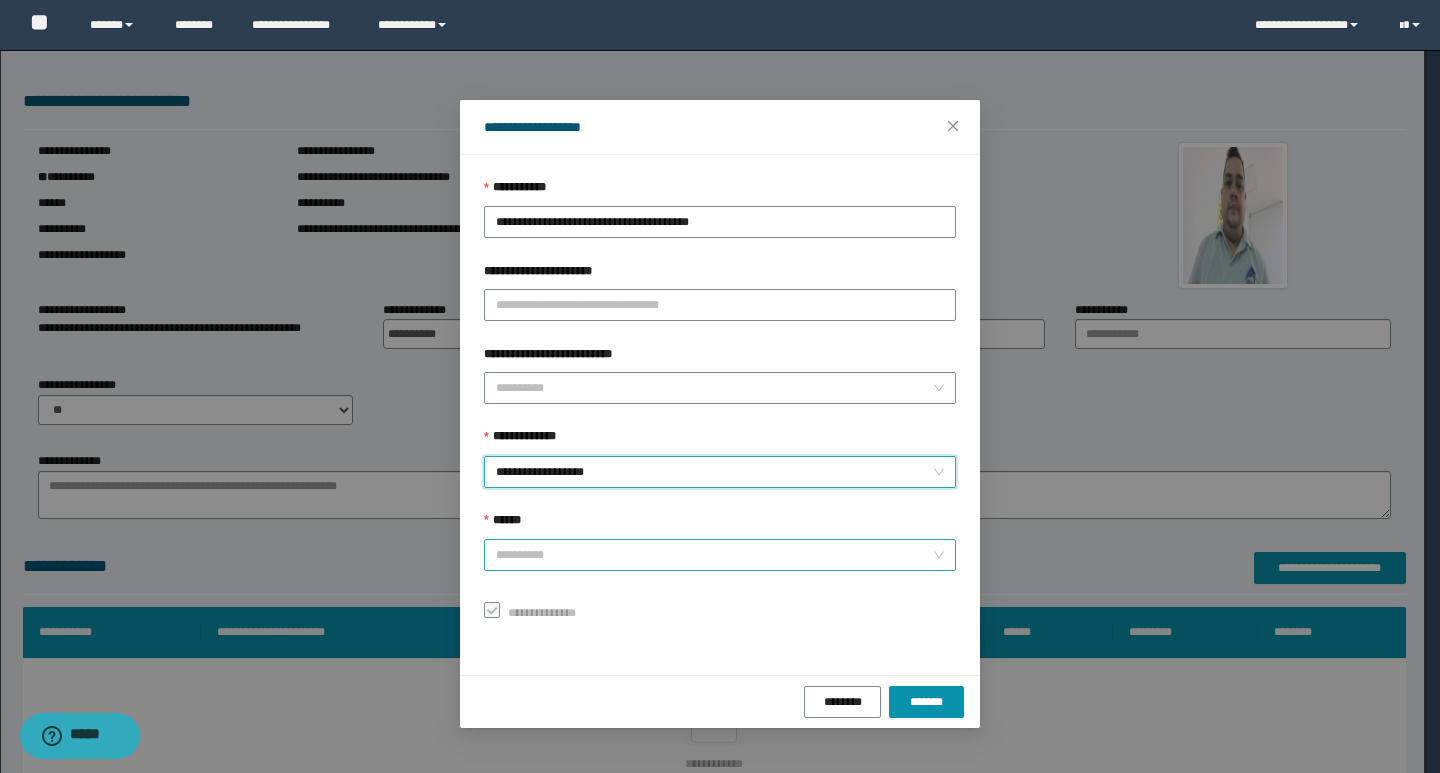 click on "******" at bounding box center [714, 555] 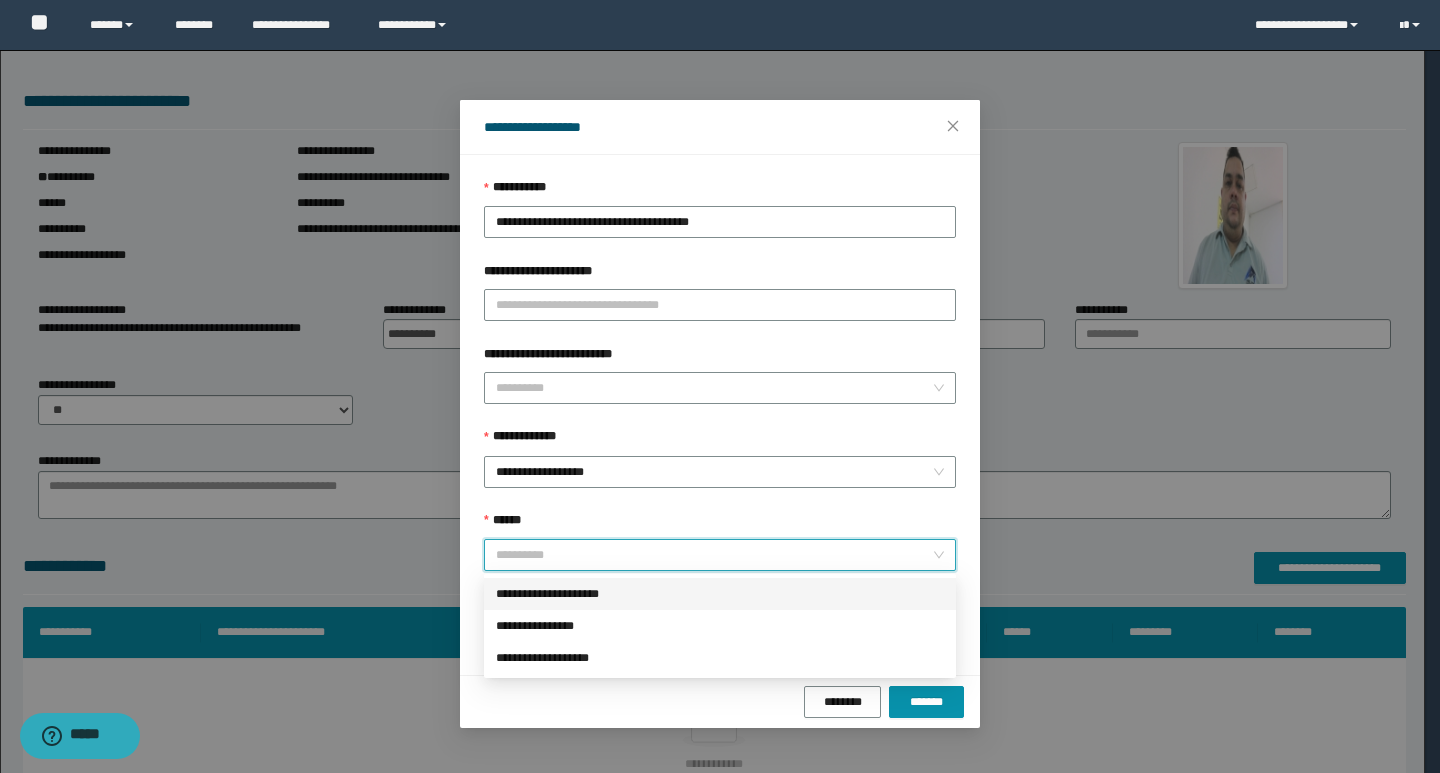 click on "**********" at bounding box center [720, 594] 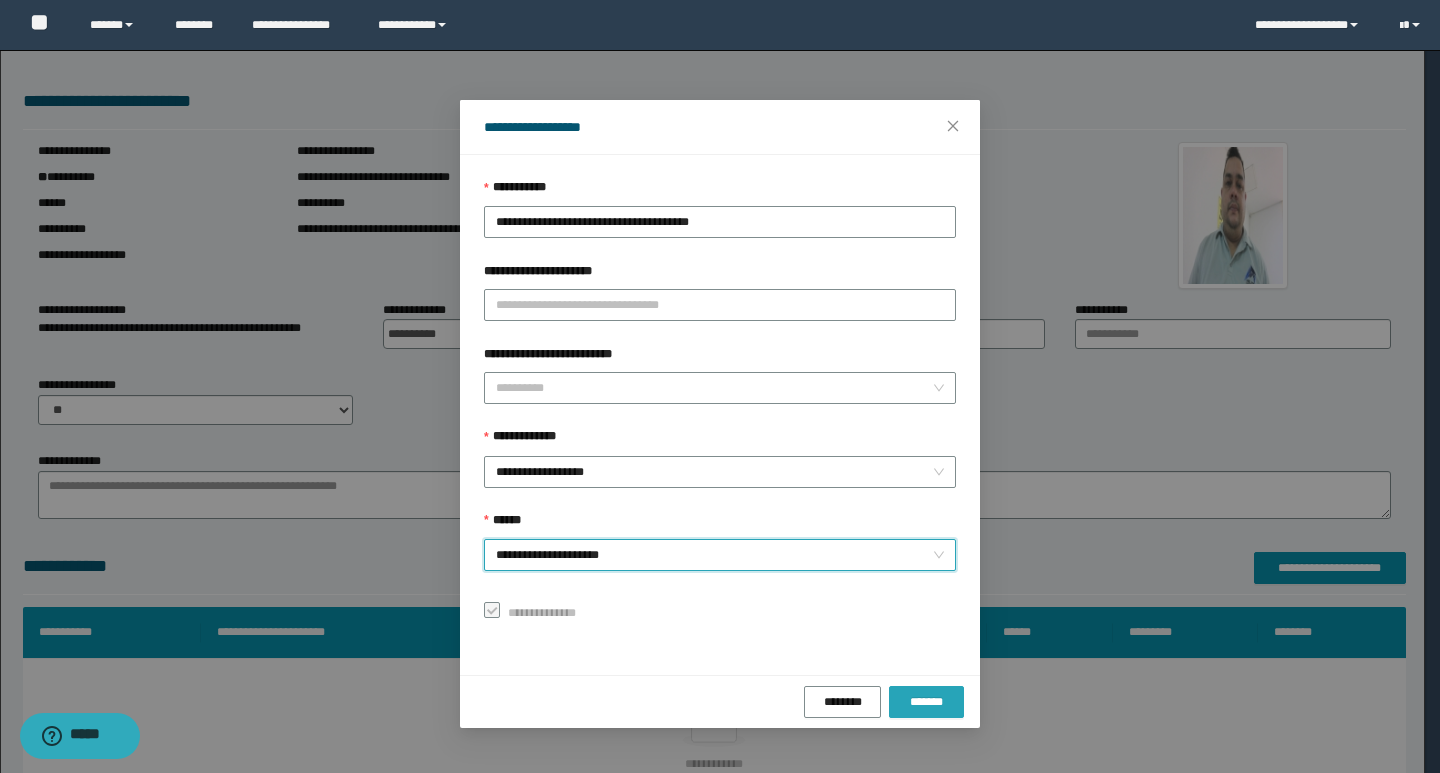 click on "*******" at bounding box center (926, 702) 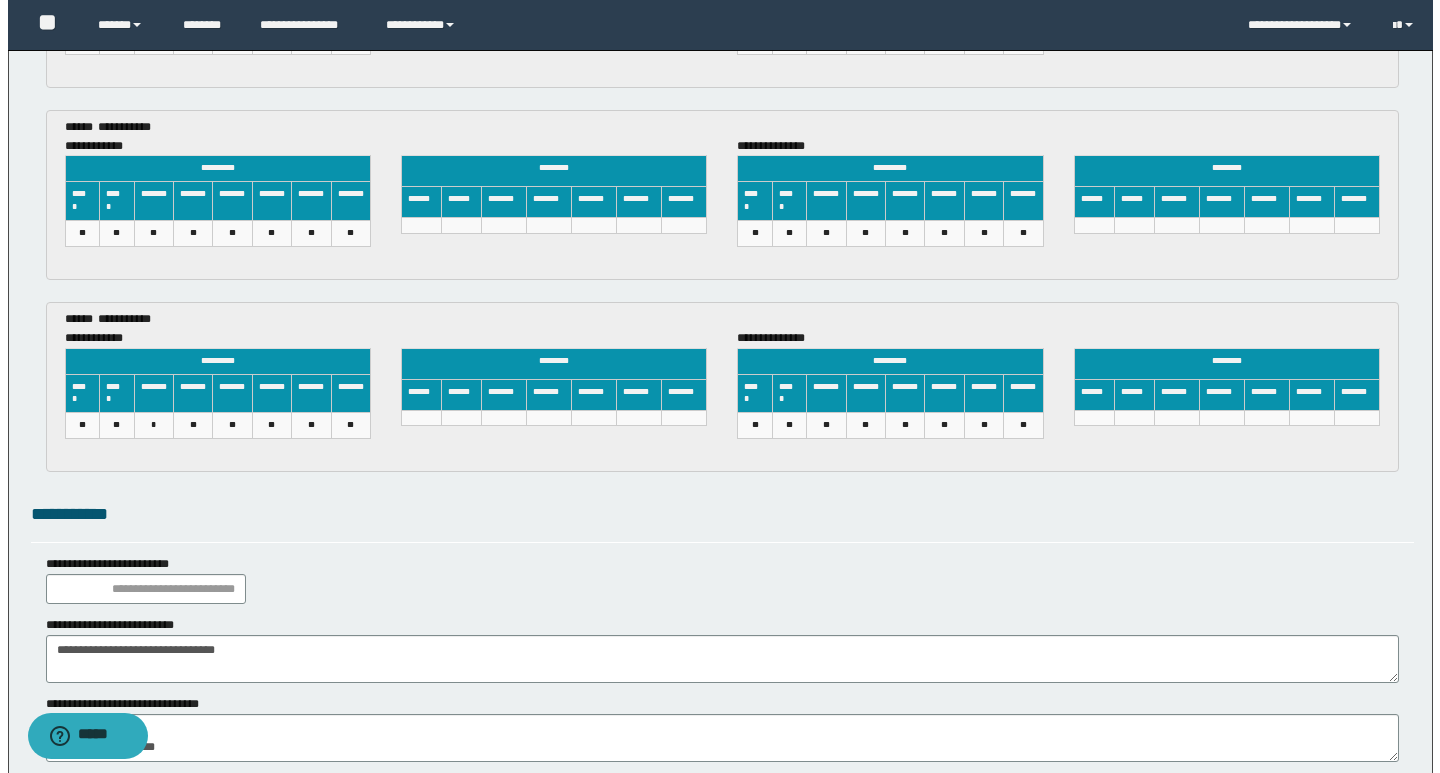 scroll, scrollTop: 3694, scrollLeft: 0, axis: vertical 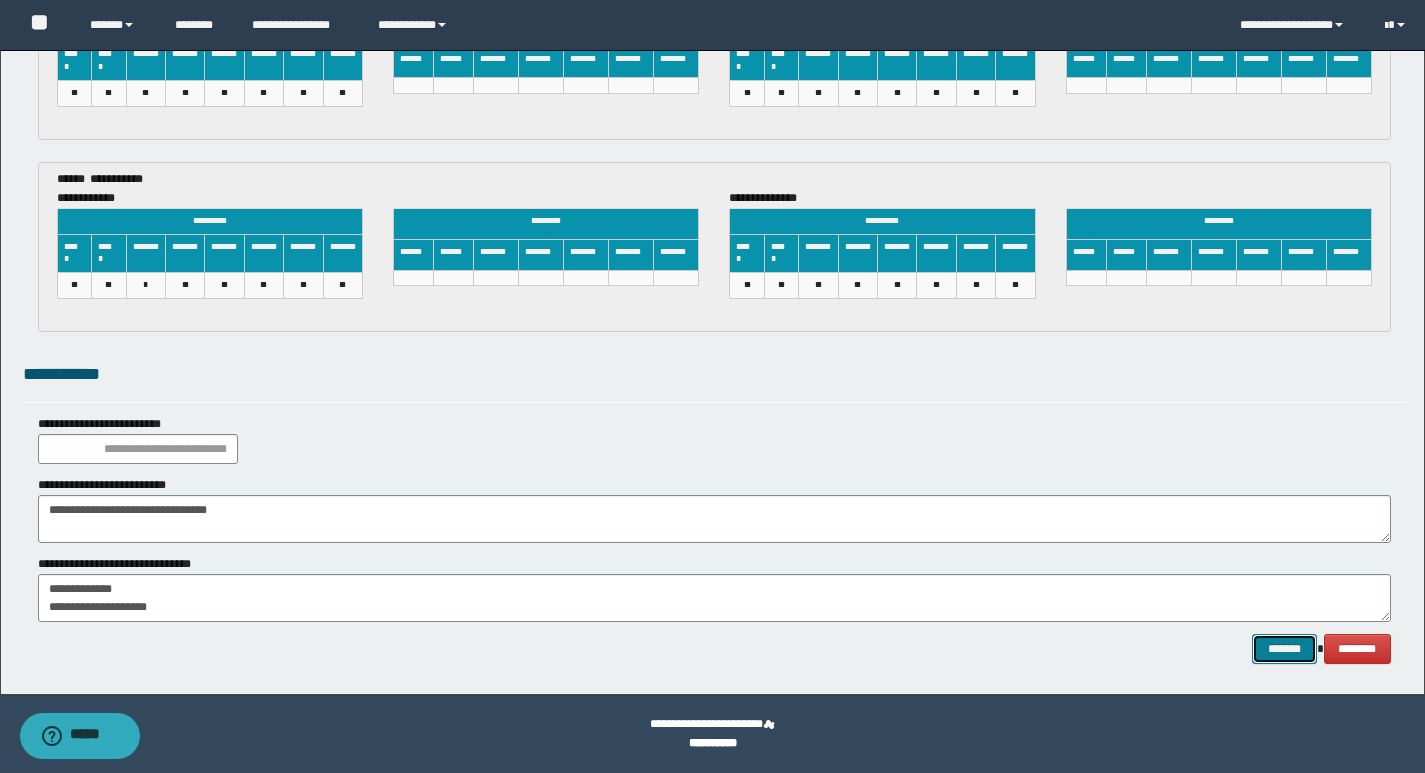 click on "*******" at bounding box center [1284, 649] 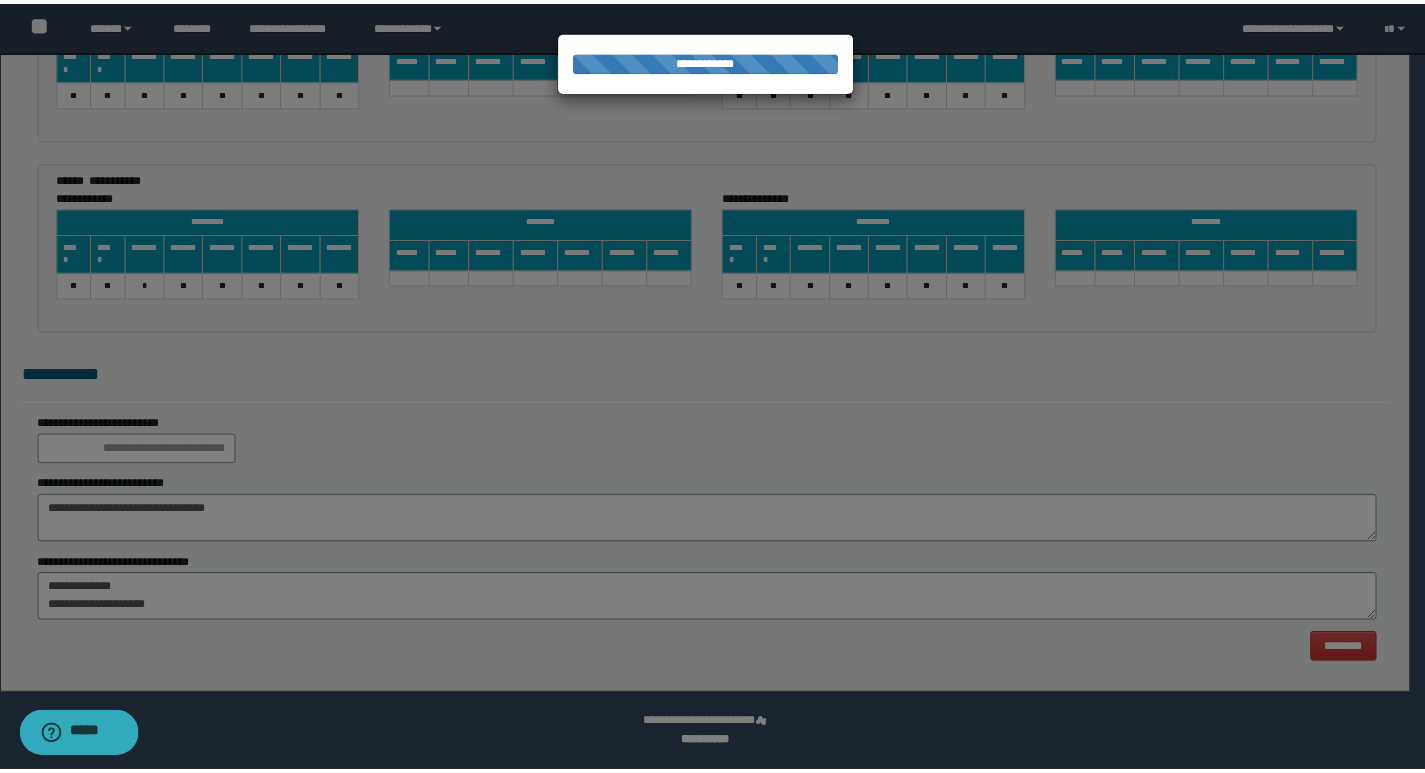 scroll, scrollTop: 0, scrollLeft: 0, axis: both 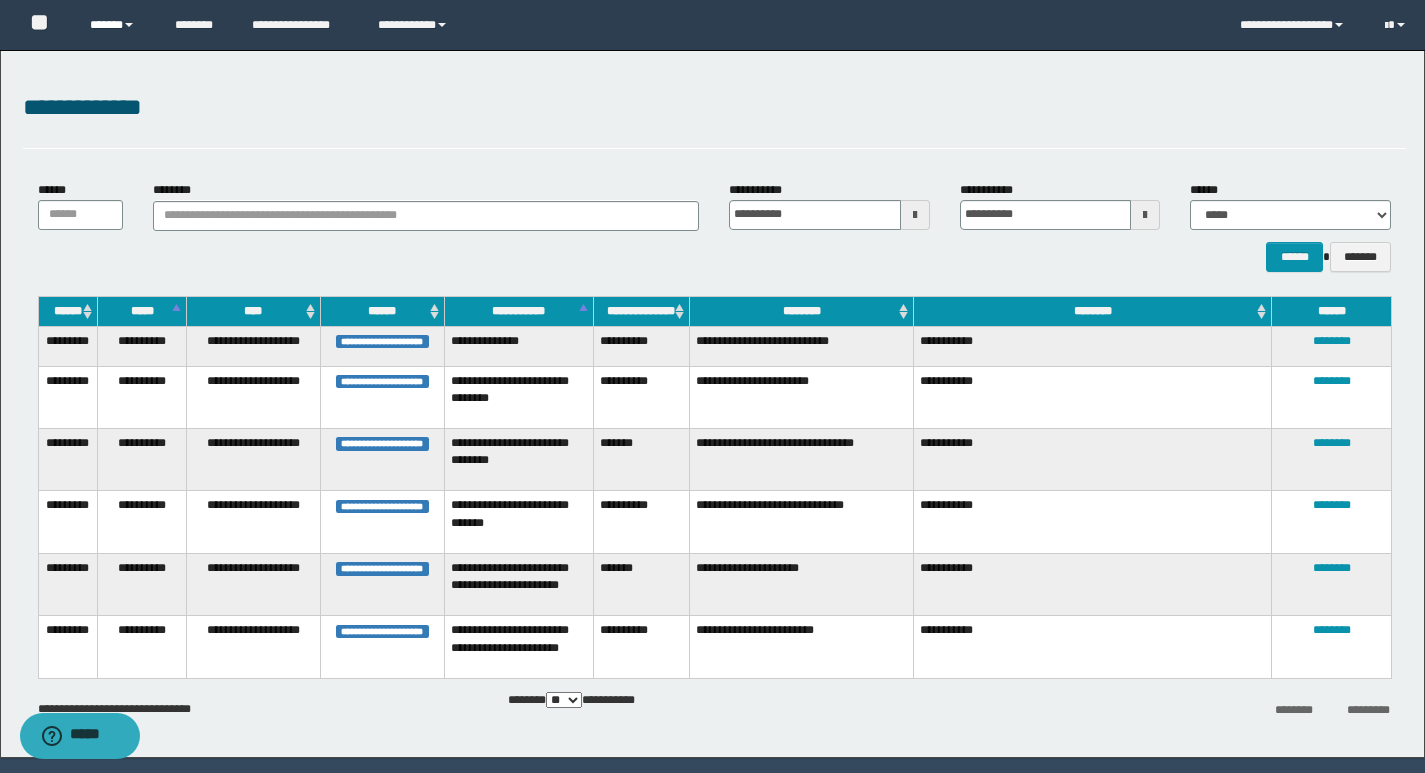 click on "******" at bounding box center (117, 25) 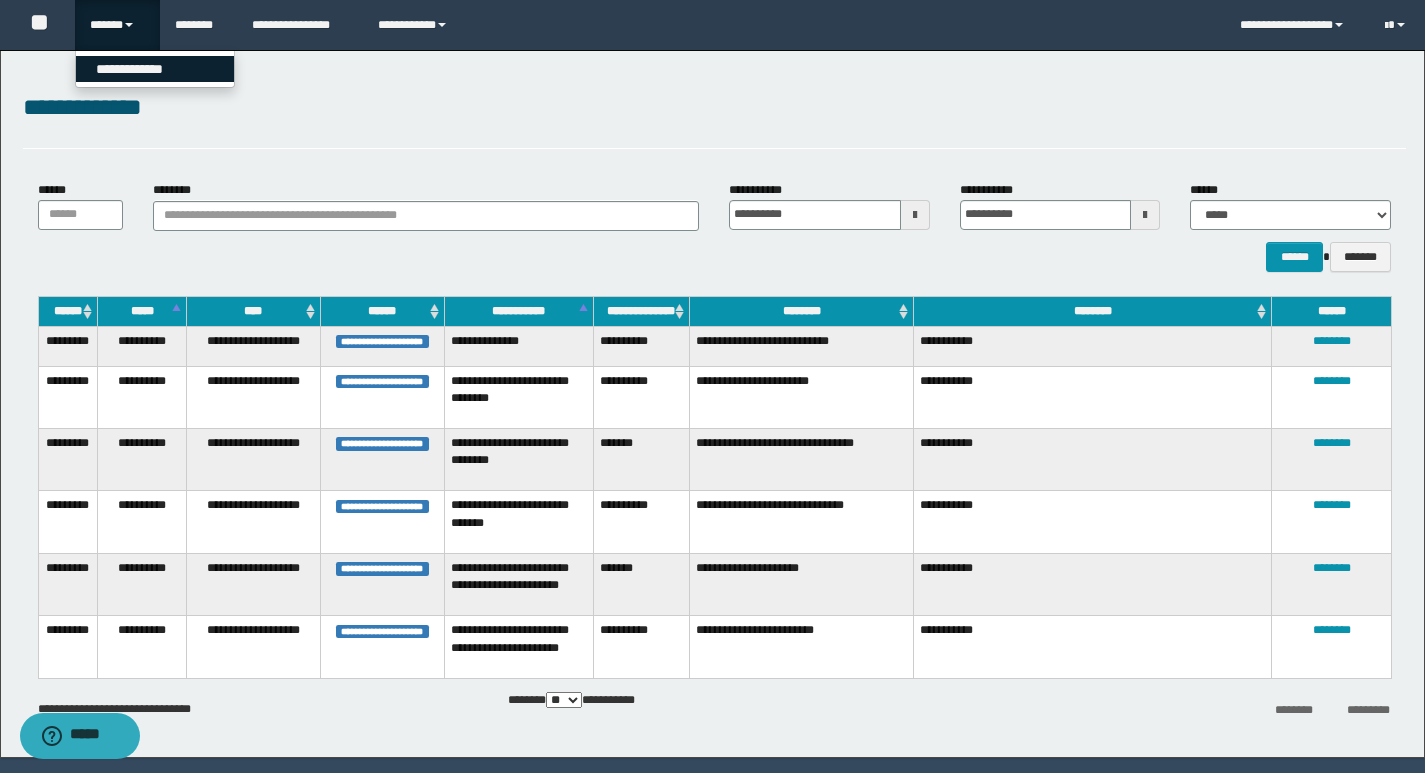 click on "**********" at bounding box center [155, 69] 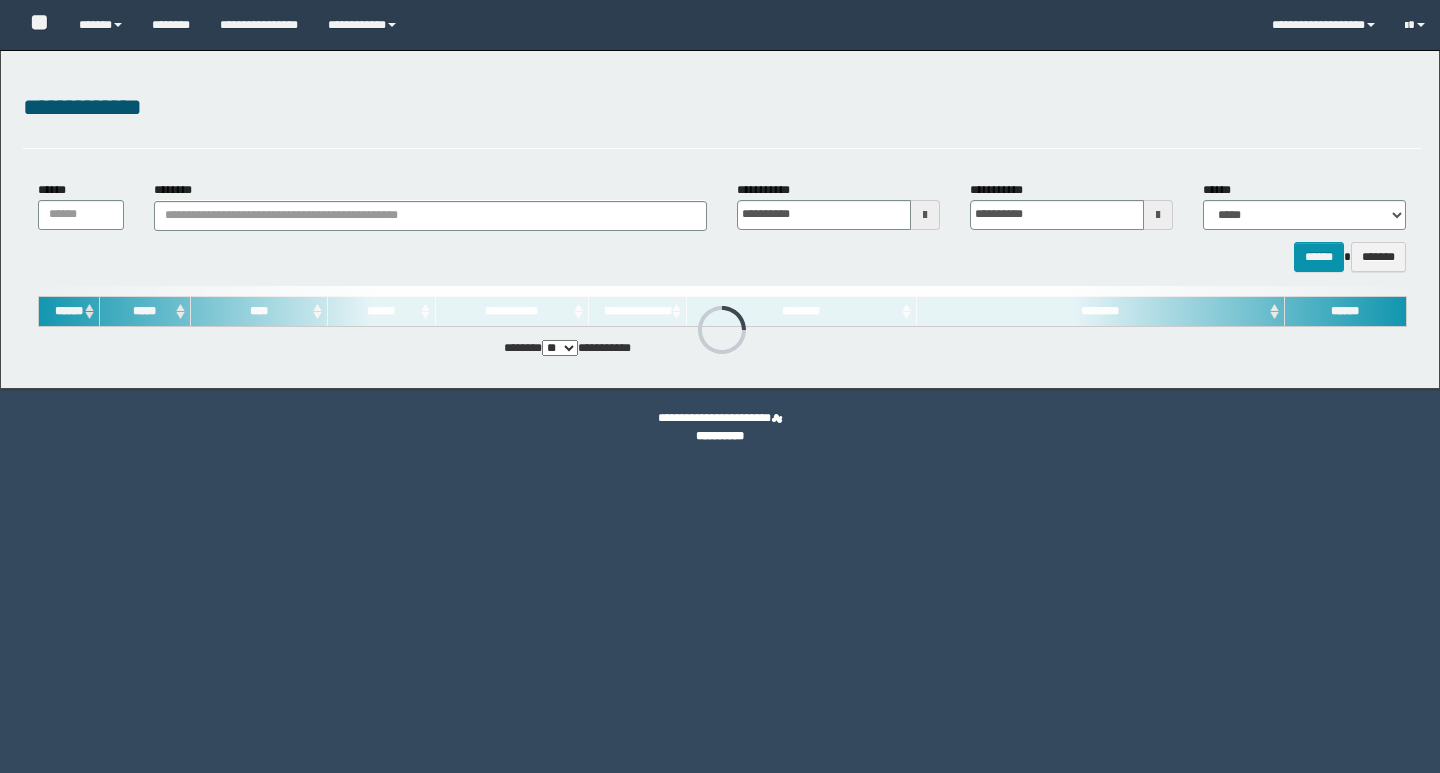 scroll, scrollTop: 0, scrollLeft: 0, axis: both 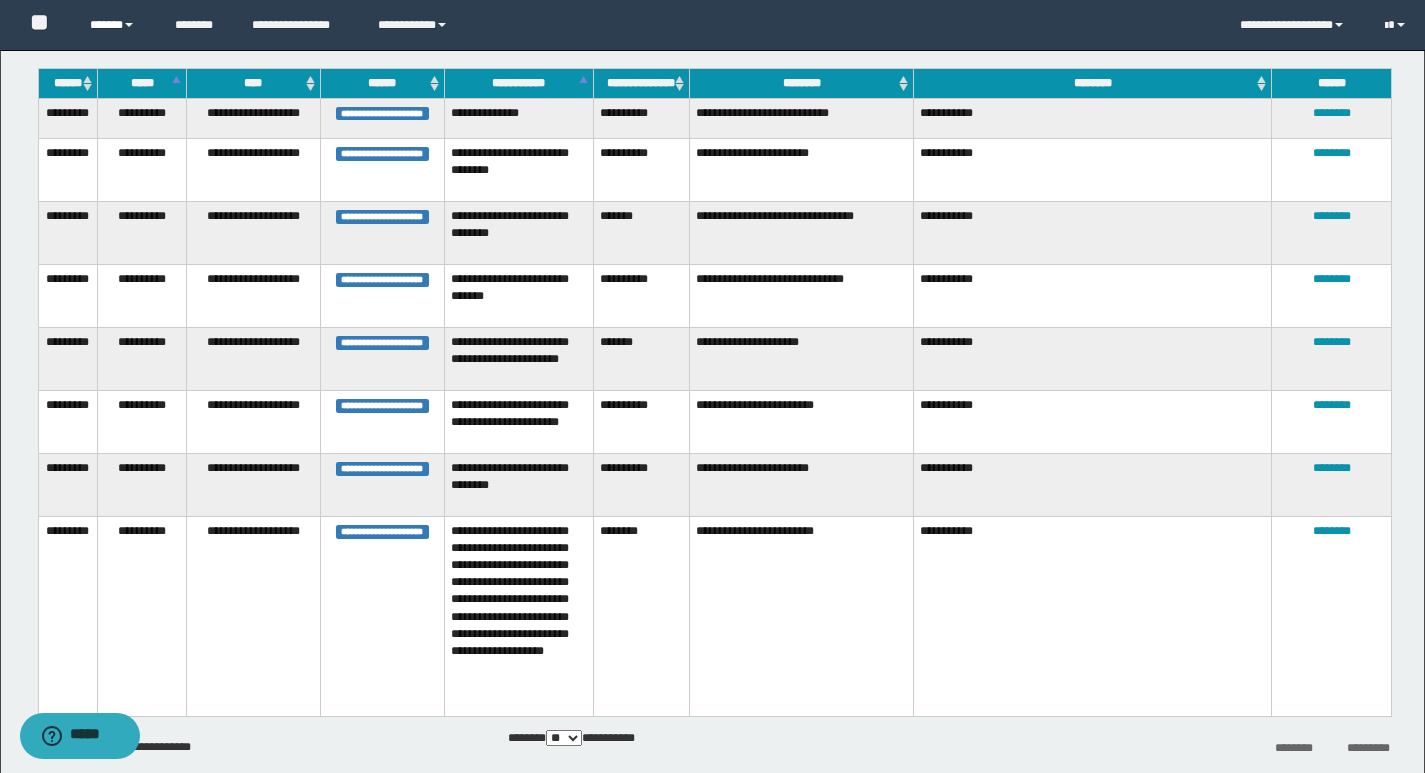 click on "******" at bounding box center [117, 25] 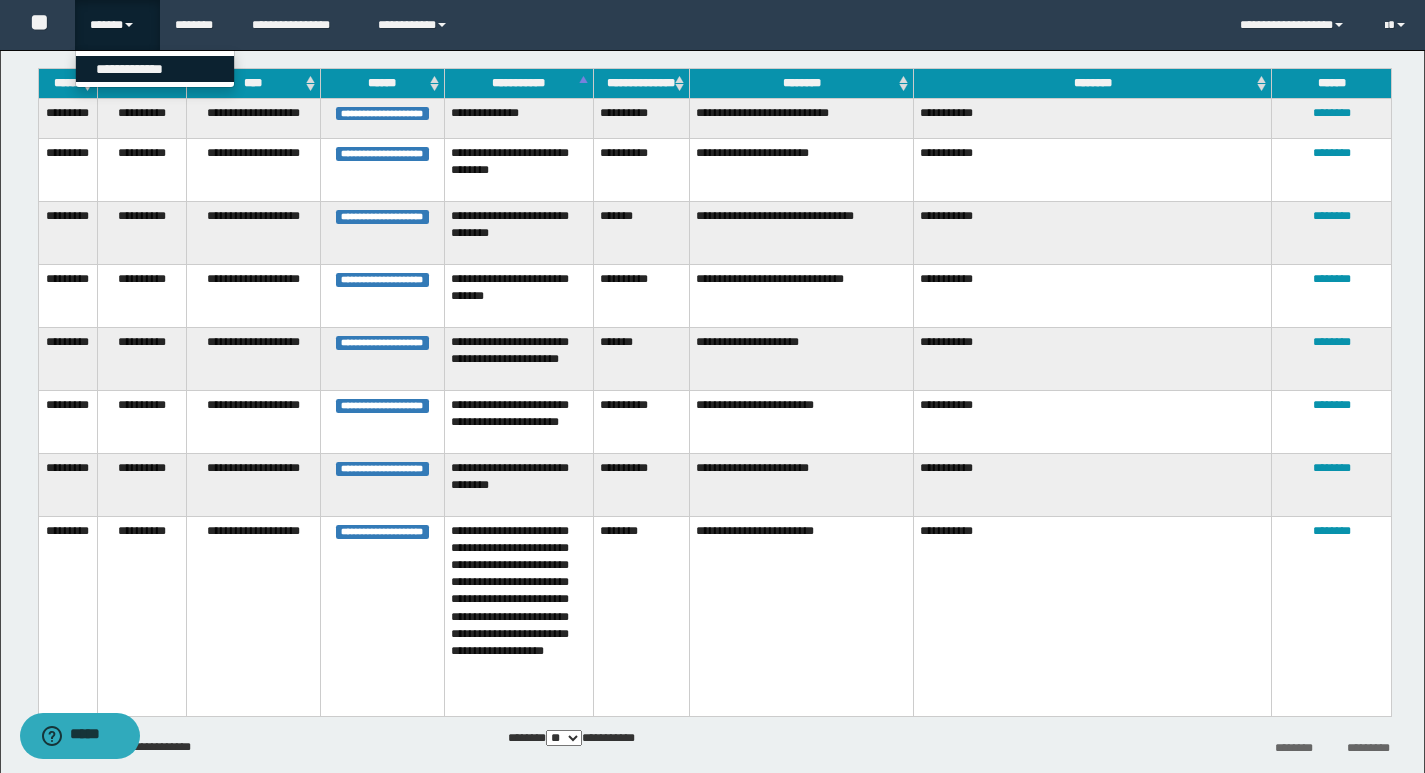 click on "**********" at bounding box center [155, 69] 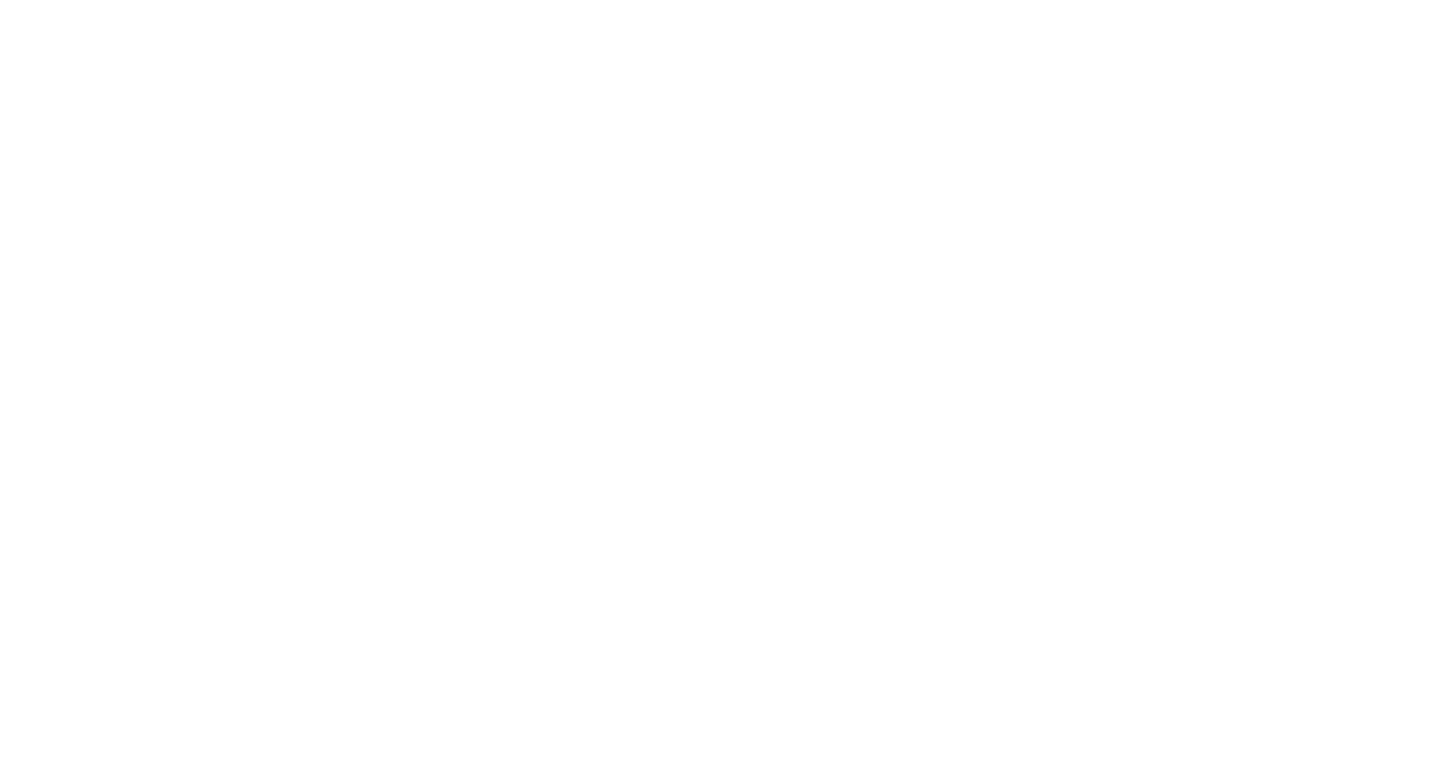 scroll, scrollTop: 0, scrollLeft: 0, axis: both 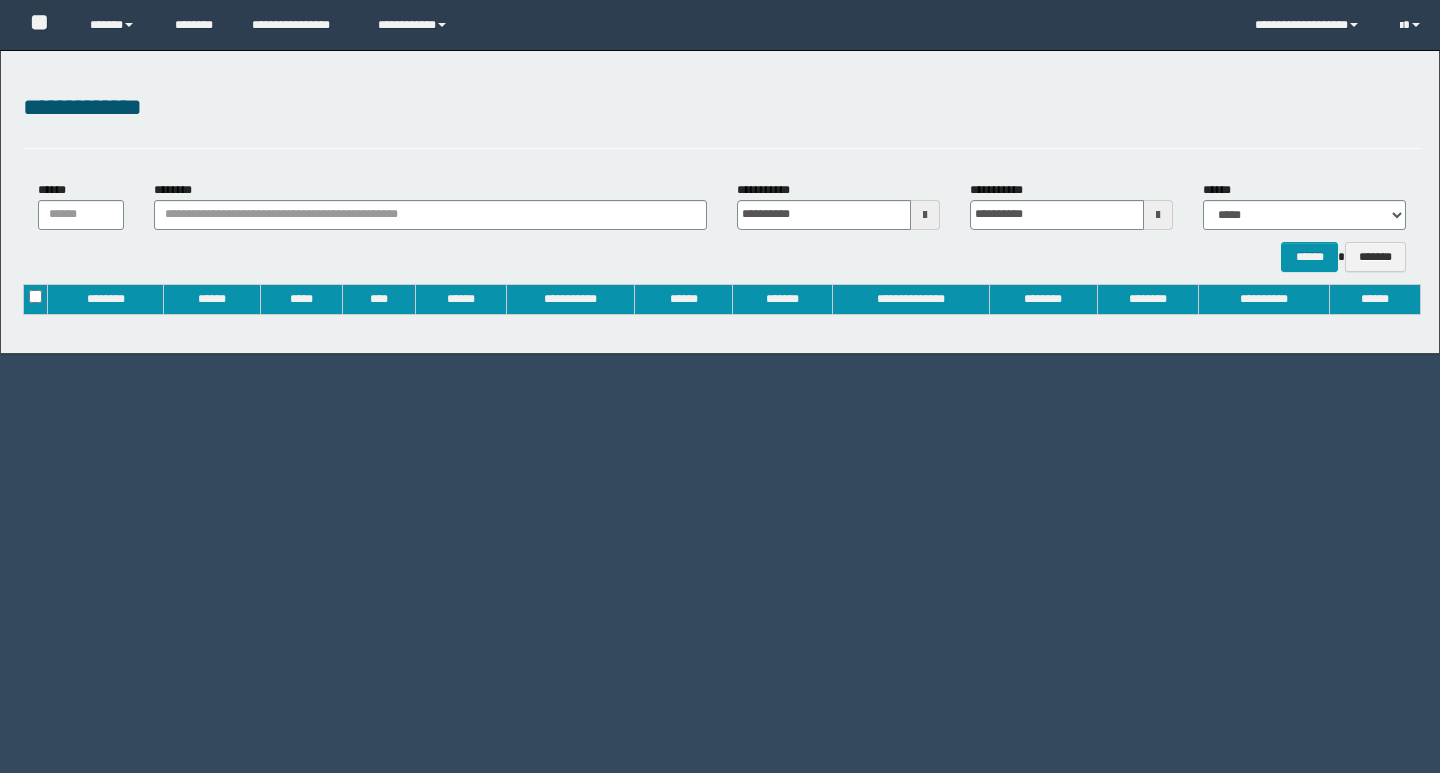 type on "**********" 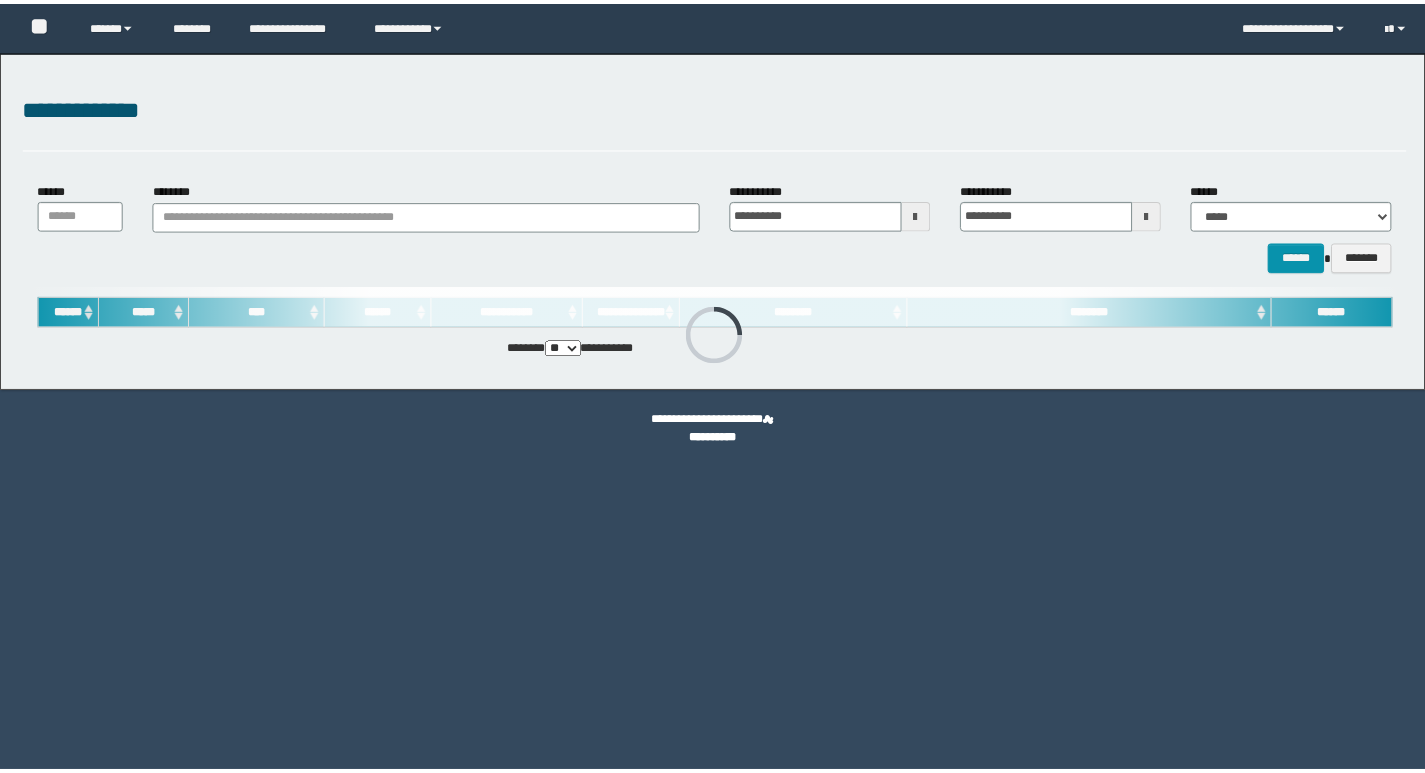 scroll, scrollTop: 0, scrollLeft: 0, axis: both 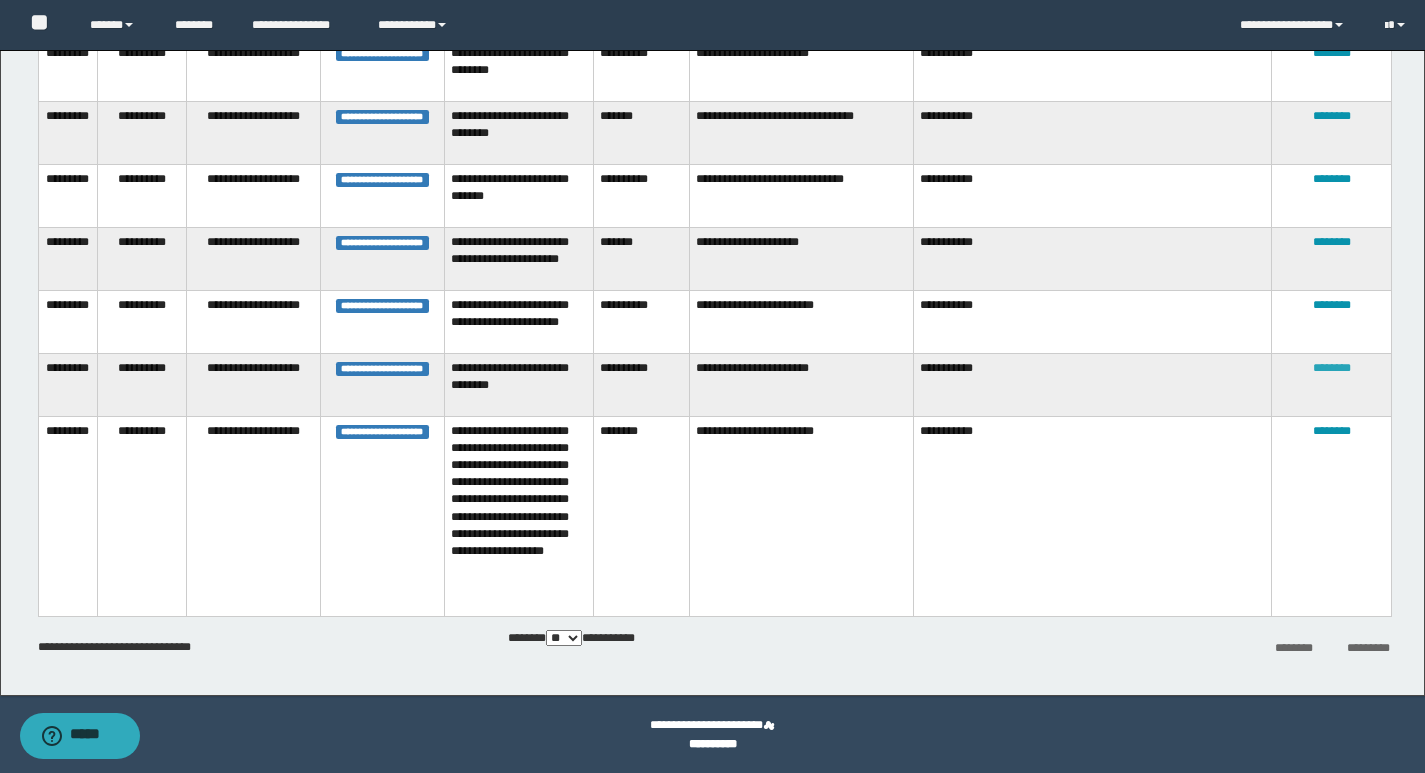 click on "********" at bounding box center [1332, 368] 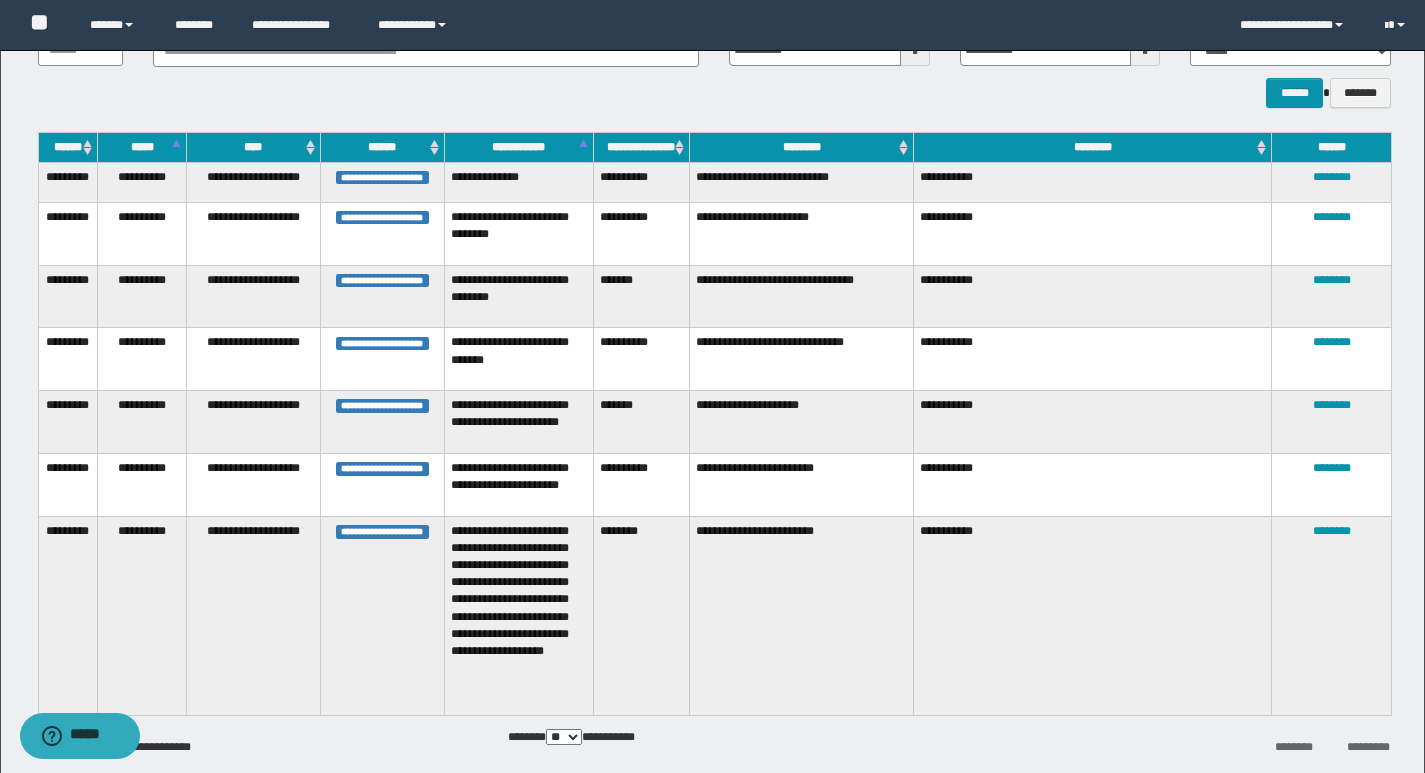 scroll, scrollTop: 264, scrollLeft: 0, axis: vertical 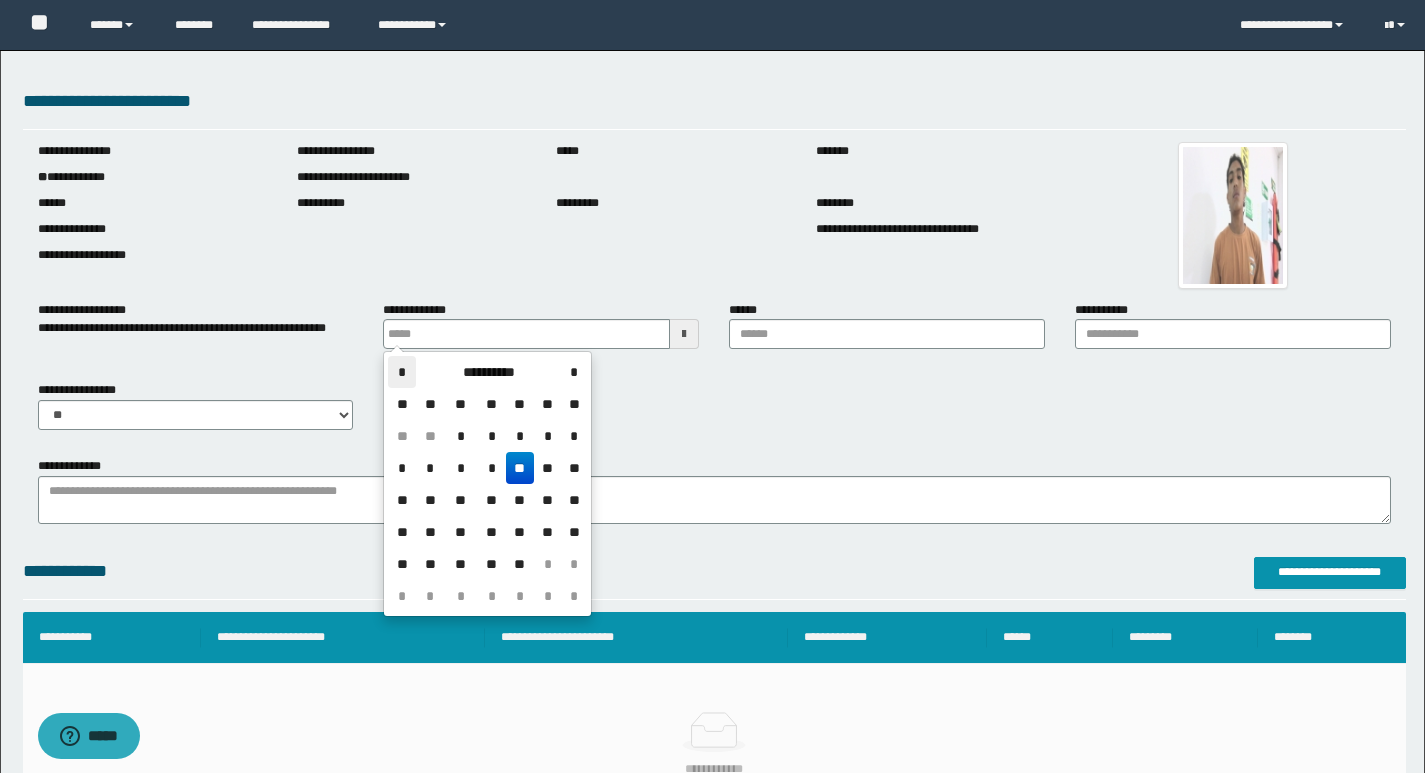 click on "*" at bounding box center (402, 372) 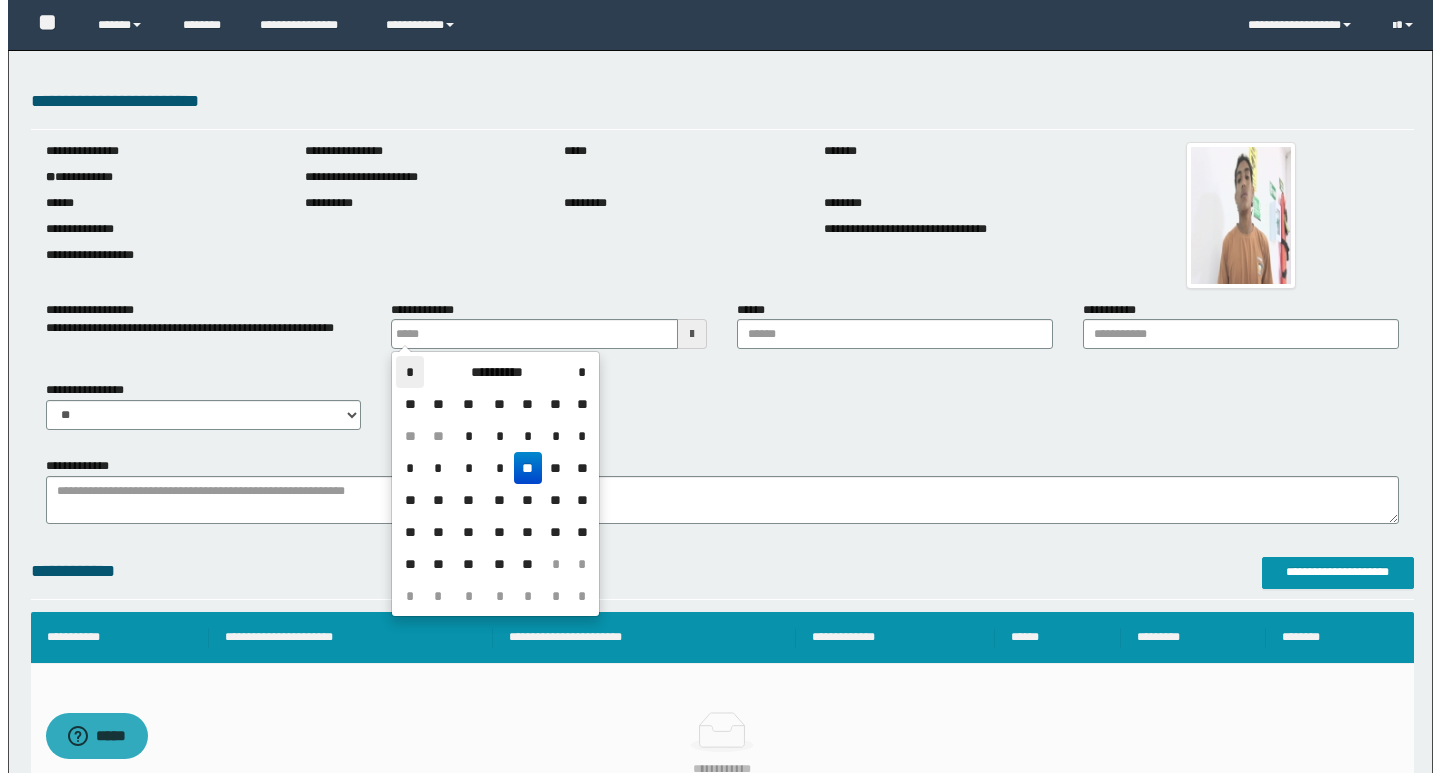 scroll, scrollTop: 0, scrollLeft: 0, axis: both 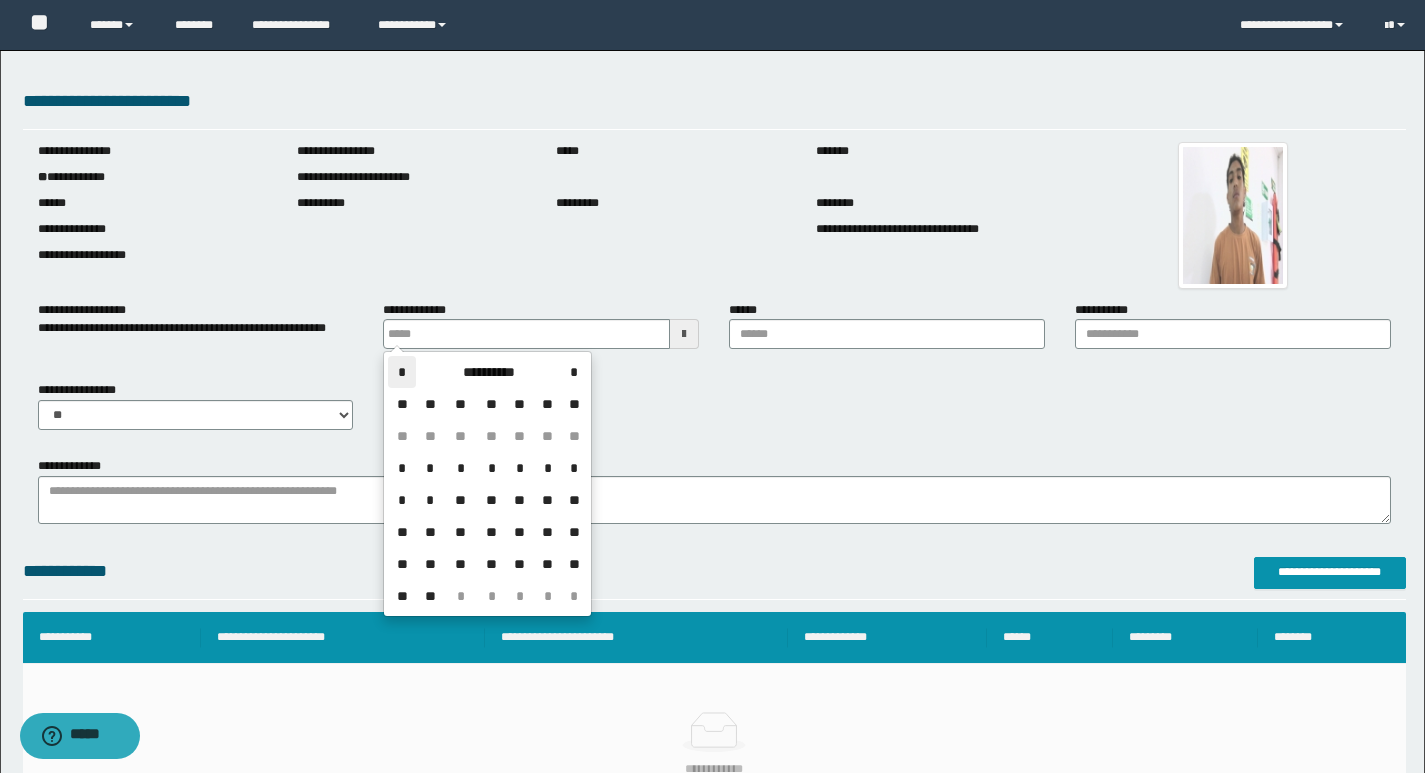 click on "*" at bounding box center (402, 372) 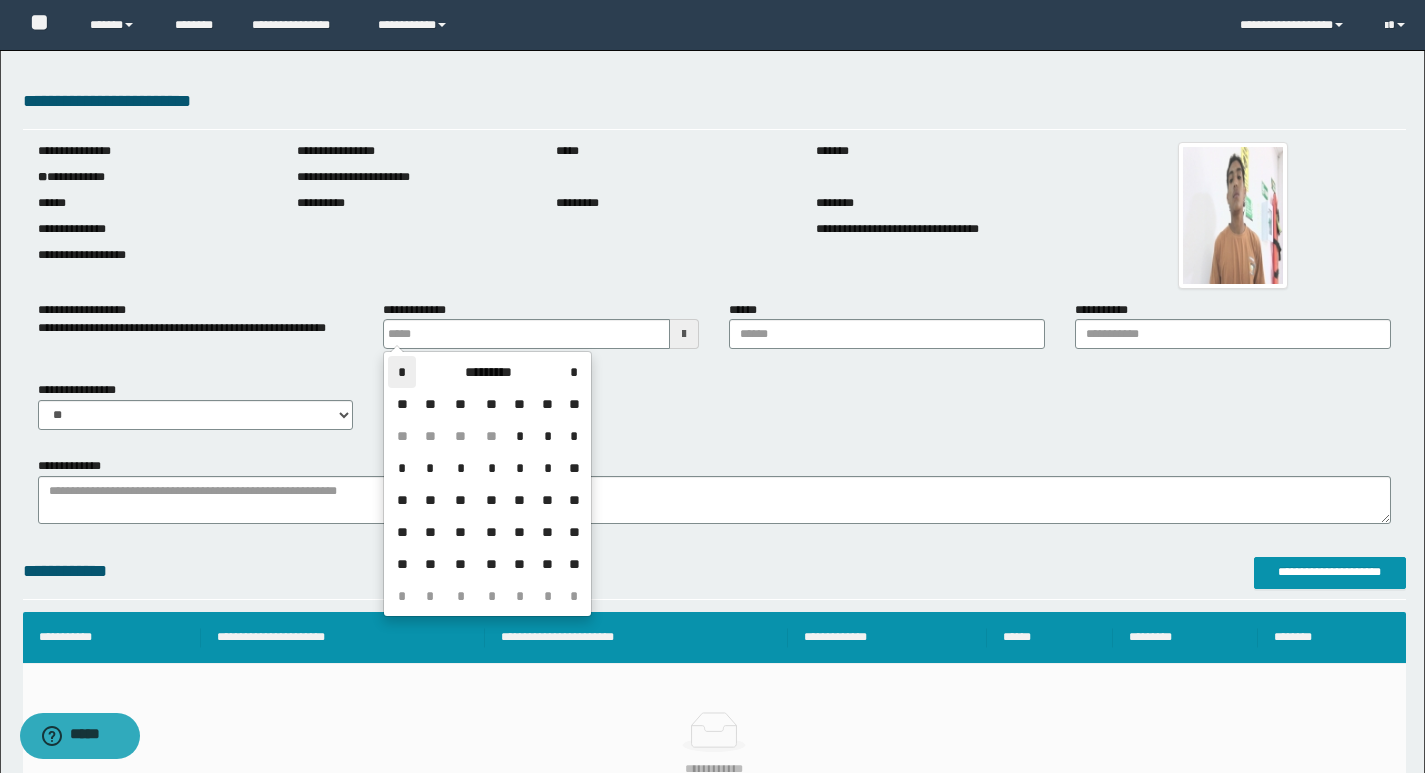 click on "*" at bounding box center [402, 372] 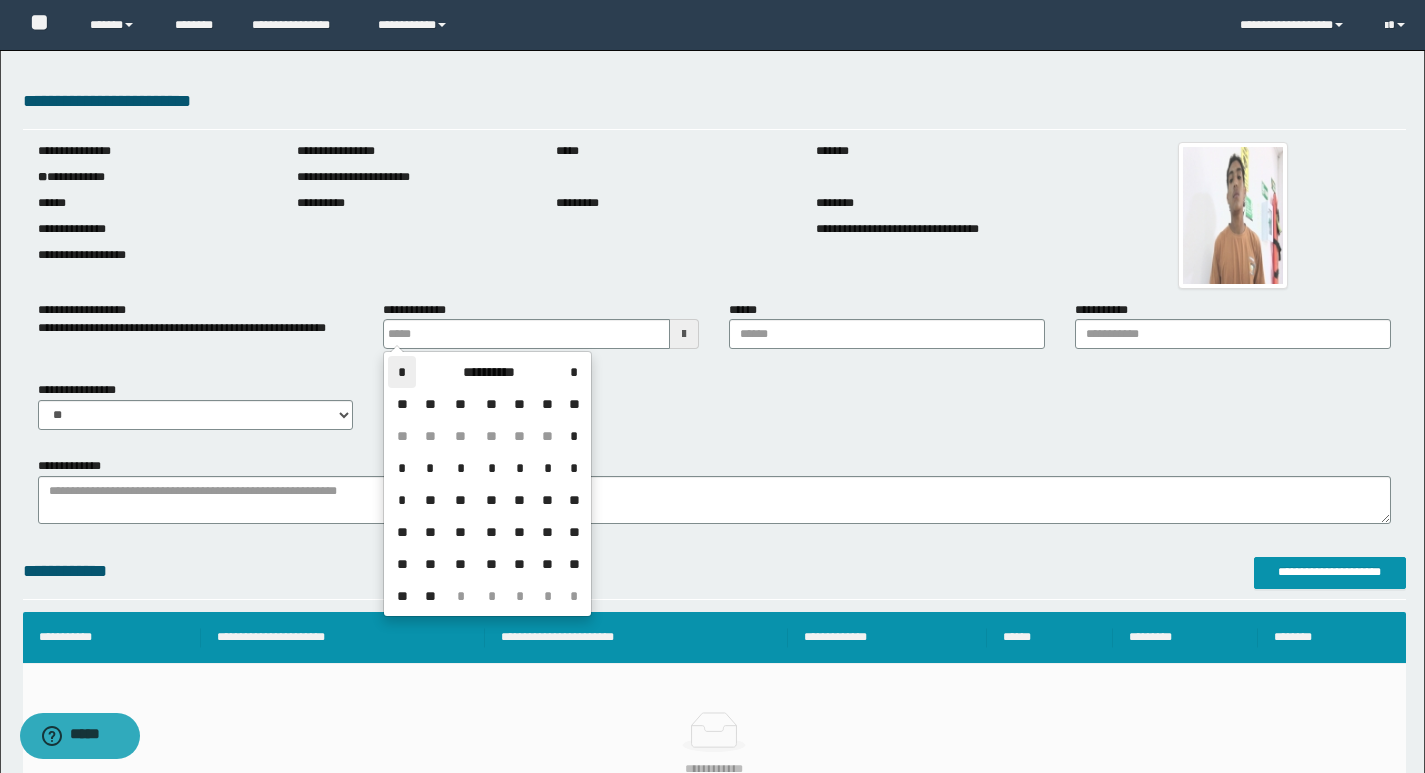 click on "*" at bounding box center [402, 372] 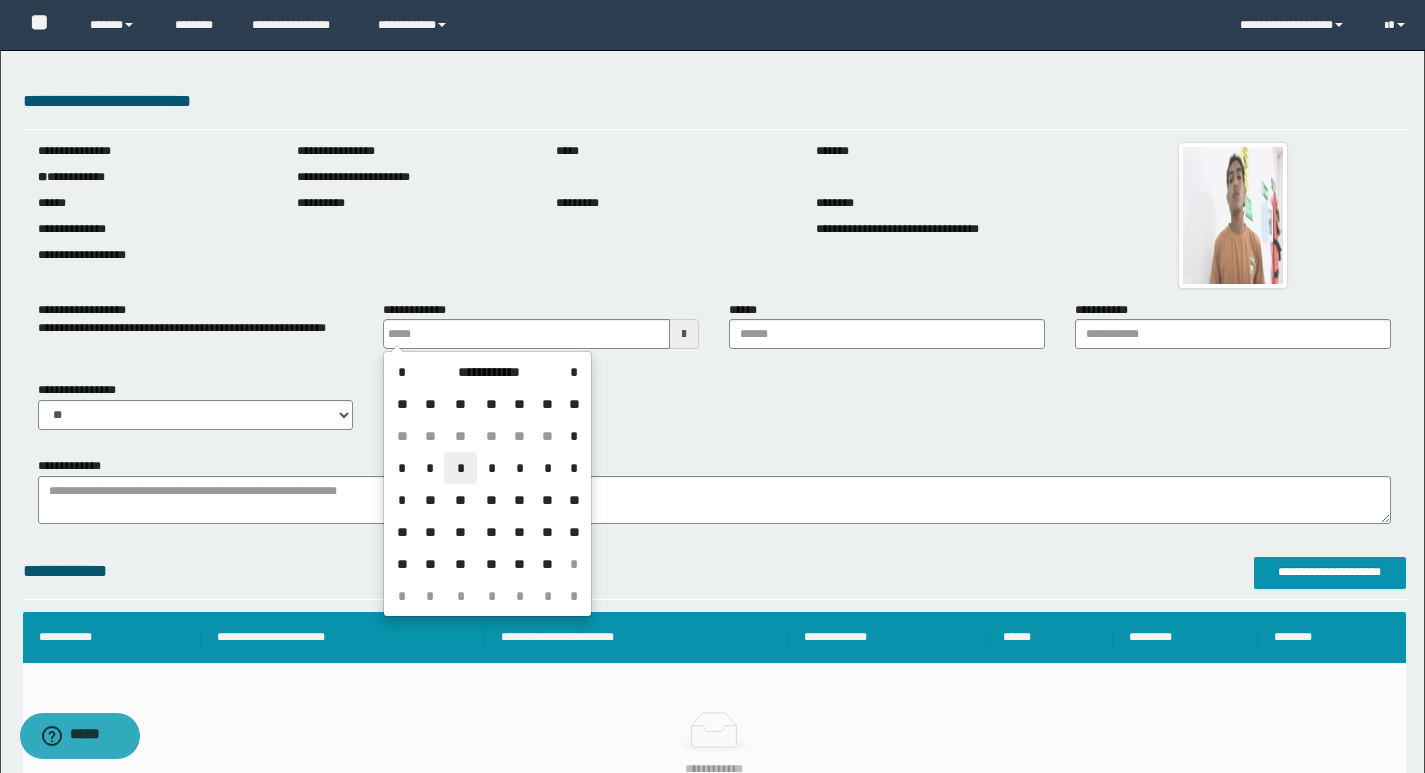 click on "*" at bounding box center (460, 468) 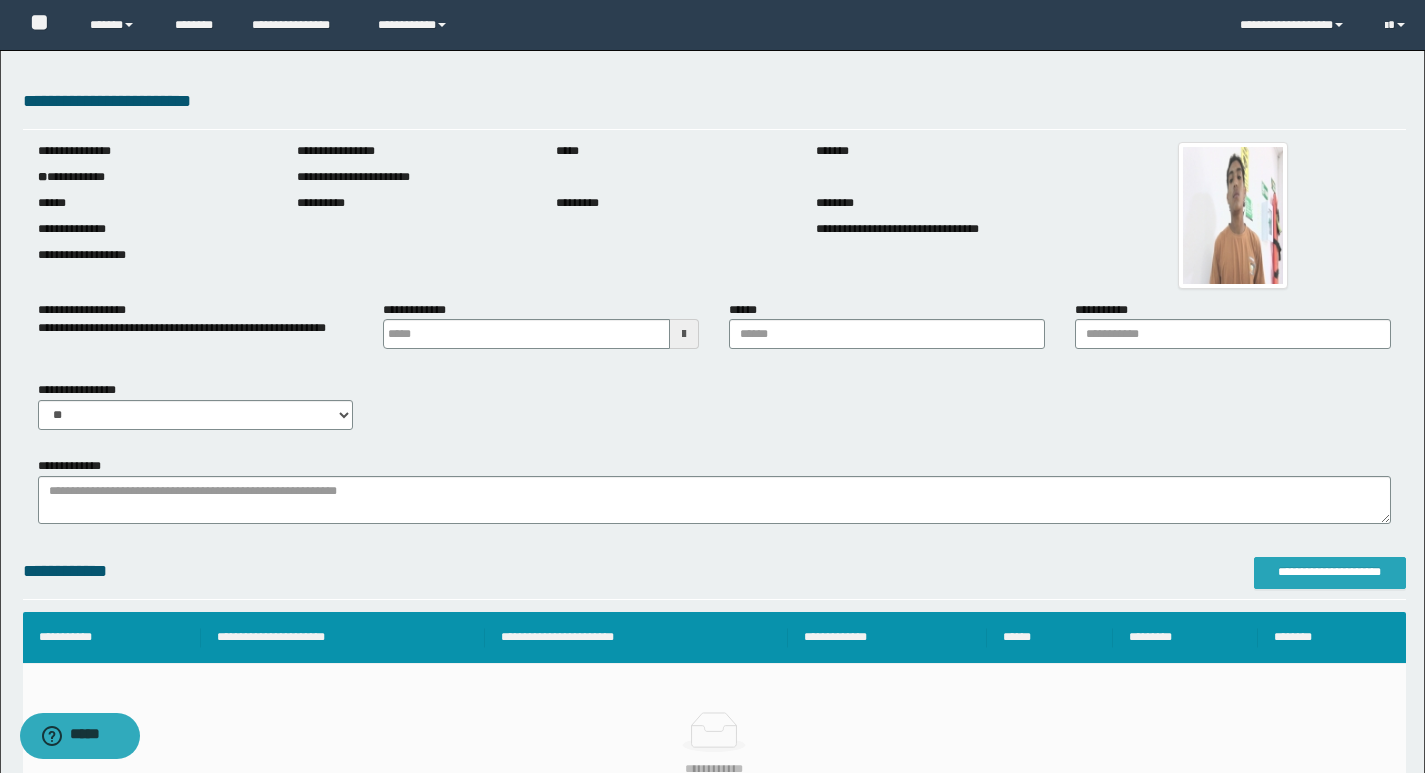 click on "**********" at bounding box center (1330, 573) 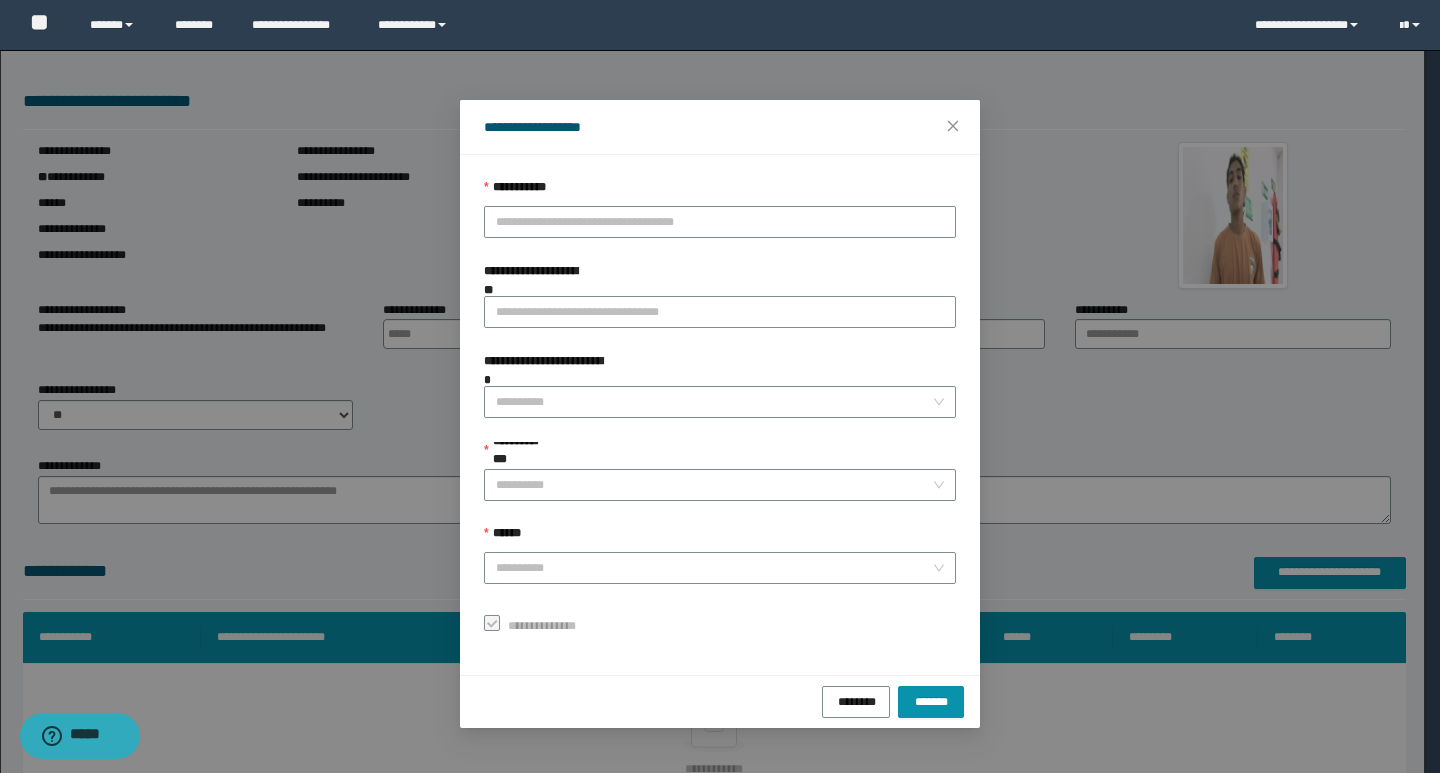 click on "**********" at bounding box center (720, 409) 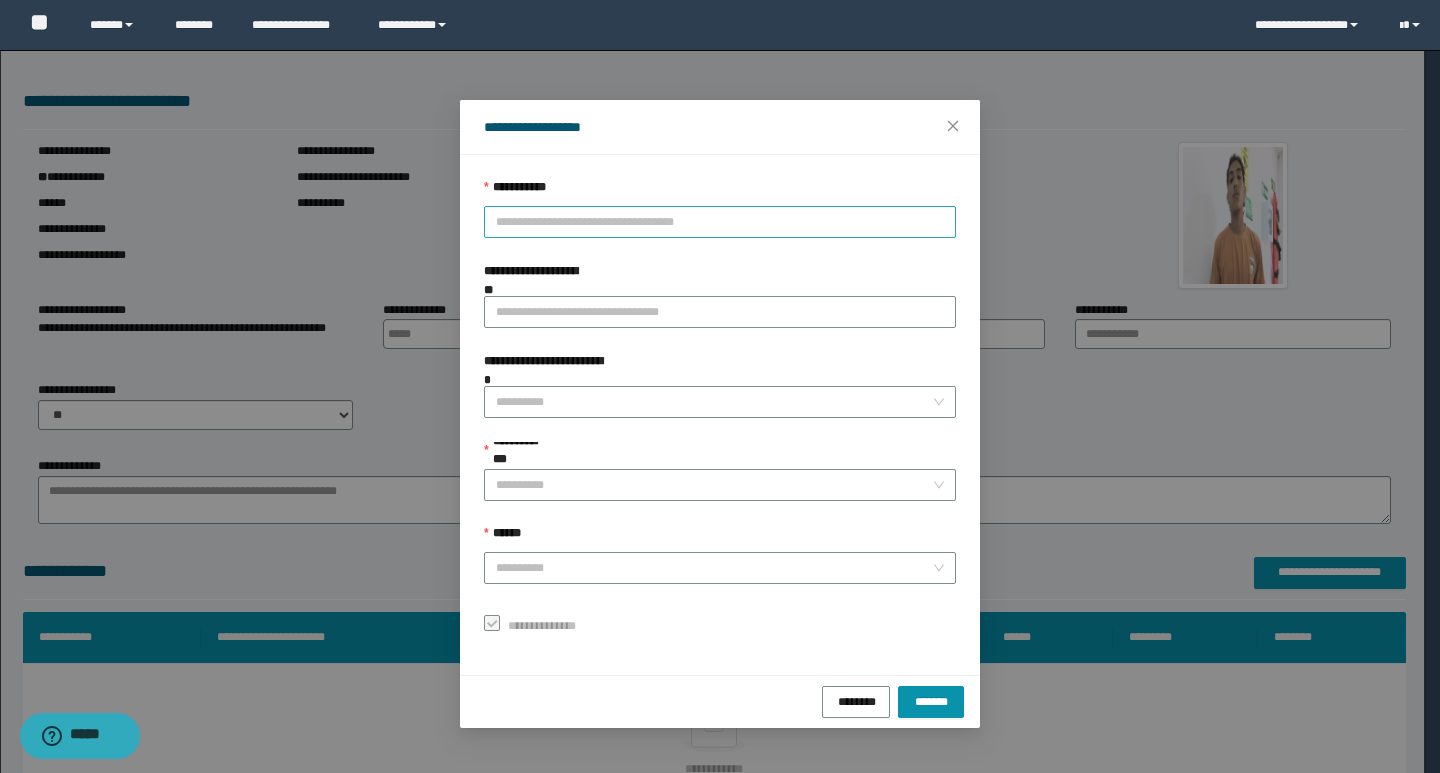 click on "**********" at bounding box center (720, 222) 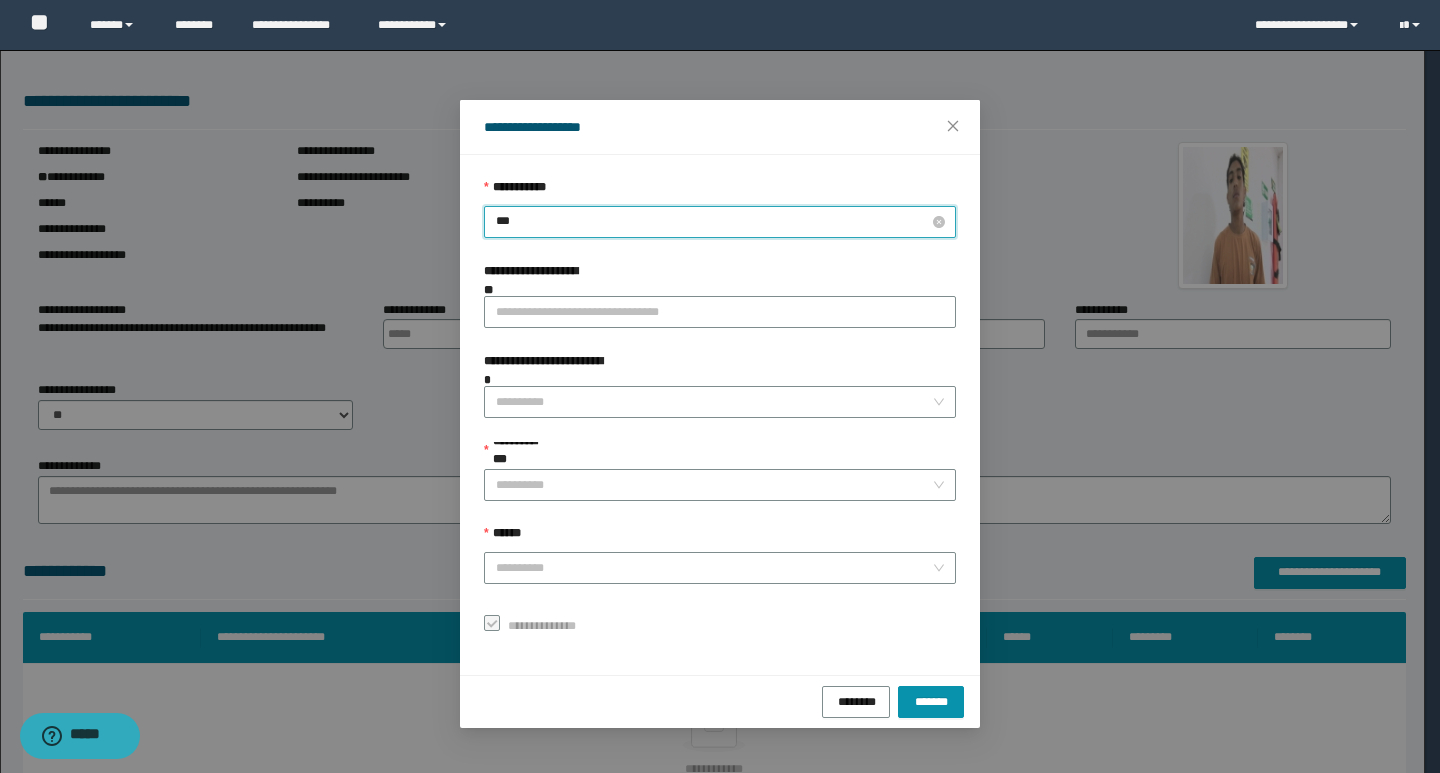 type on "****" 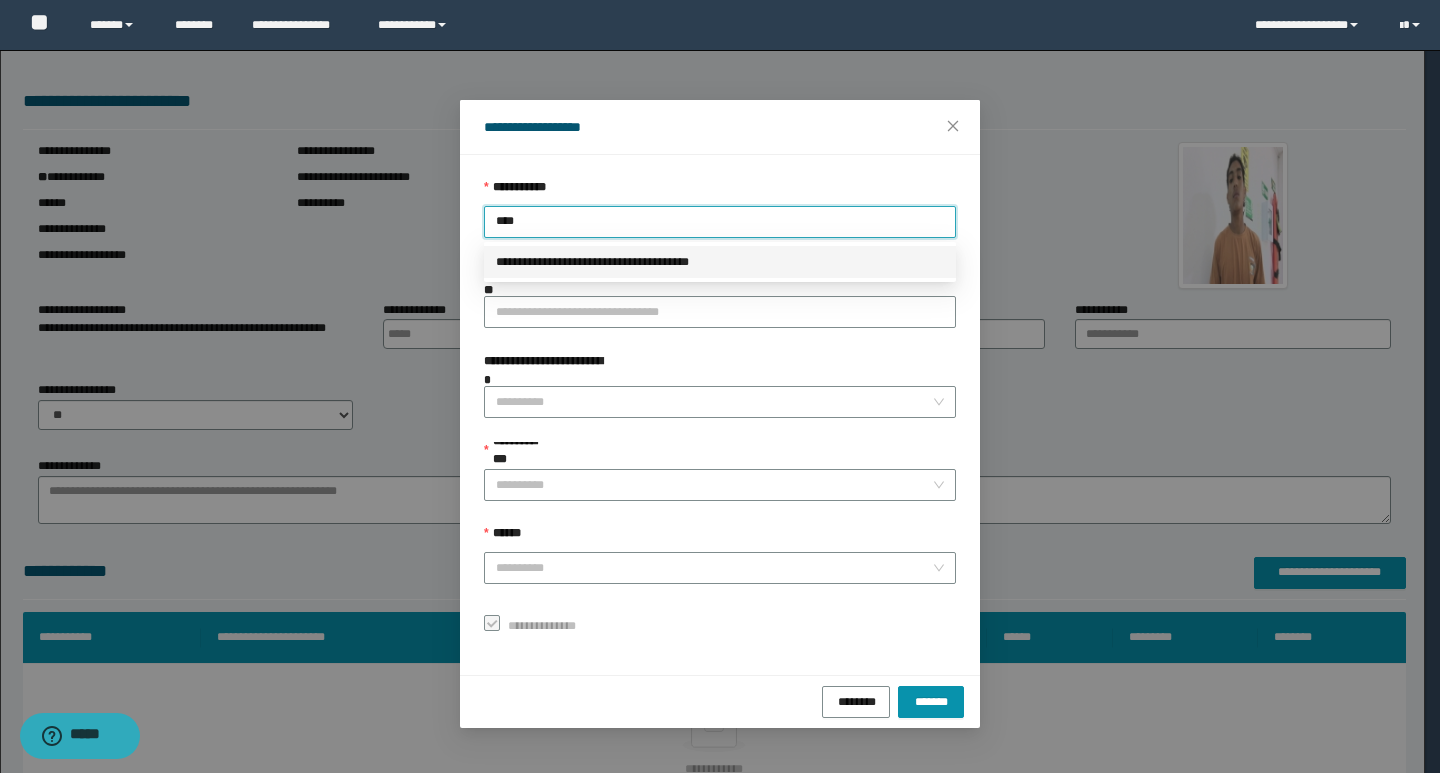 type 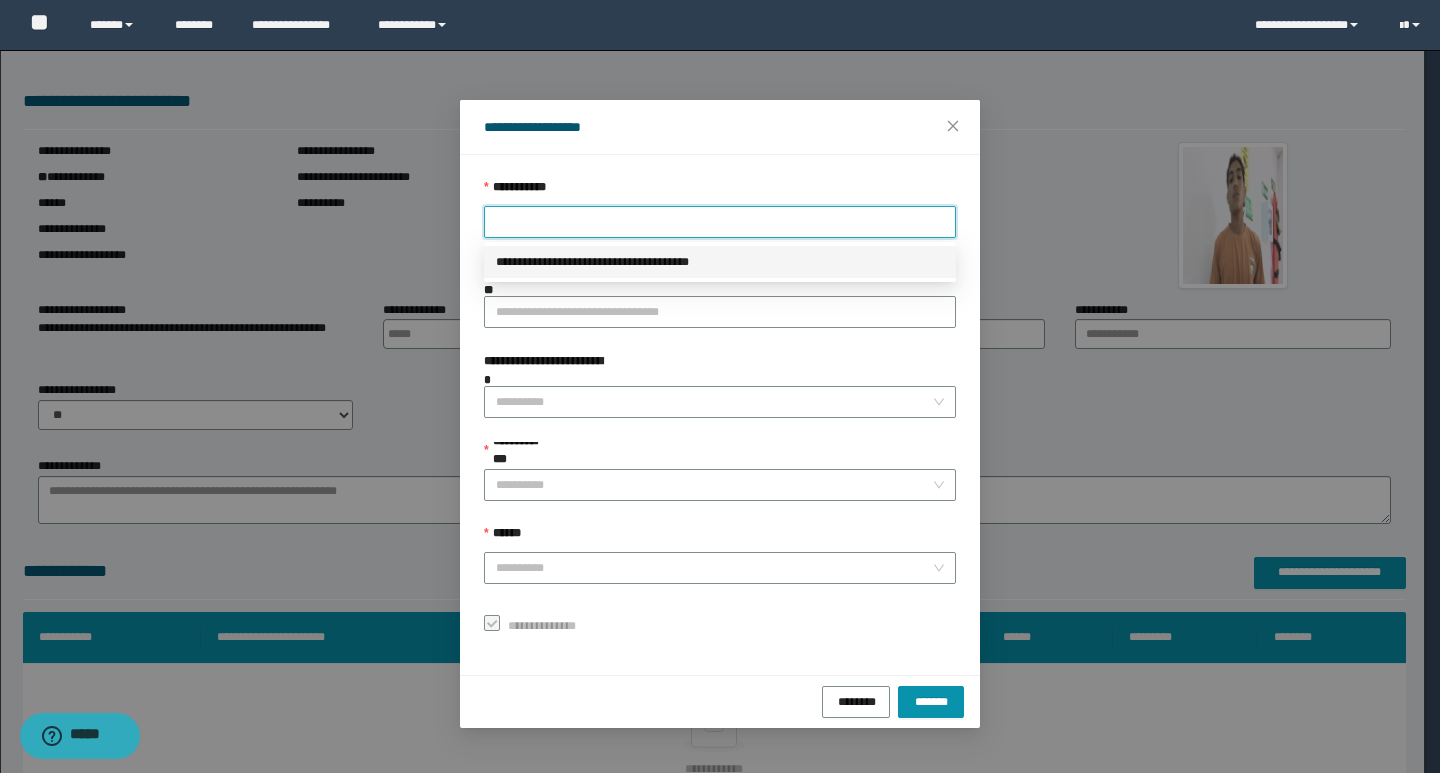 click on "**********" at bounding box center [712, 386] 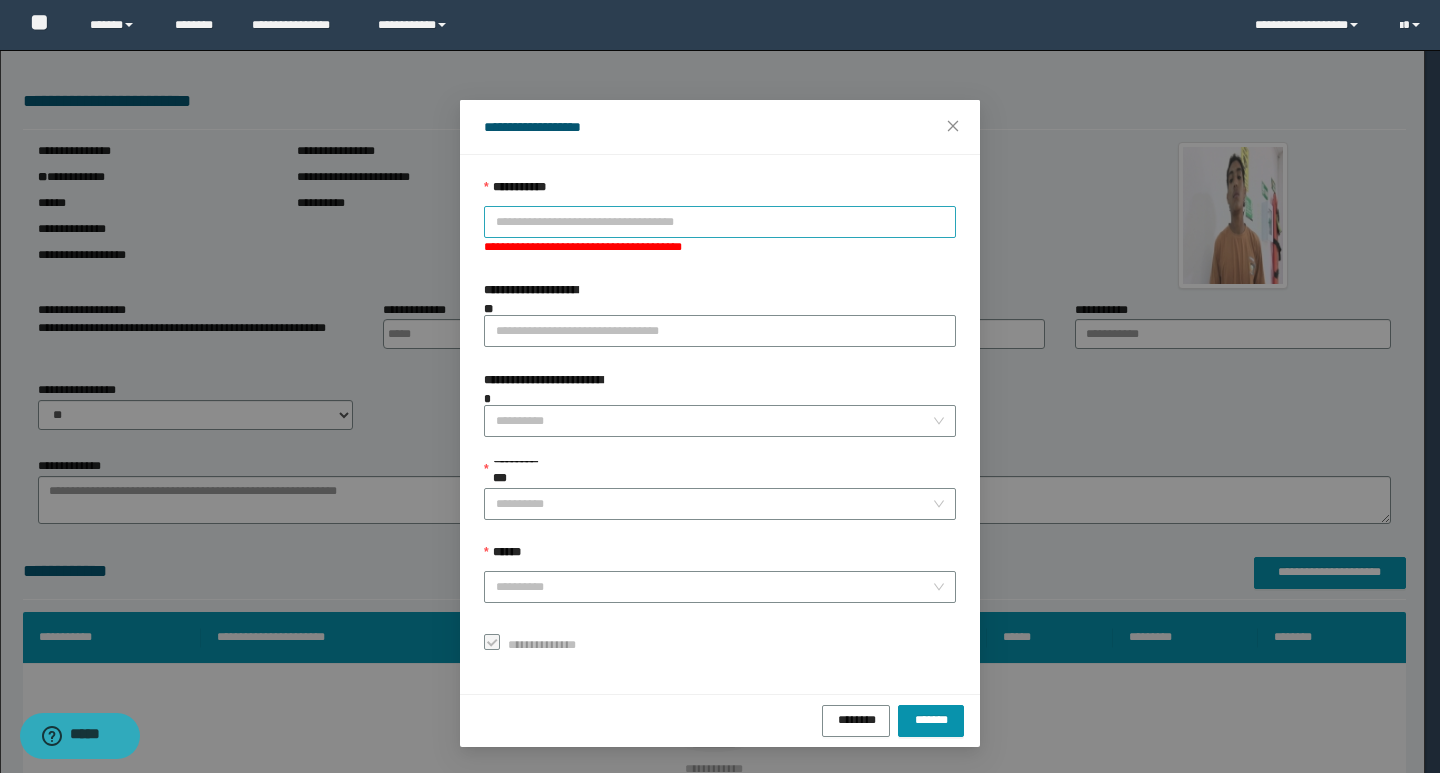 click on "**********" at bounding box center [720, 222] 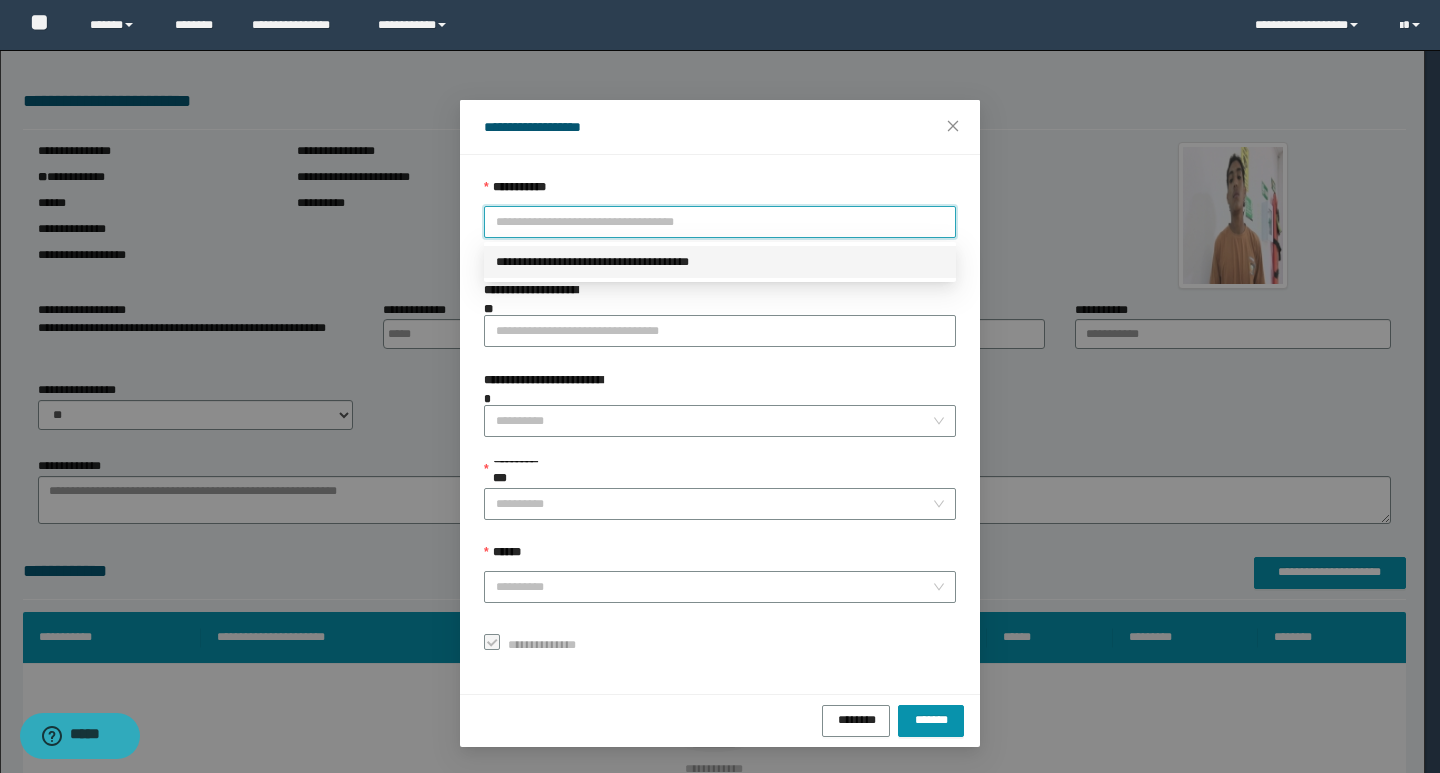 click on "**********" at bounding box center (720, 262) 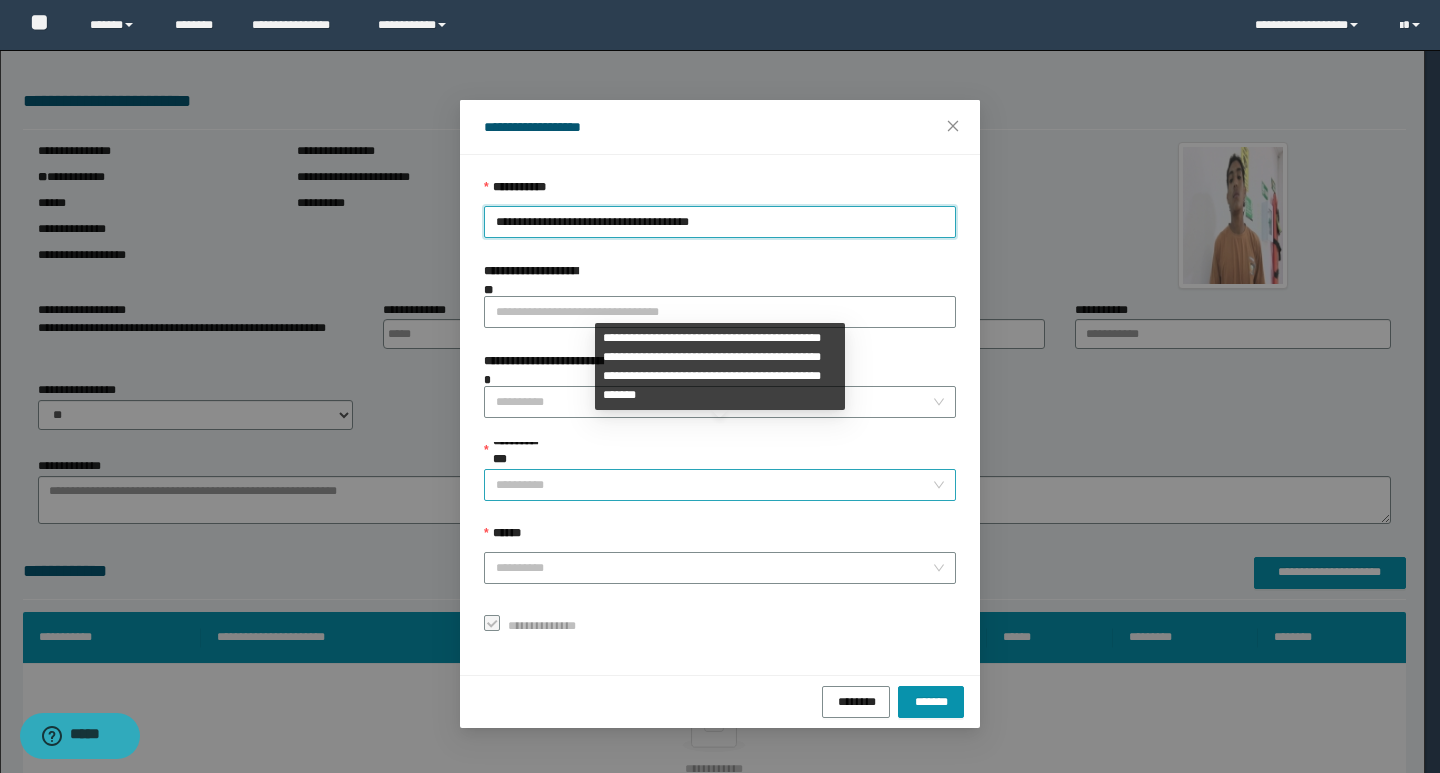 click on "**********" at bounding box center [714, 485] 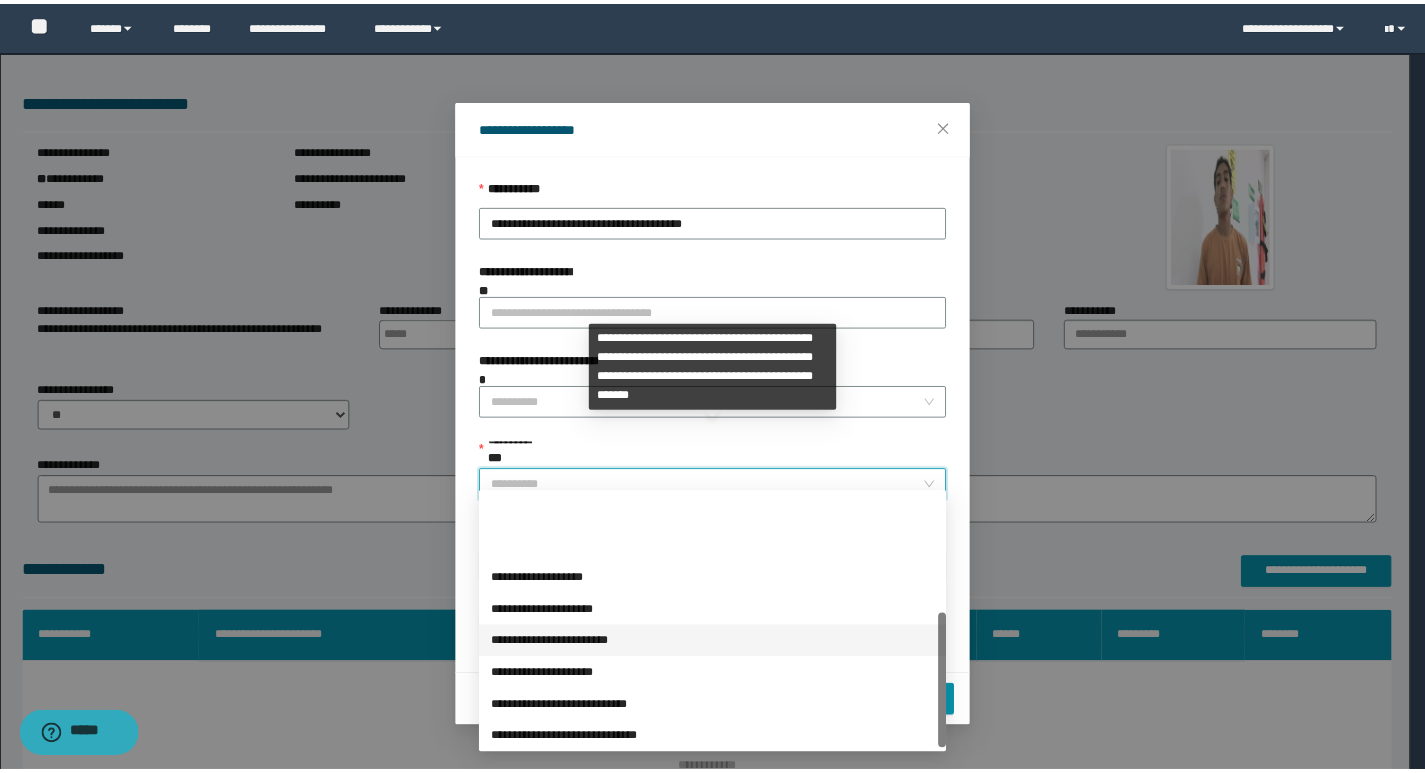 scroll, scrollTop: 224, scrollLeft: 0, axis: vertical 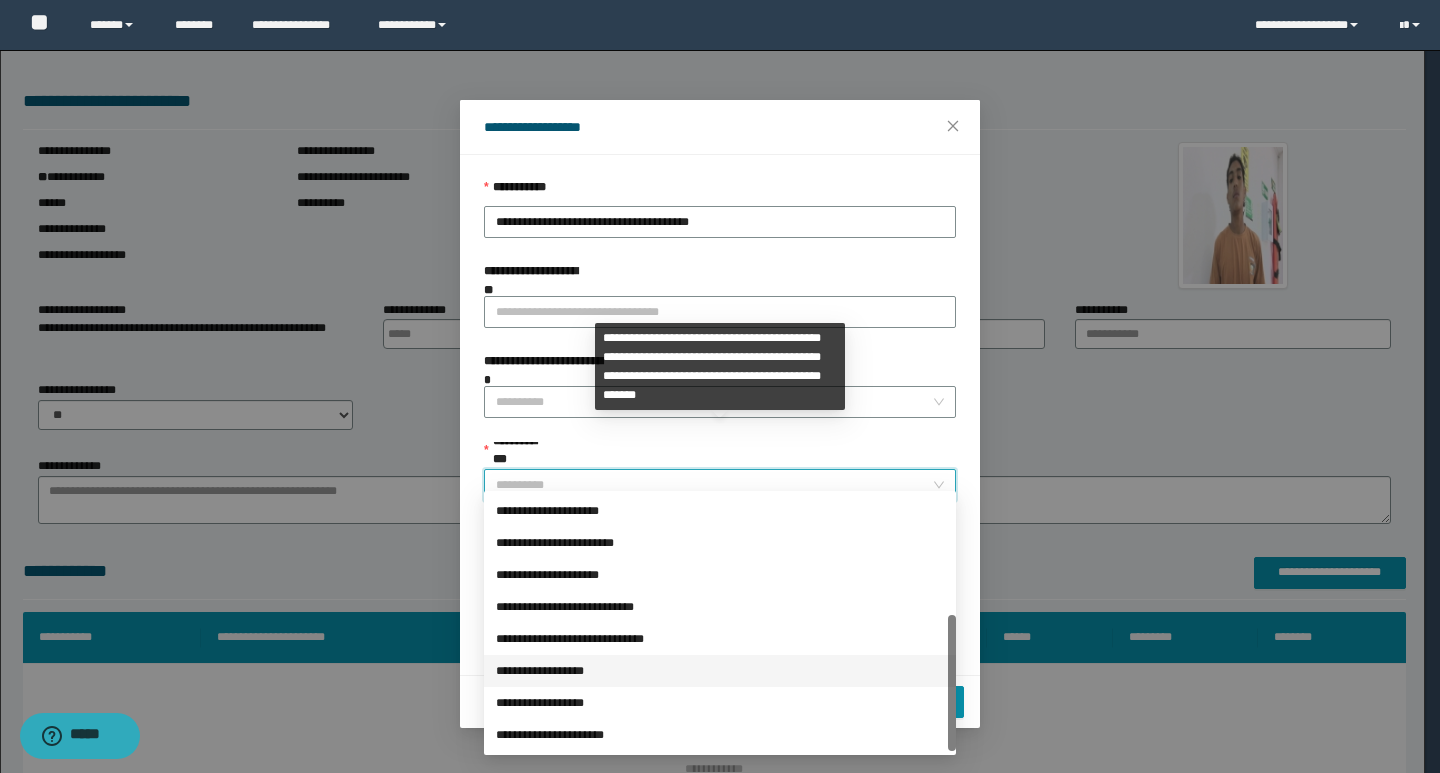 click on "**********" at bounding box center [720, 671] 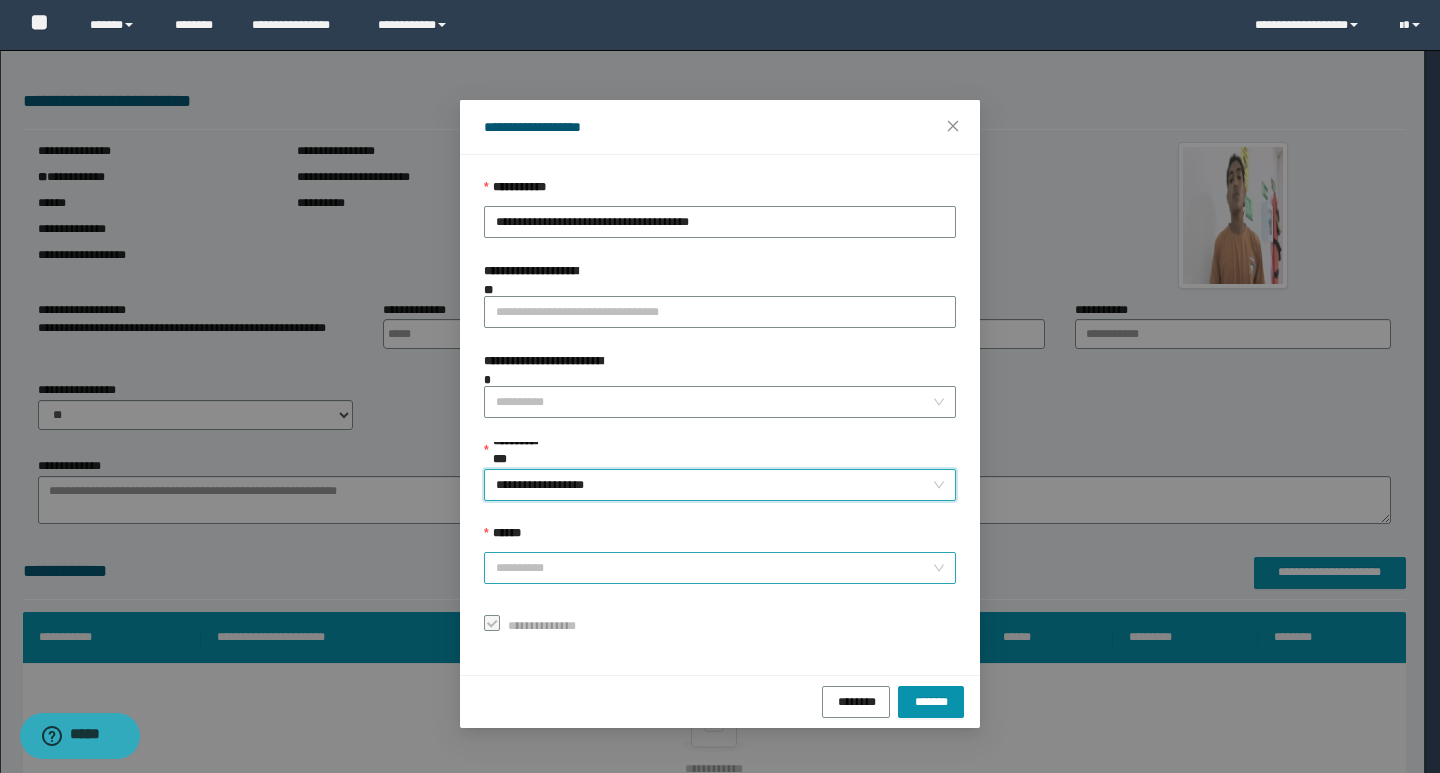 click on "******" at bounding box center (714, 568) 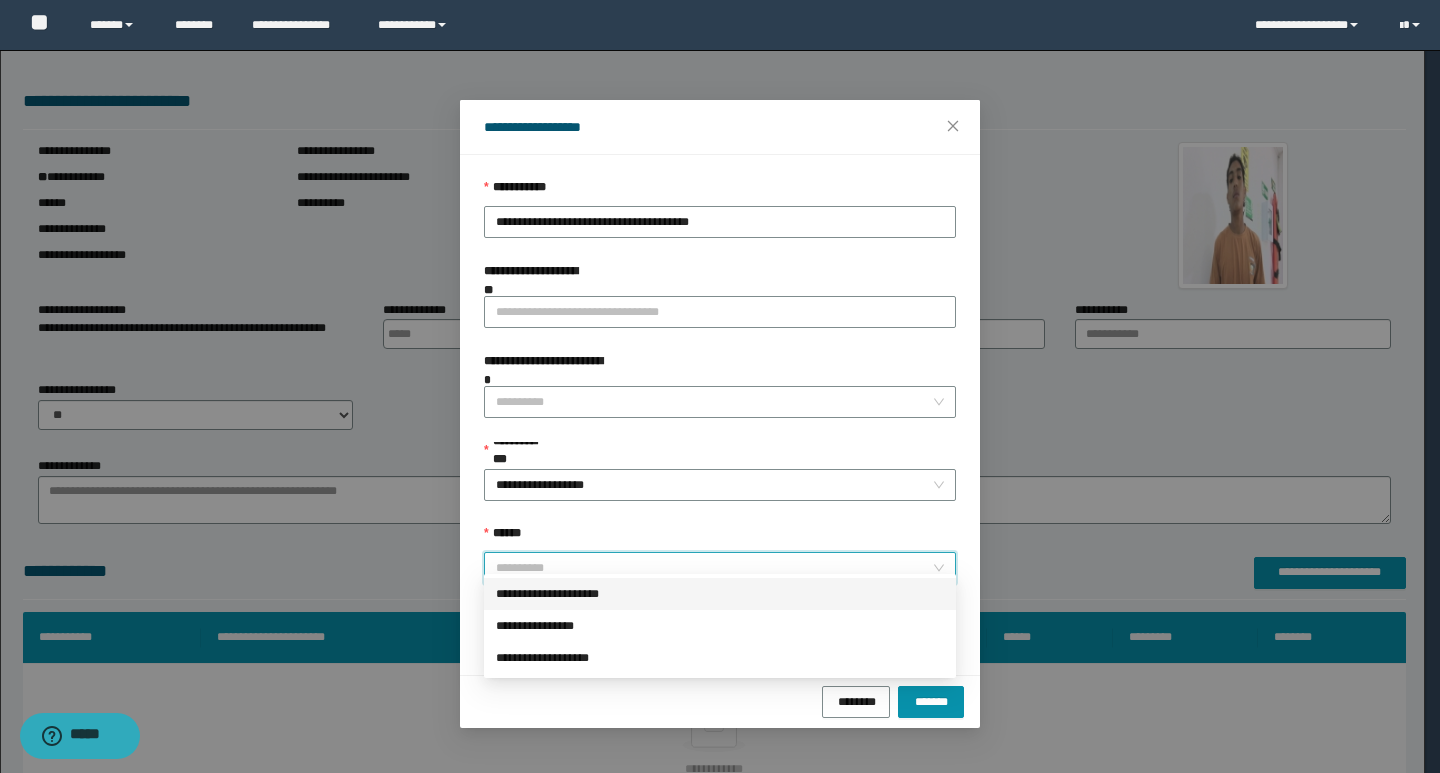 drag, startPoint x: 567, startPoint y: 587, endPoint x: 793, endPoint y: 683, distance: 245.5443 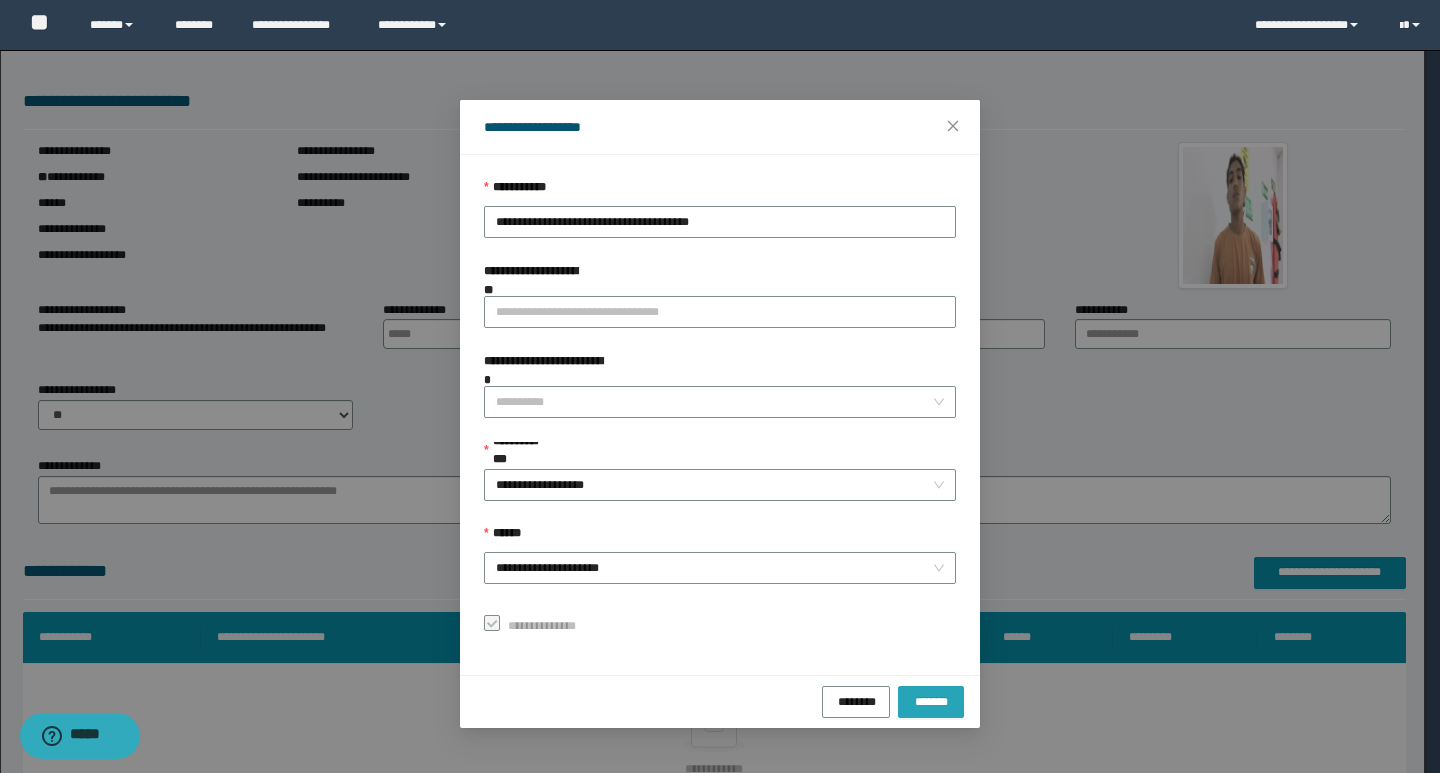click on "*******" at bounding box center (931, 702) 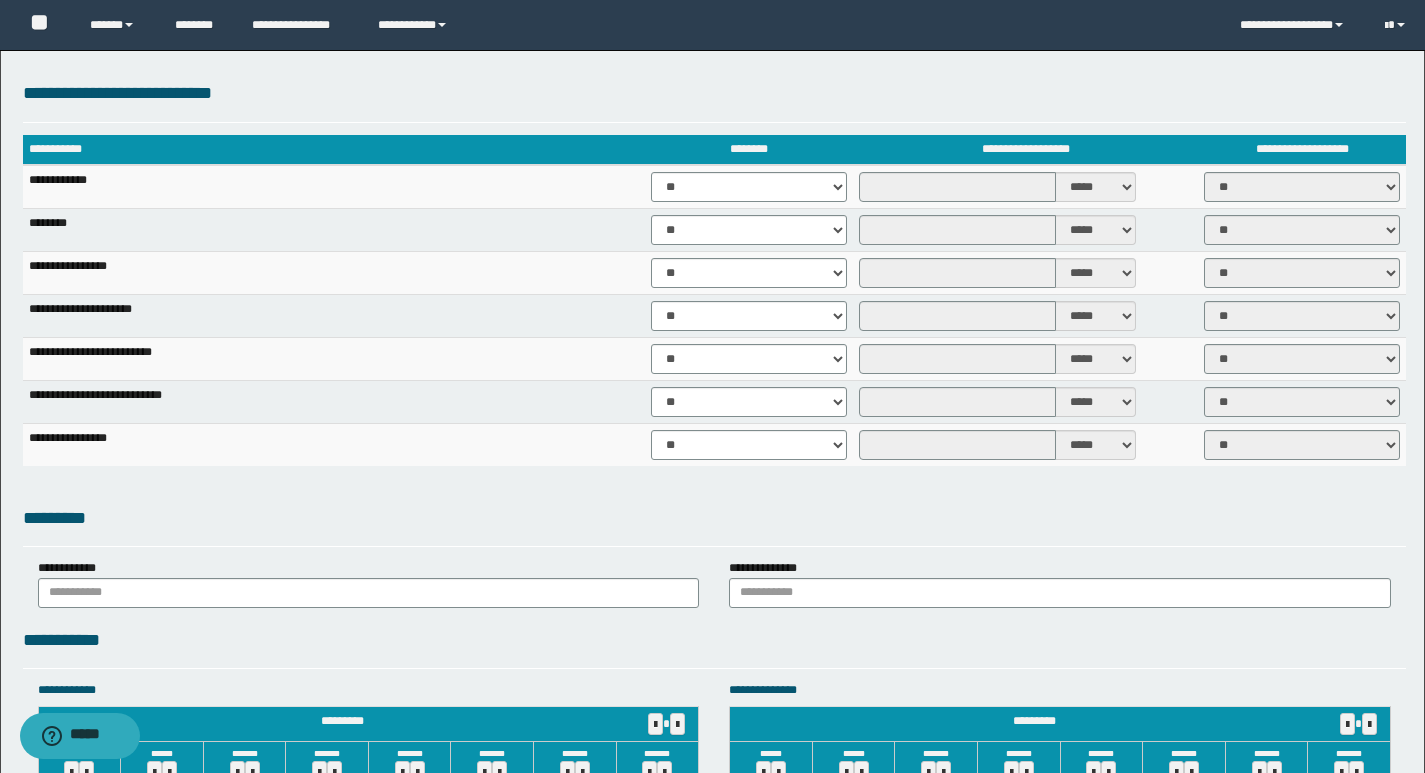 scroll, scrollTop: 1500, scrollLeft: 0, axis: vertical 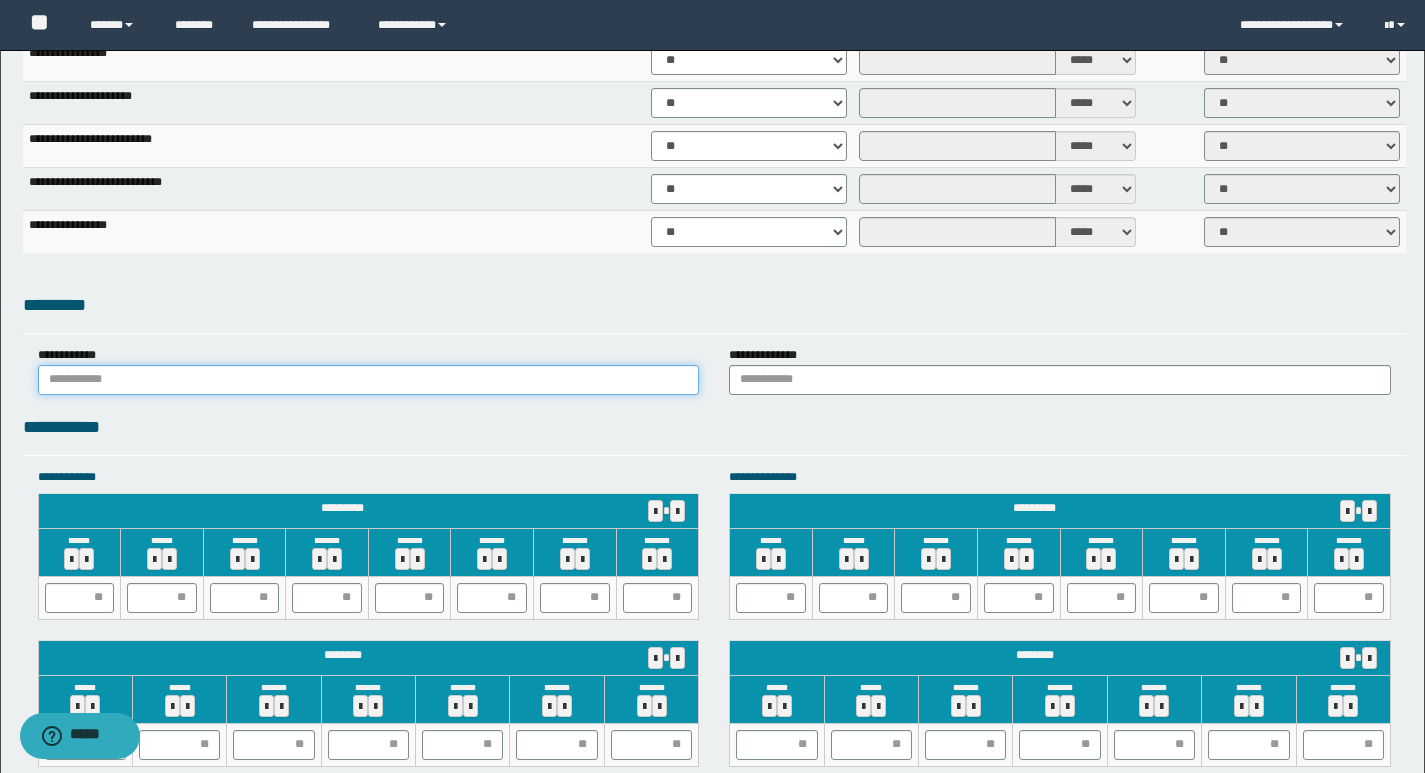 click at bounding box center [369, 380] 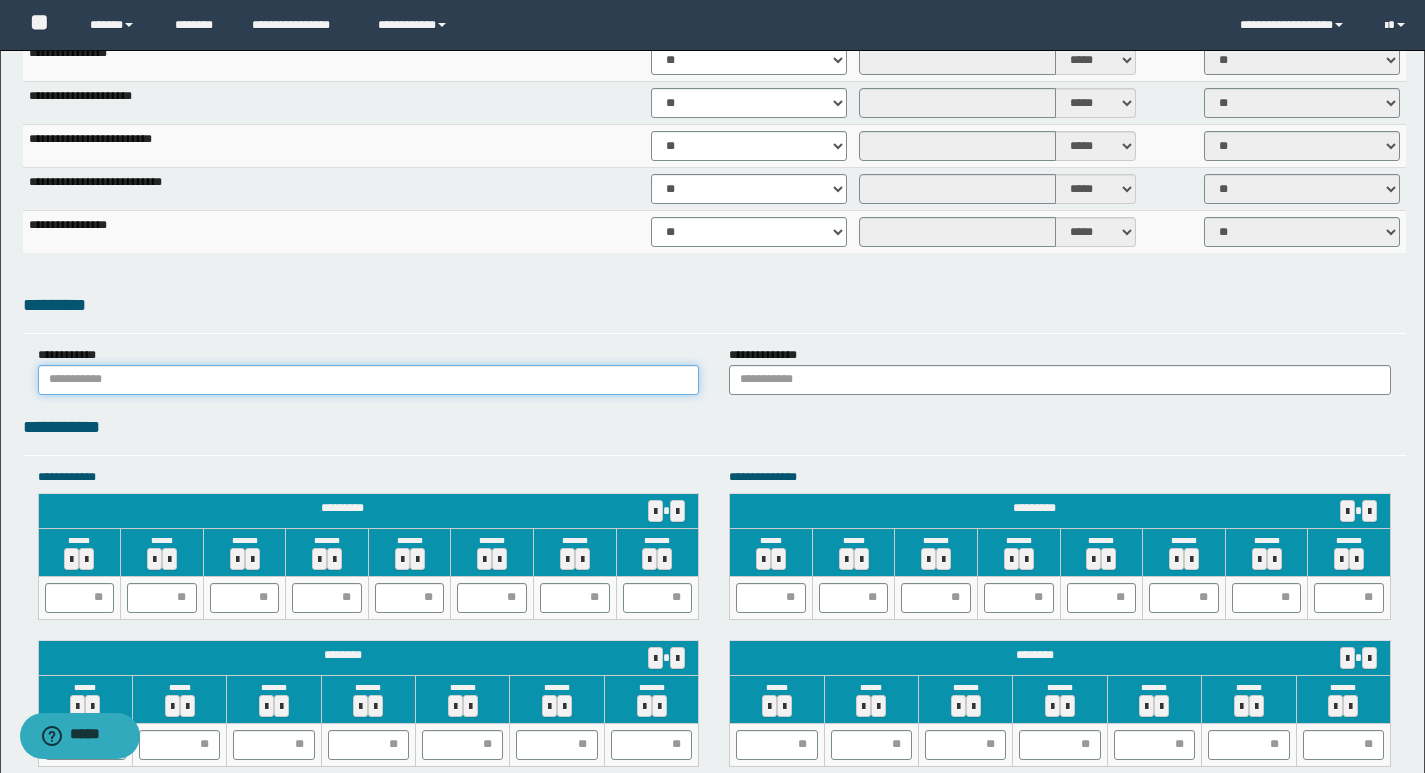 type on "******" 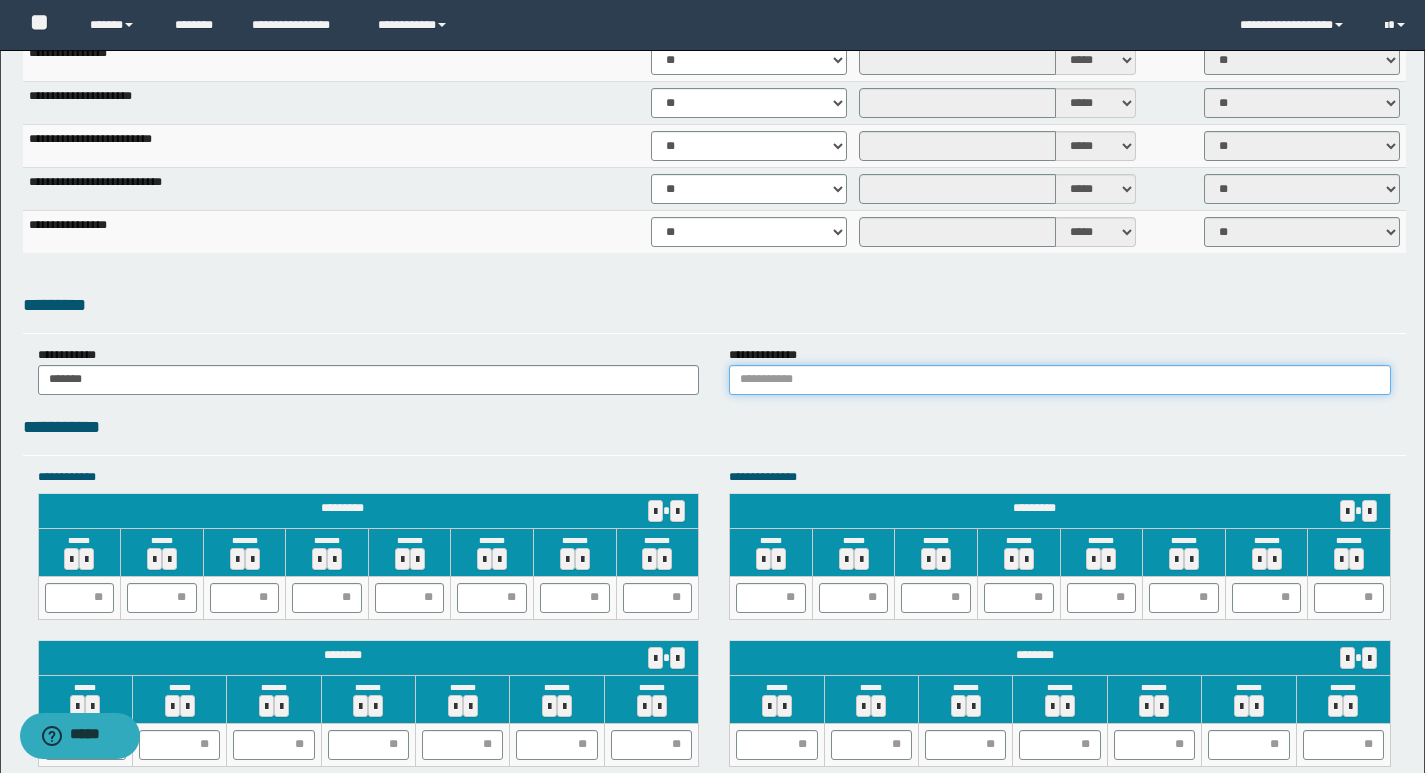 click at bounding box center [1060, 380] 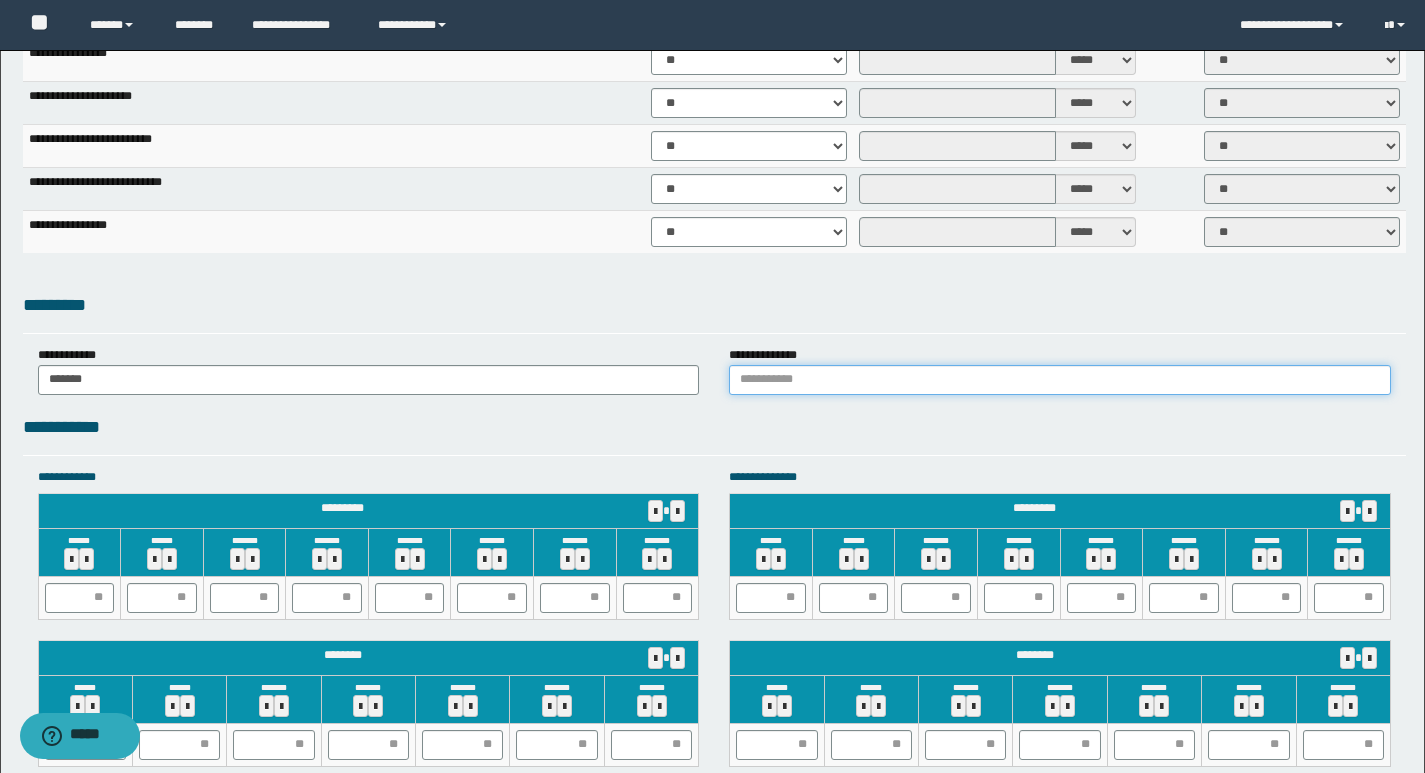 type on "******" 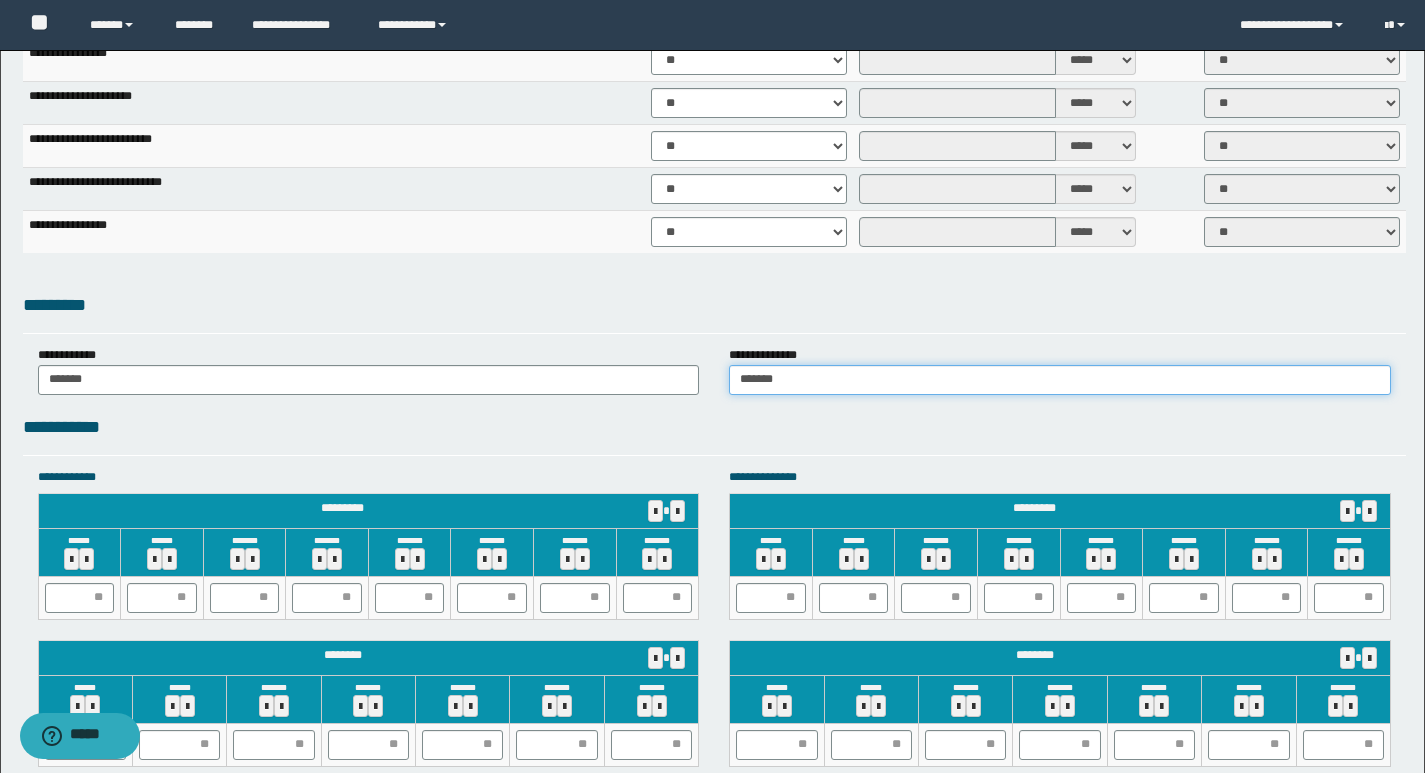 scroll, scrollTop: 1600, scrollLeft: 0, axis: vertical 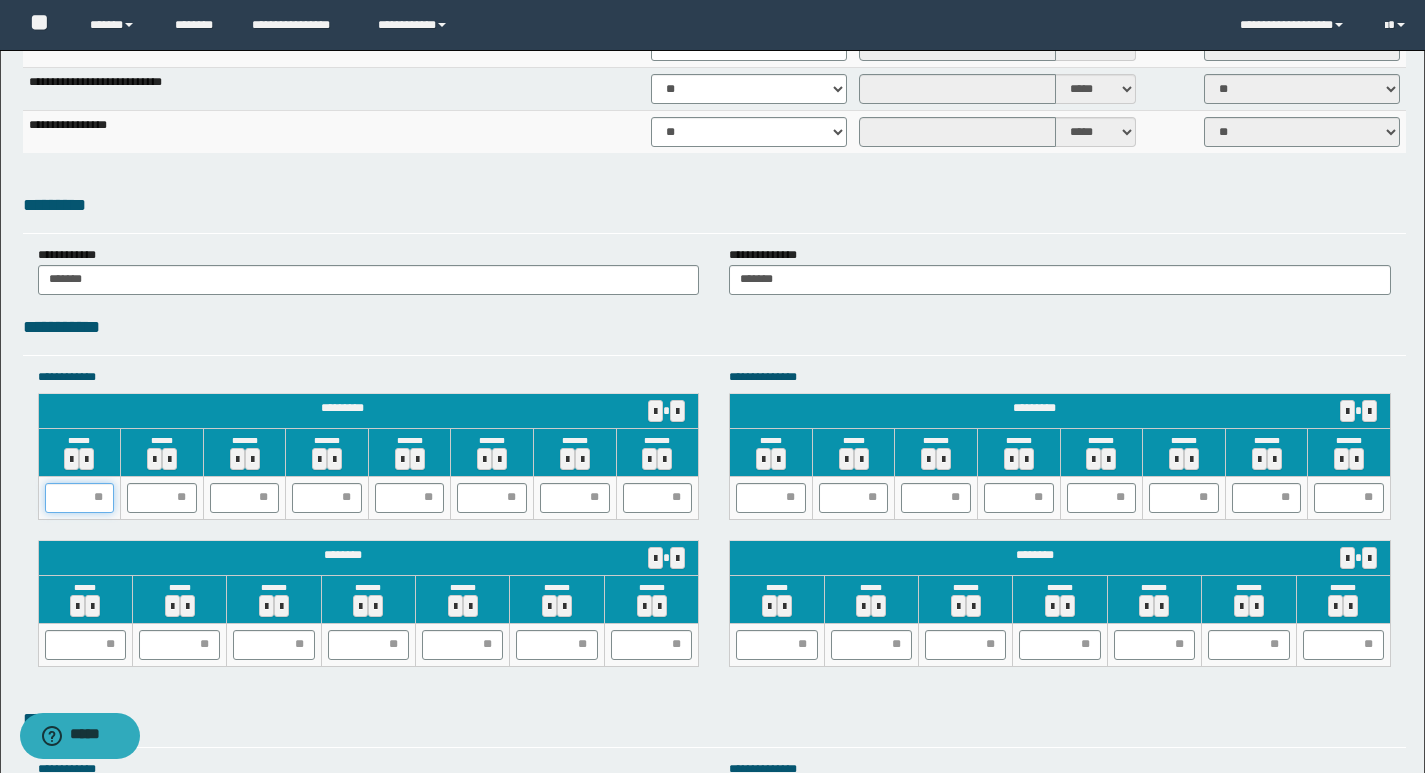 click at bounding box center [80, 498] 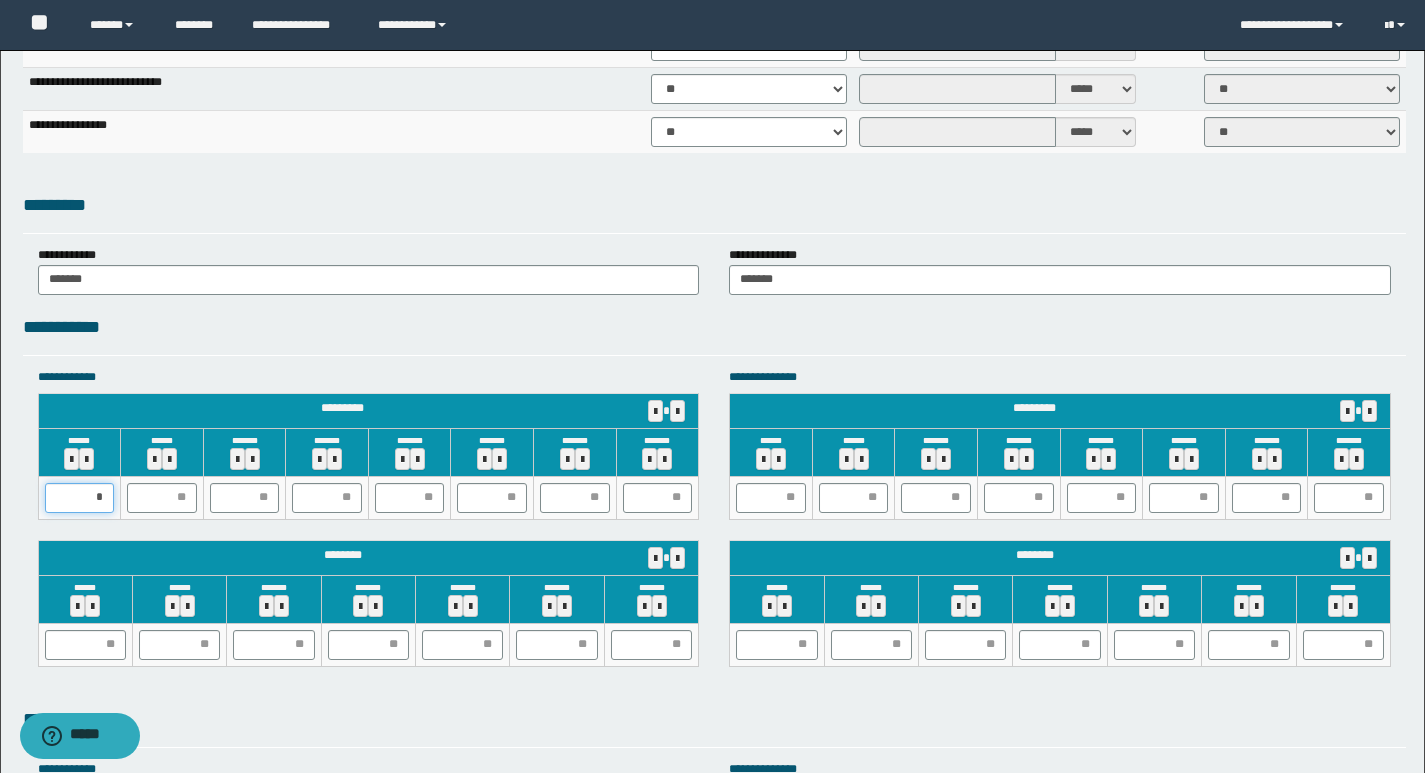 type on "**" 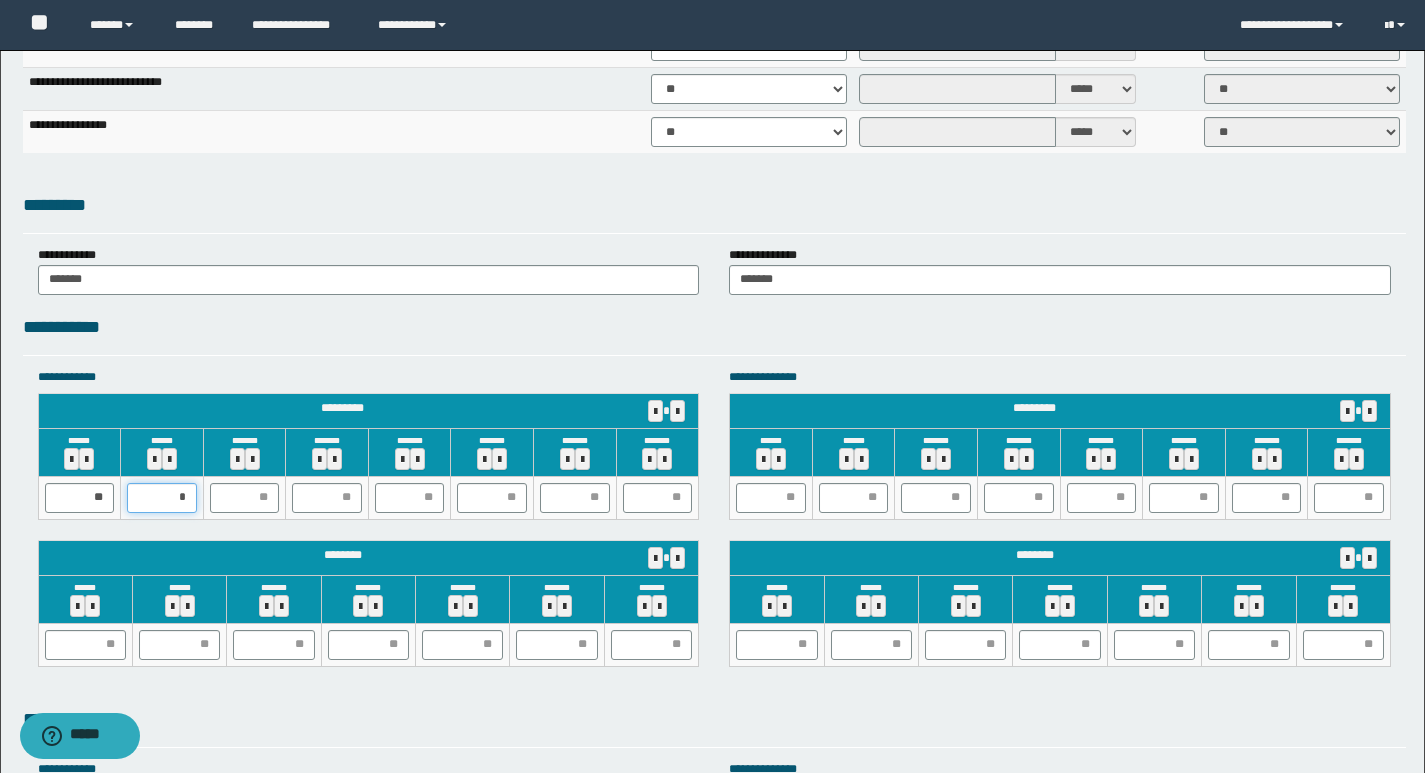 type on "**" 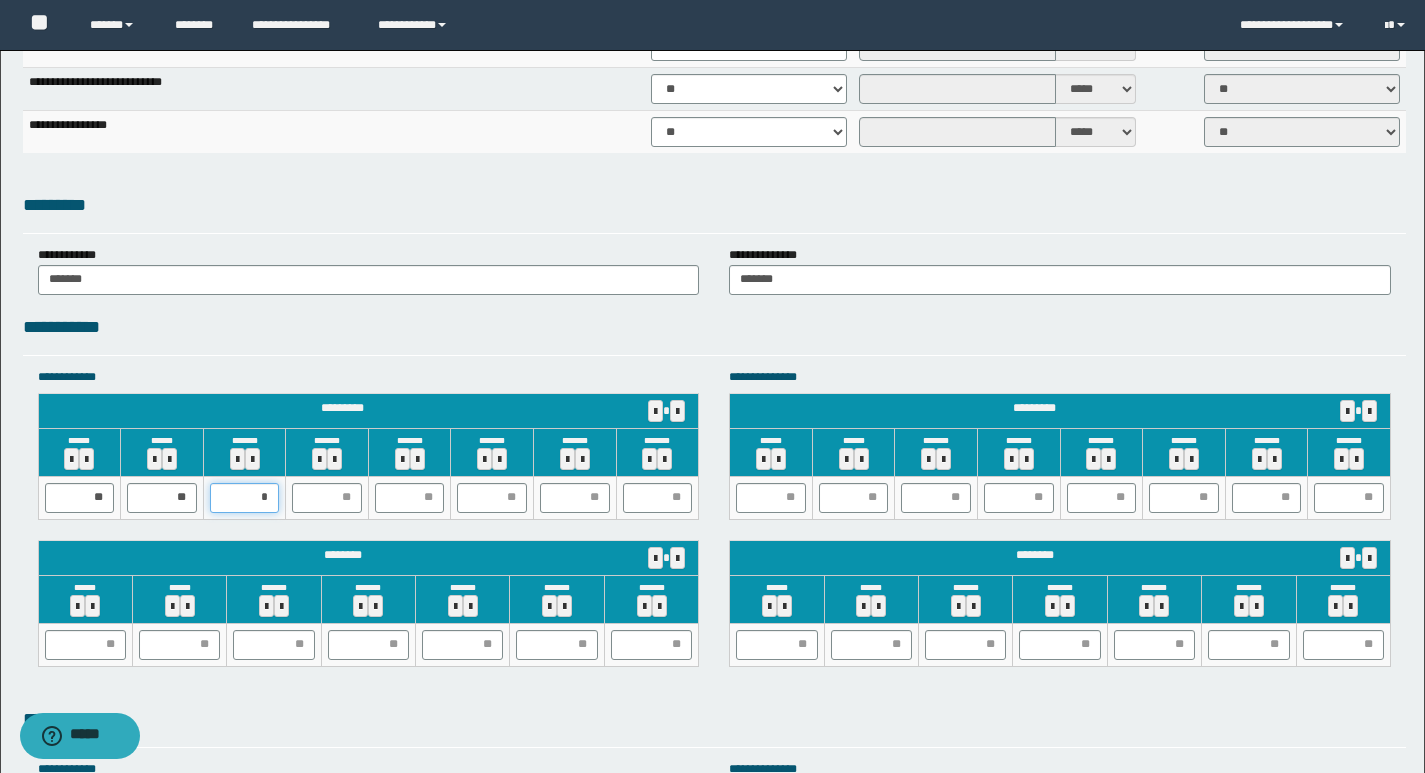 type on "**" 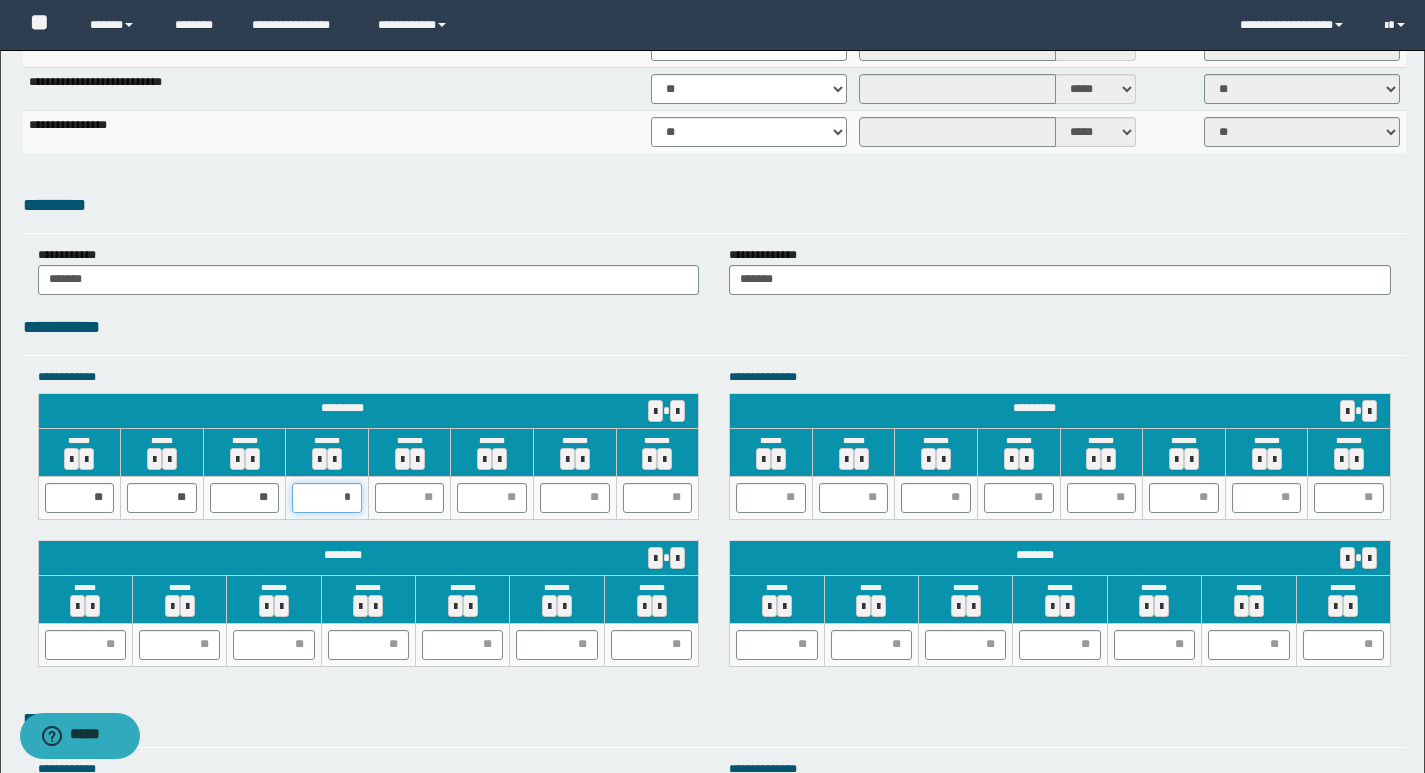 type on "**" 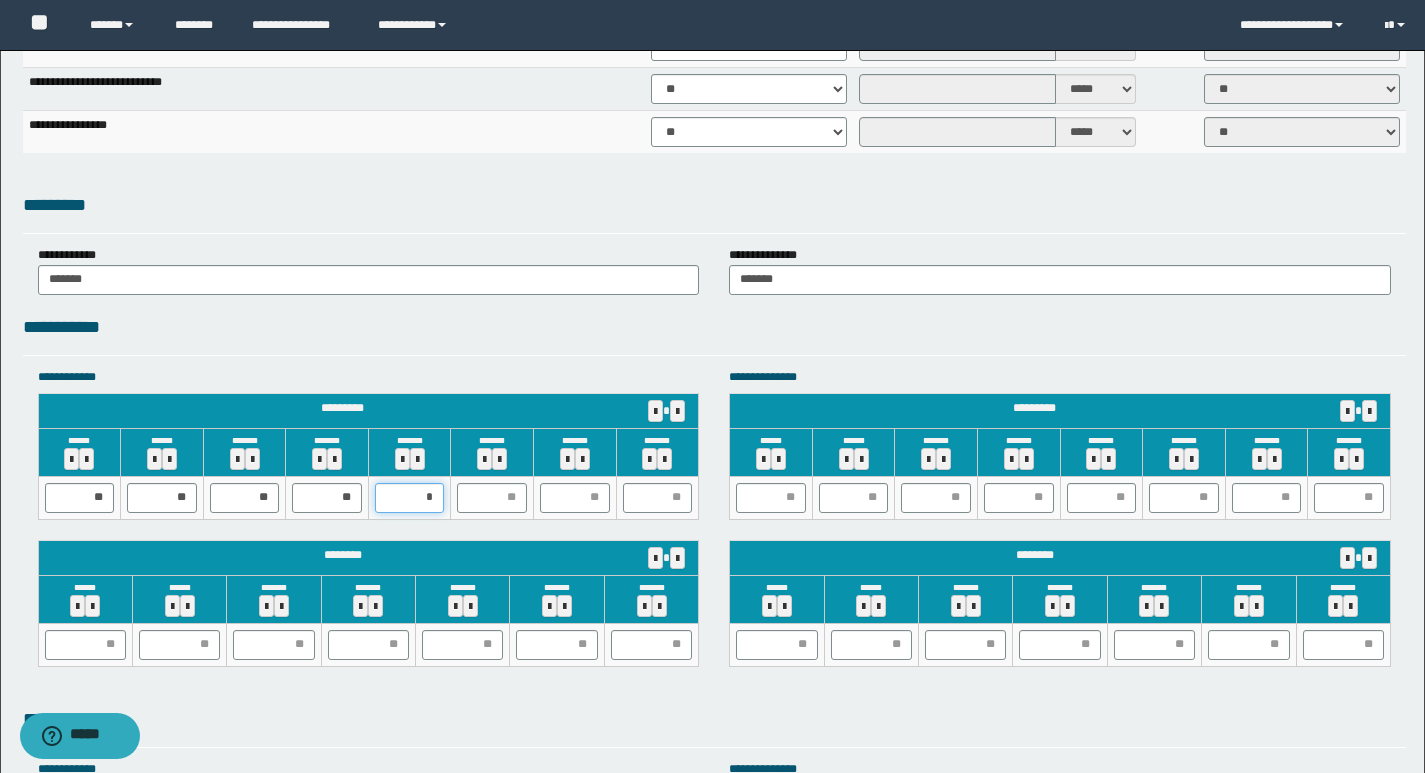 type on "**" 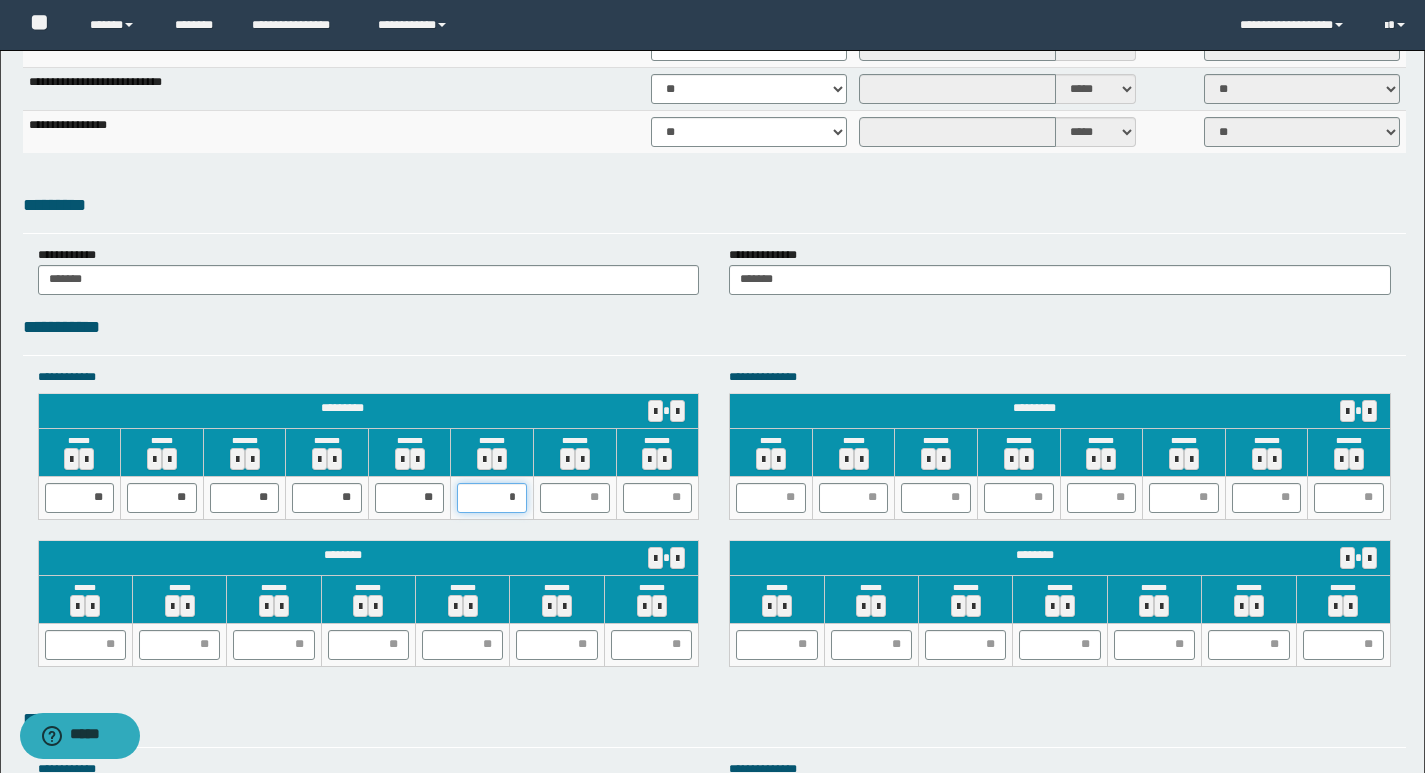 type on "**" 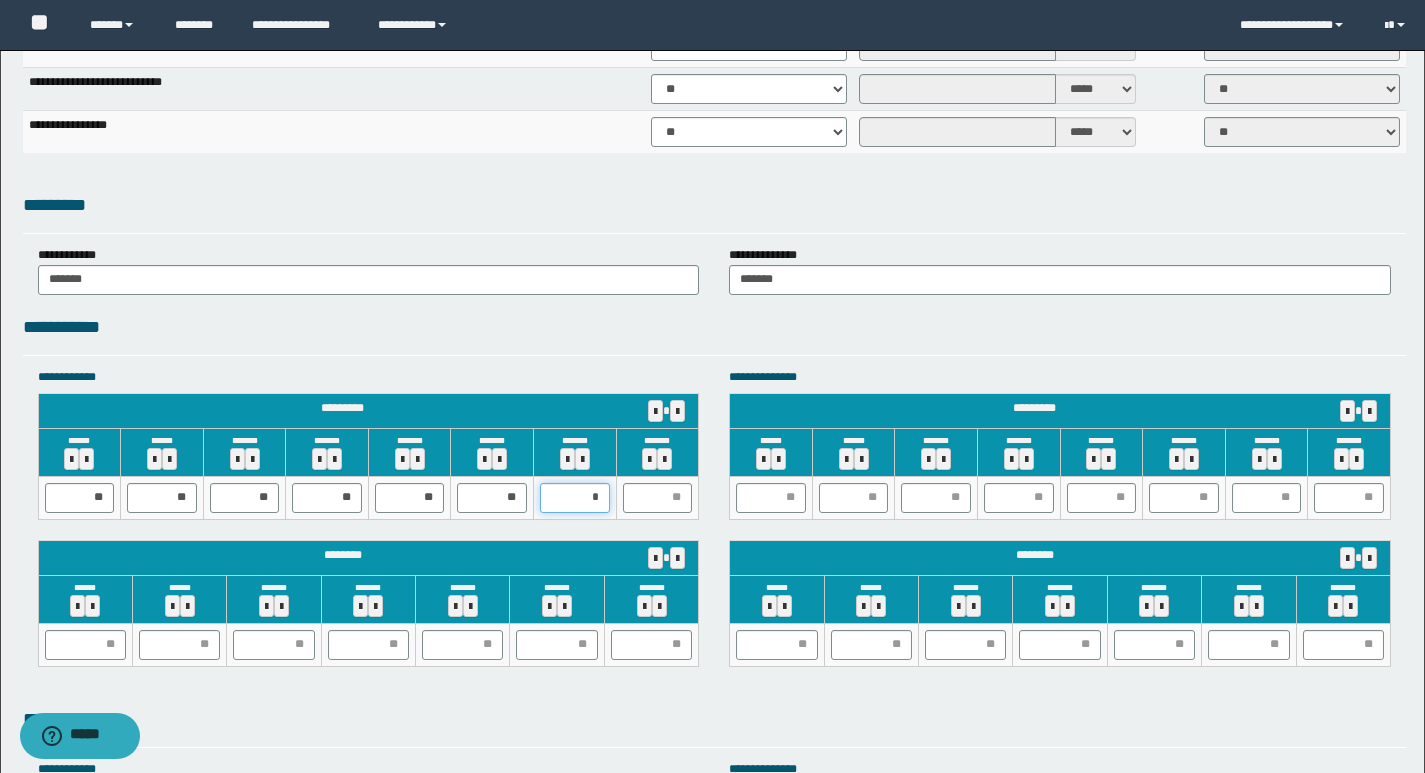 type on "**" 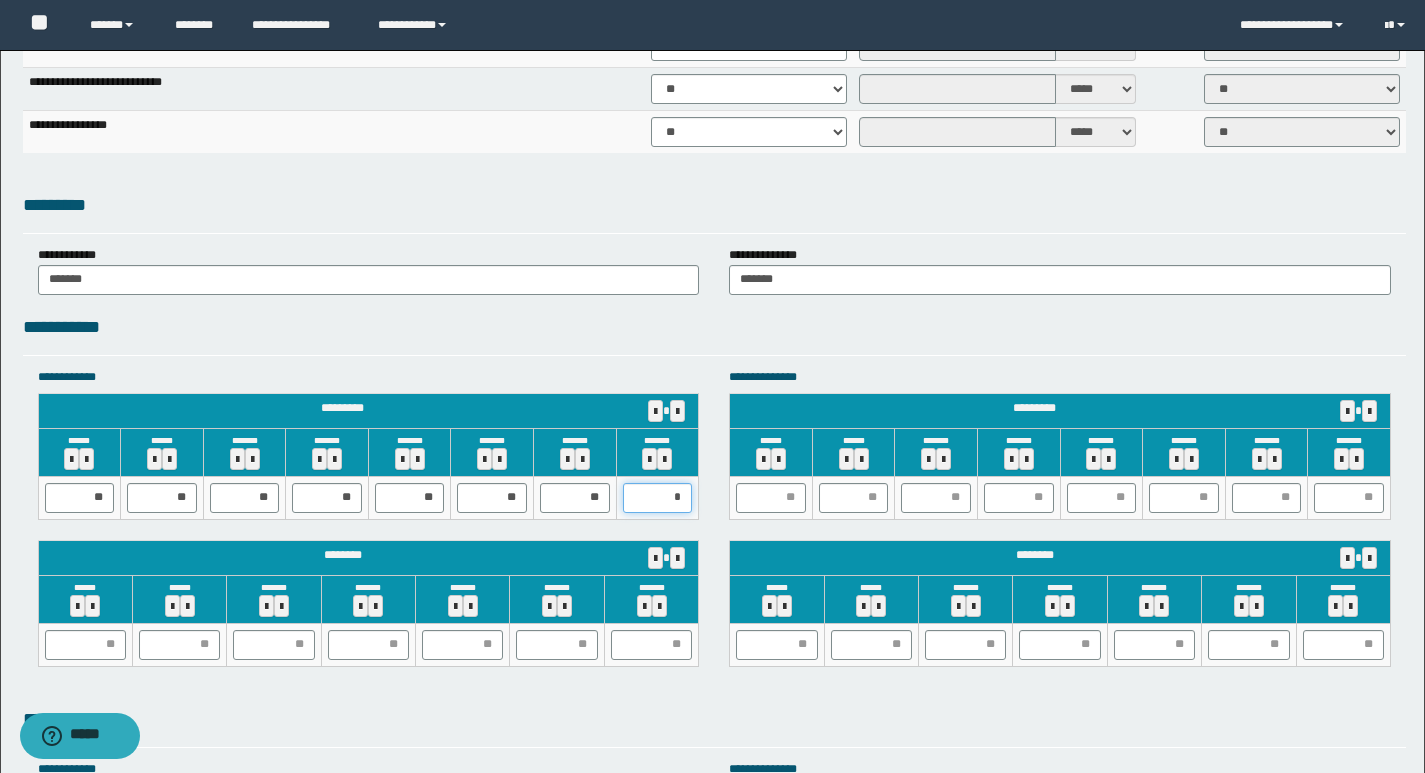 type on "**" 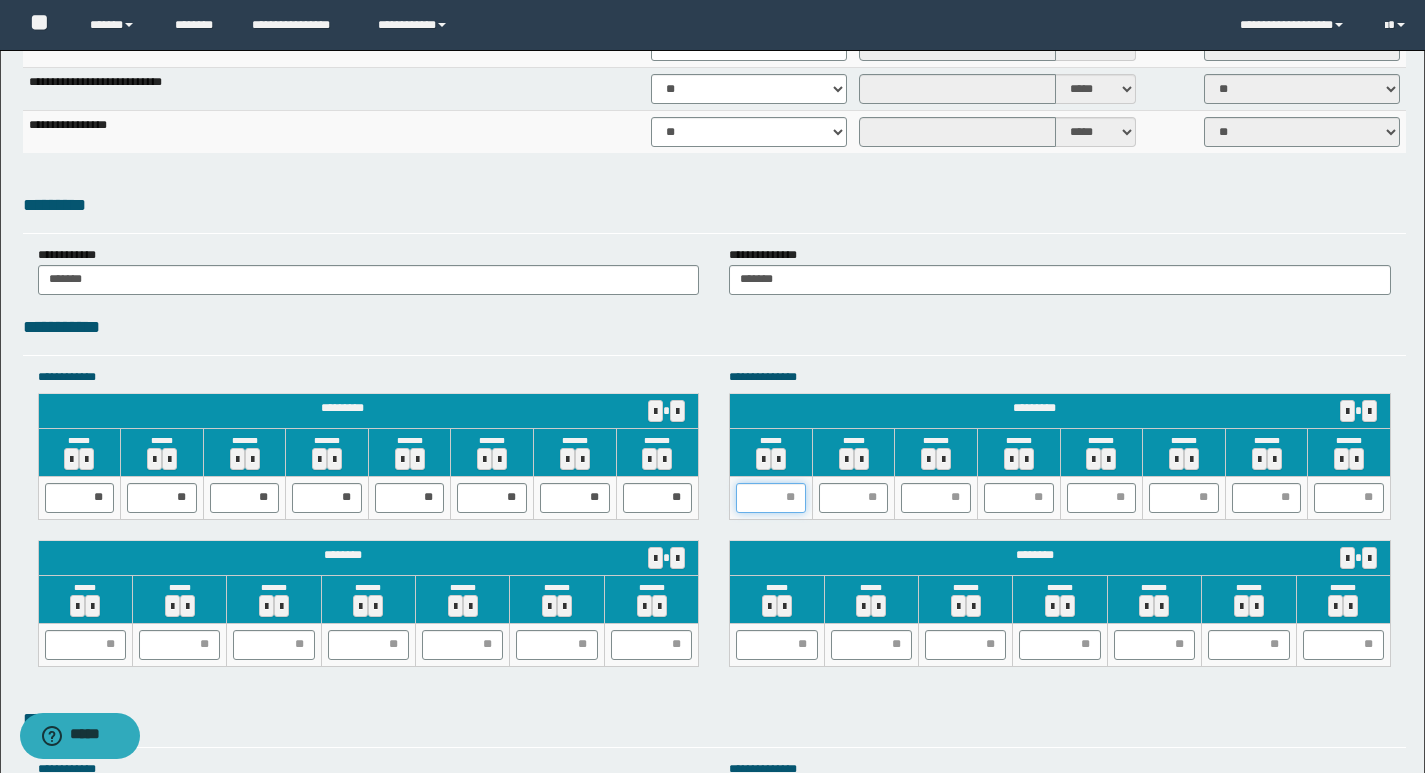 click at bounding box center (771, 498) 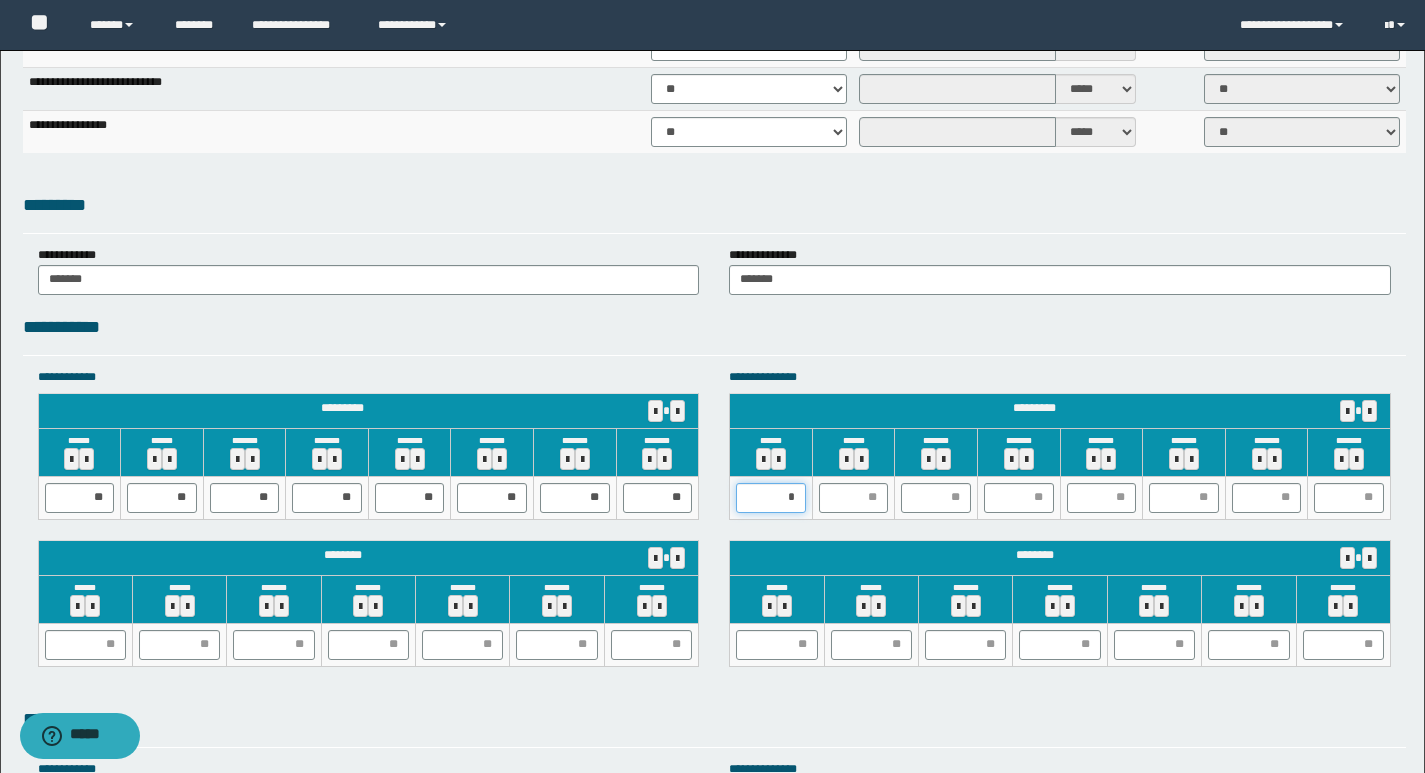 type on "**" 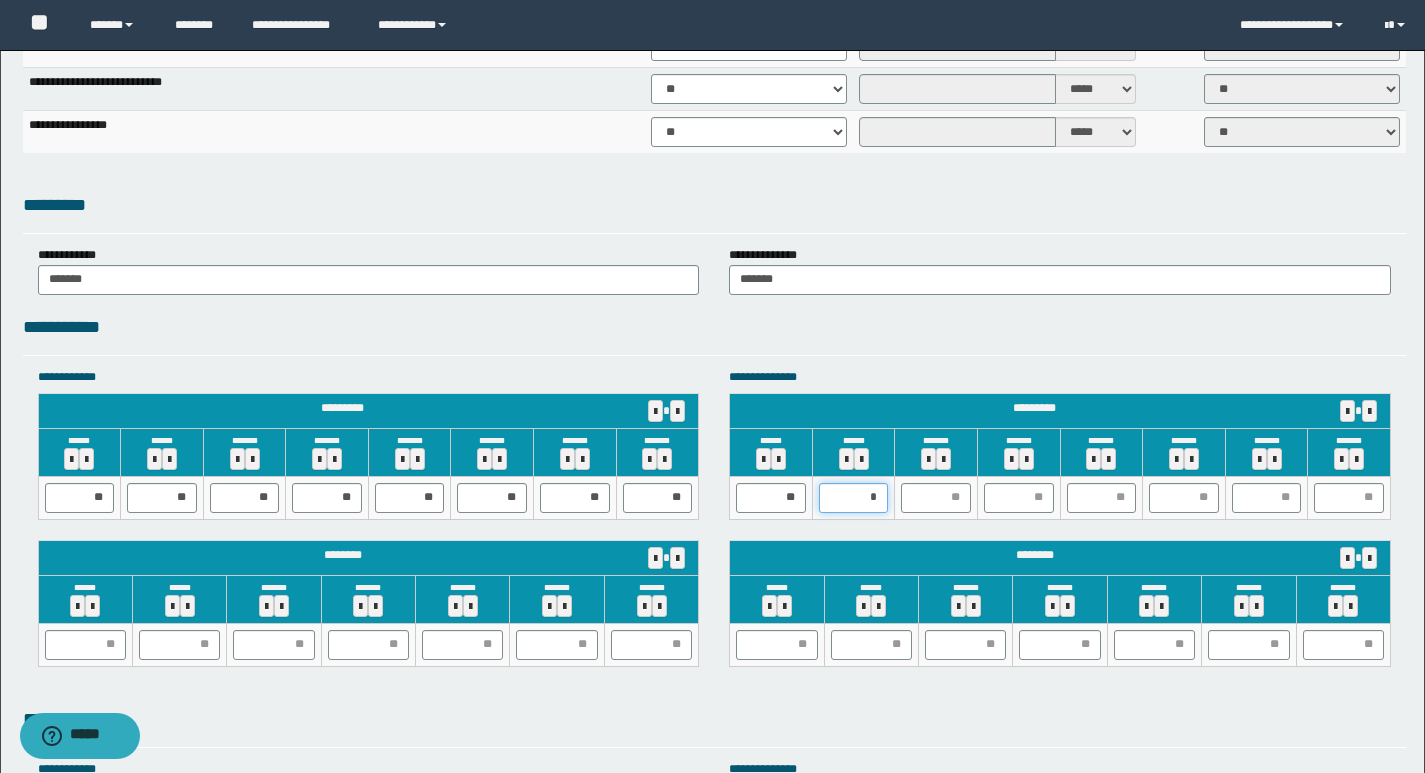 type on "**" 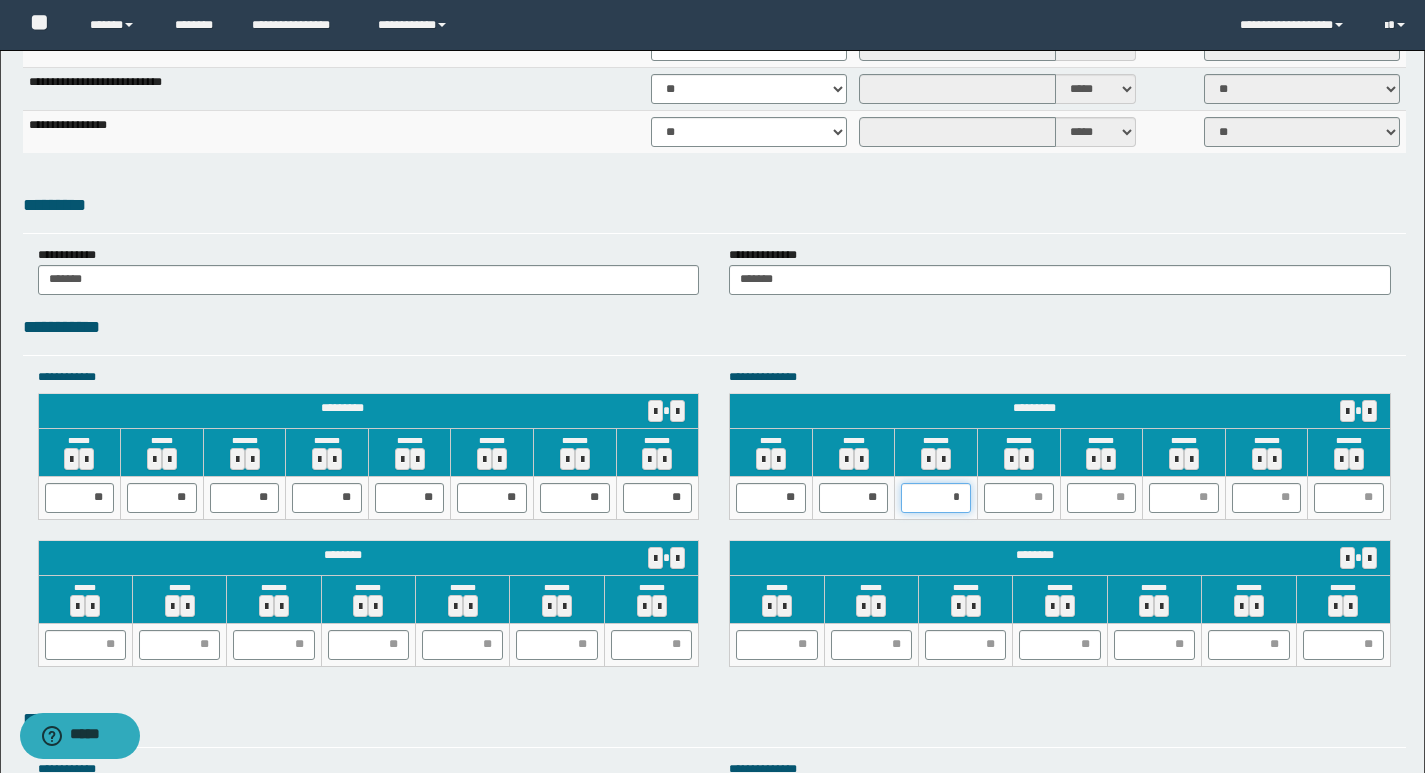 type on "**" 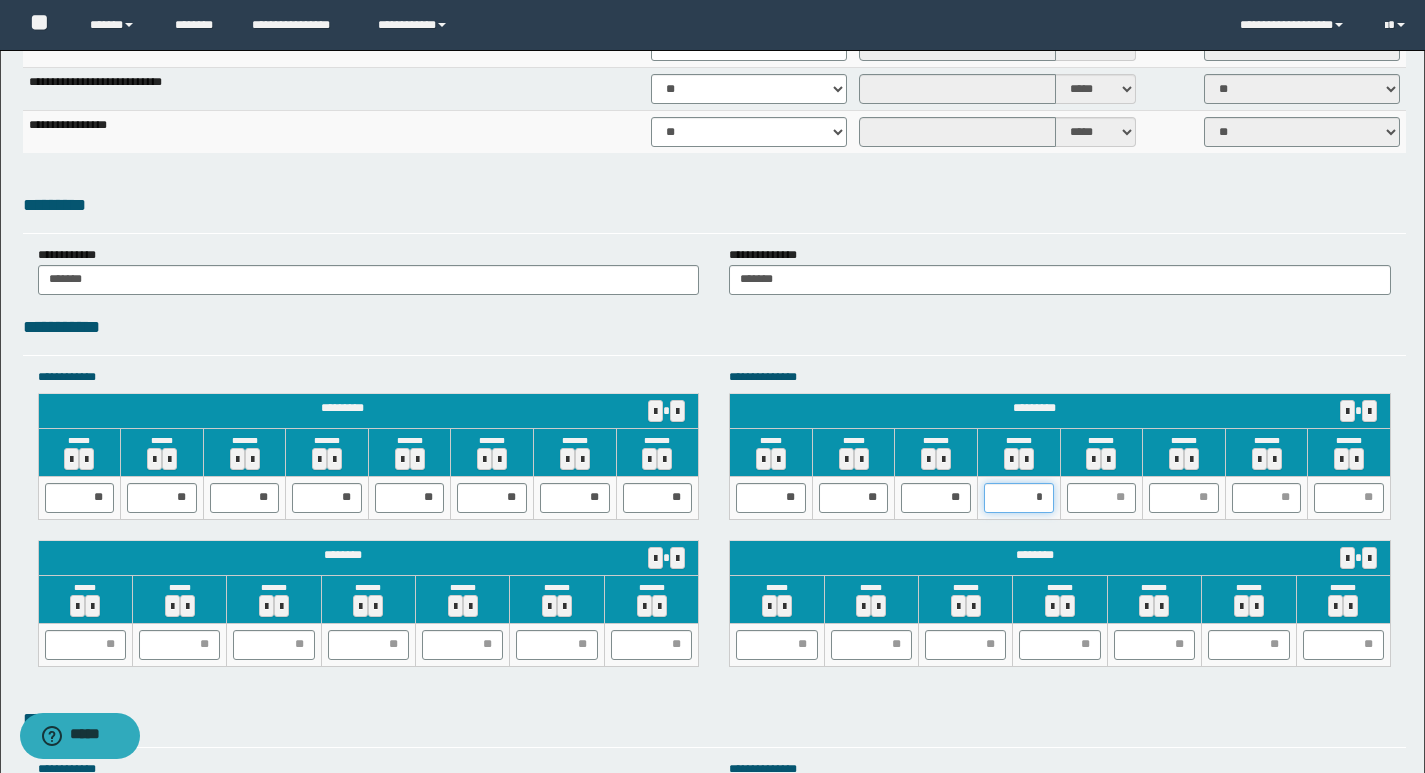 type on "**" 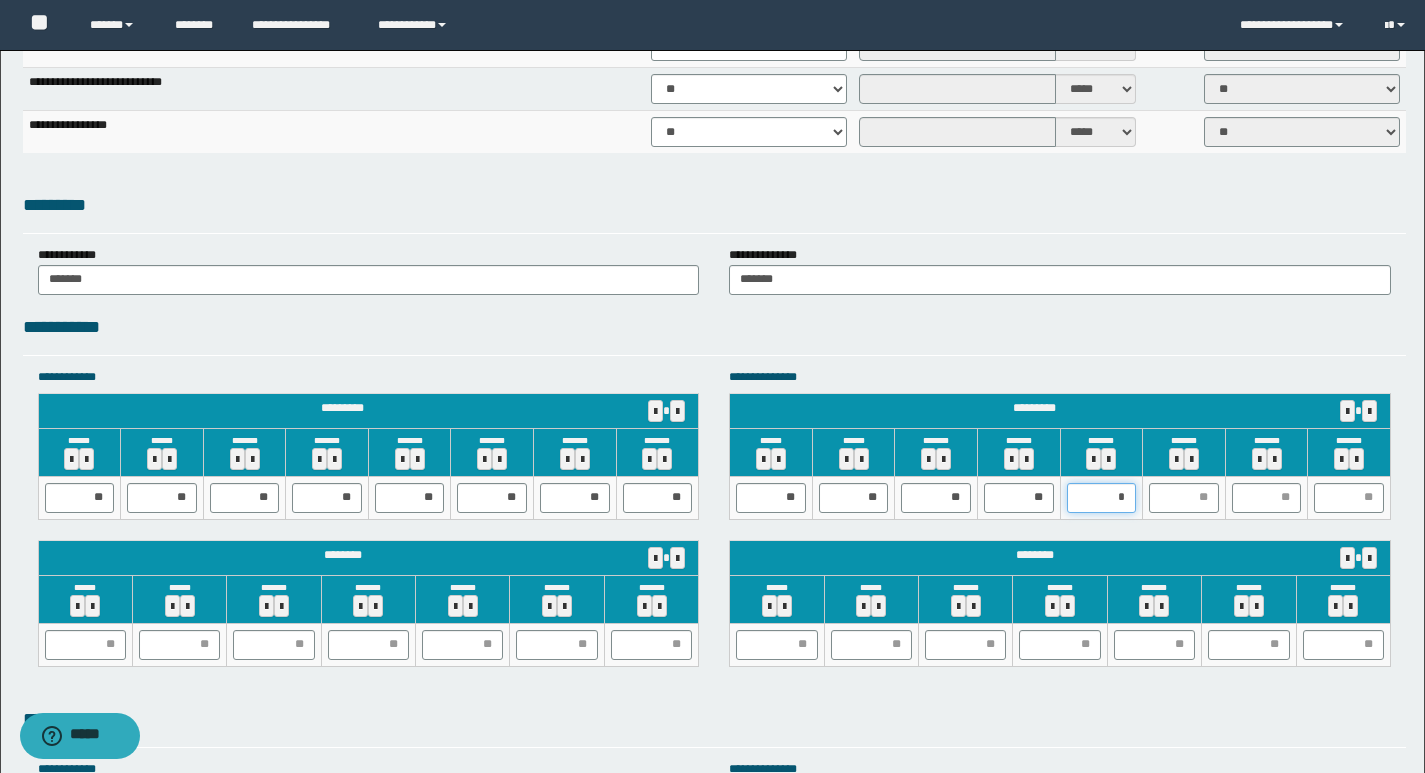 type on "**" 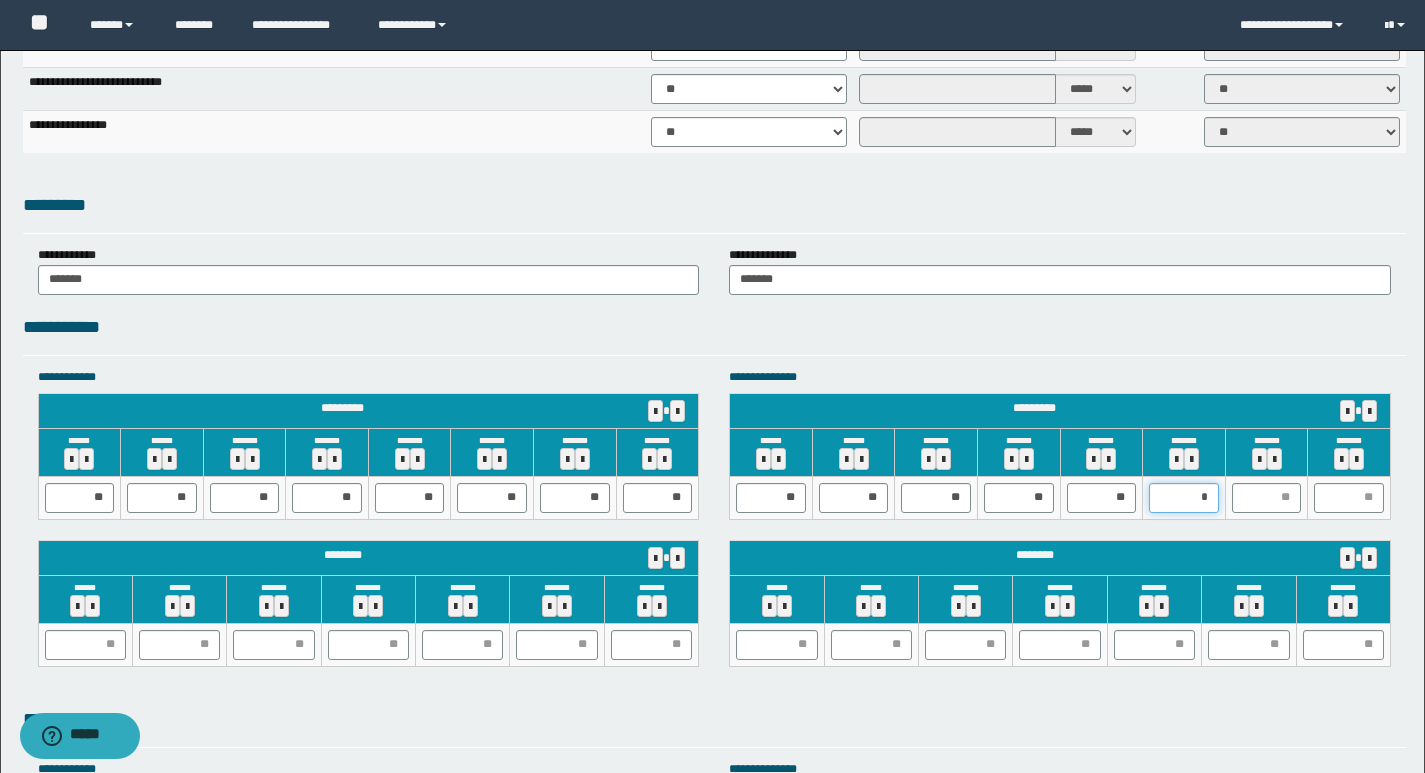 type on "**" 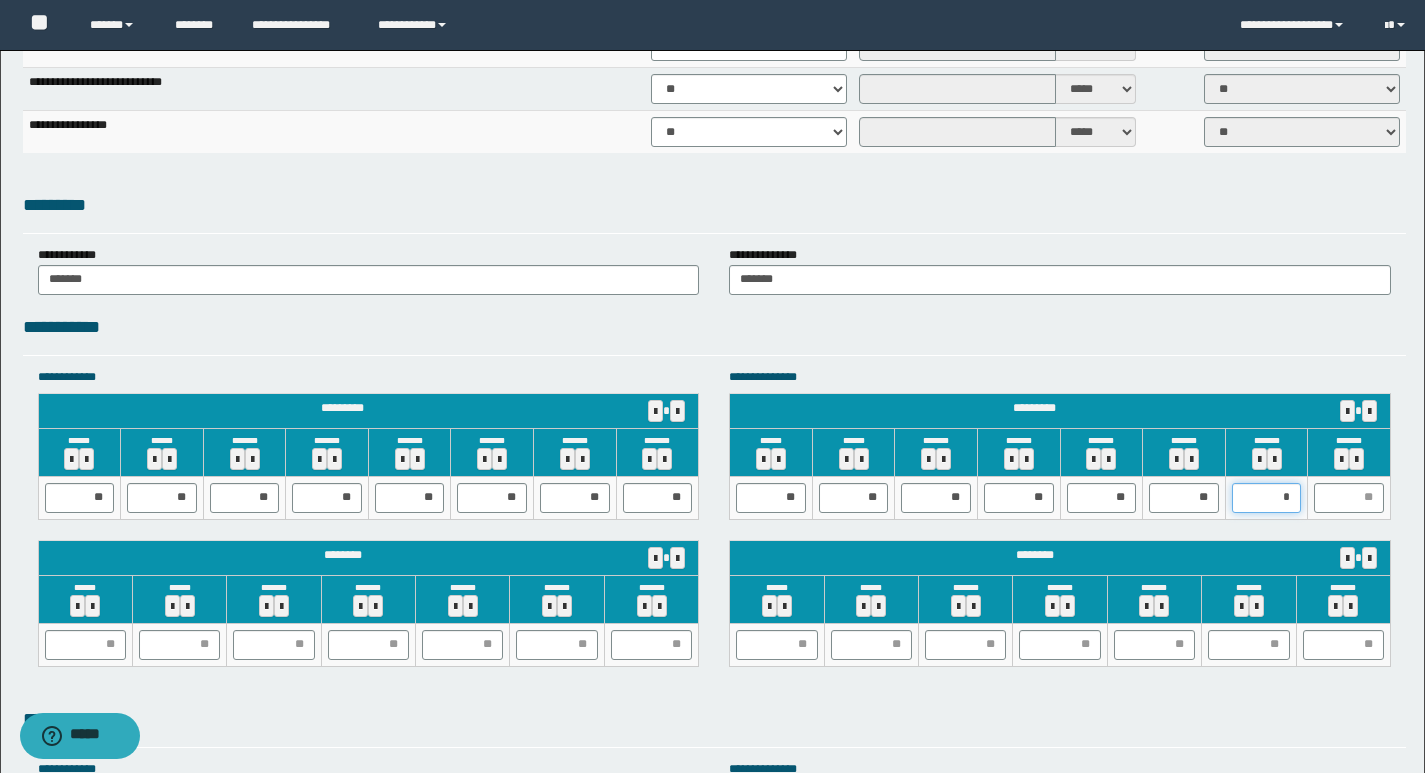 type on "**" 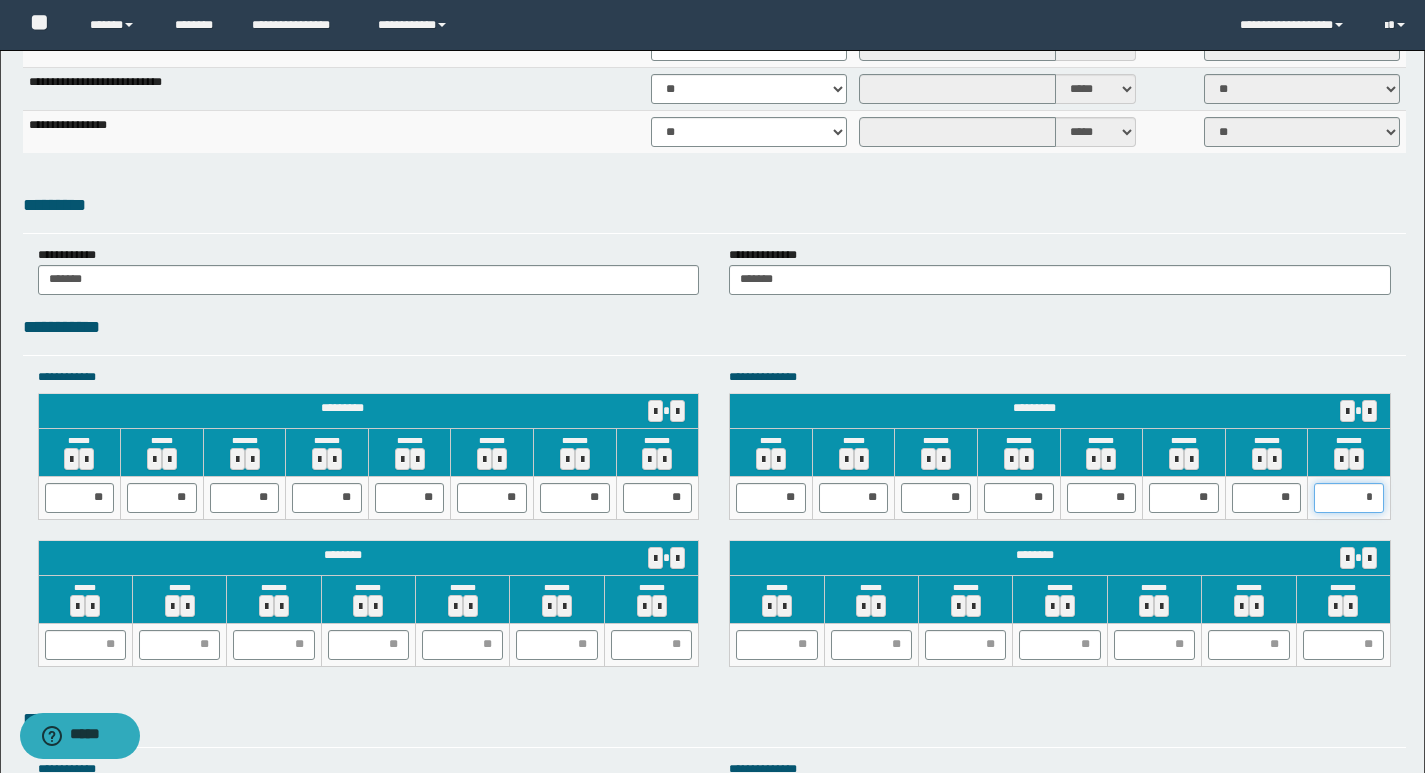 type on "**" 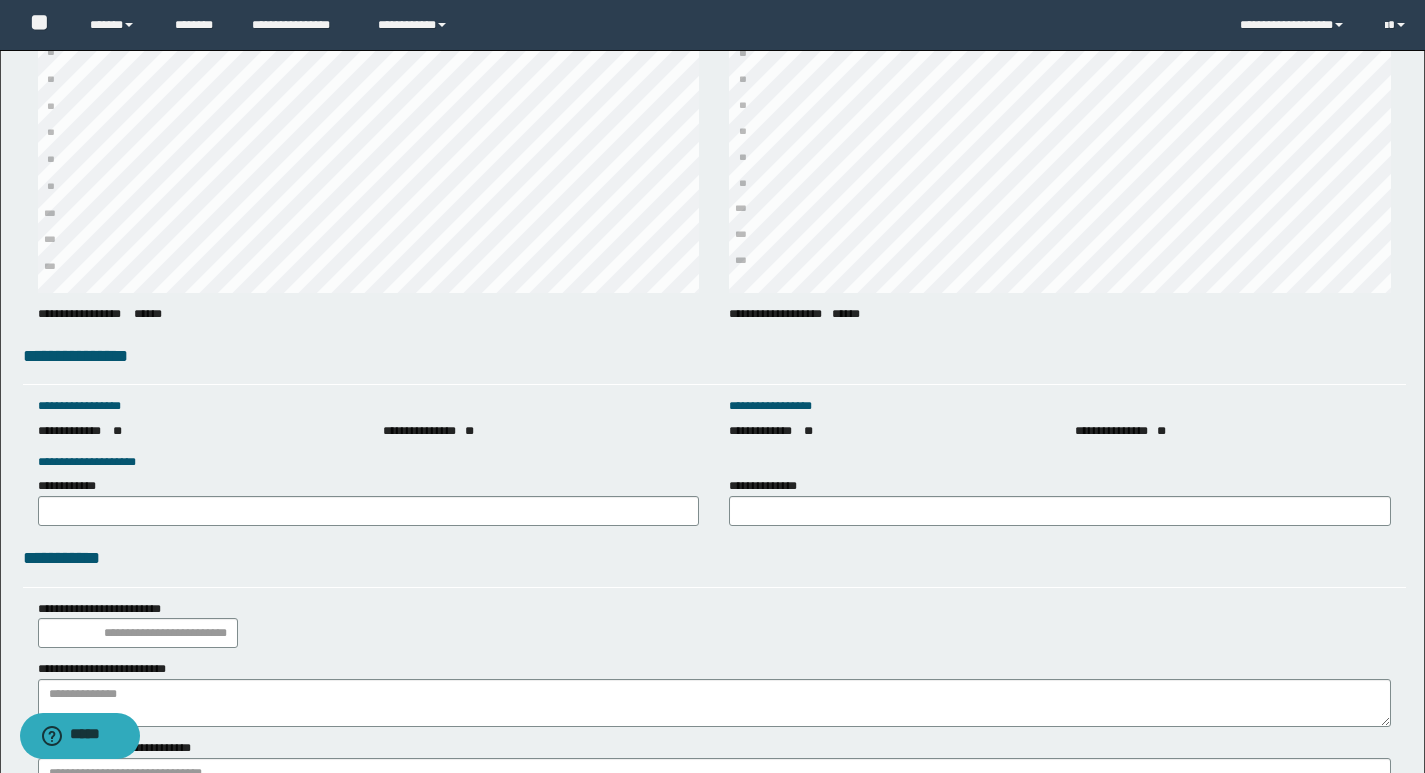 scroll, scrollTop: 2500, scrollLeft: 0, axis: vertical 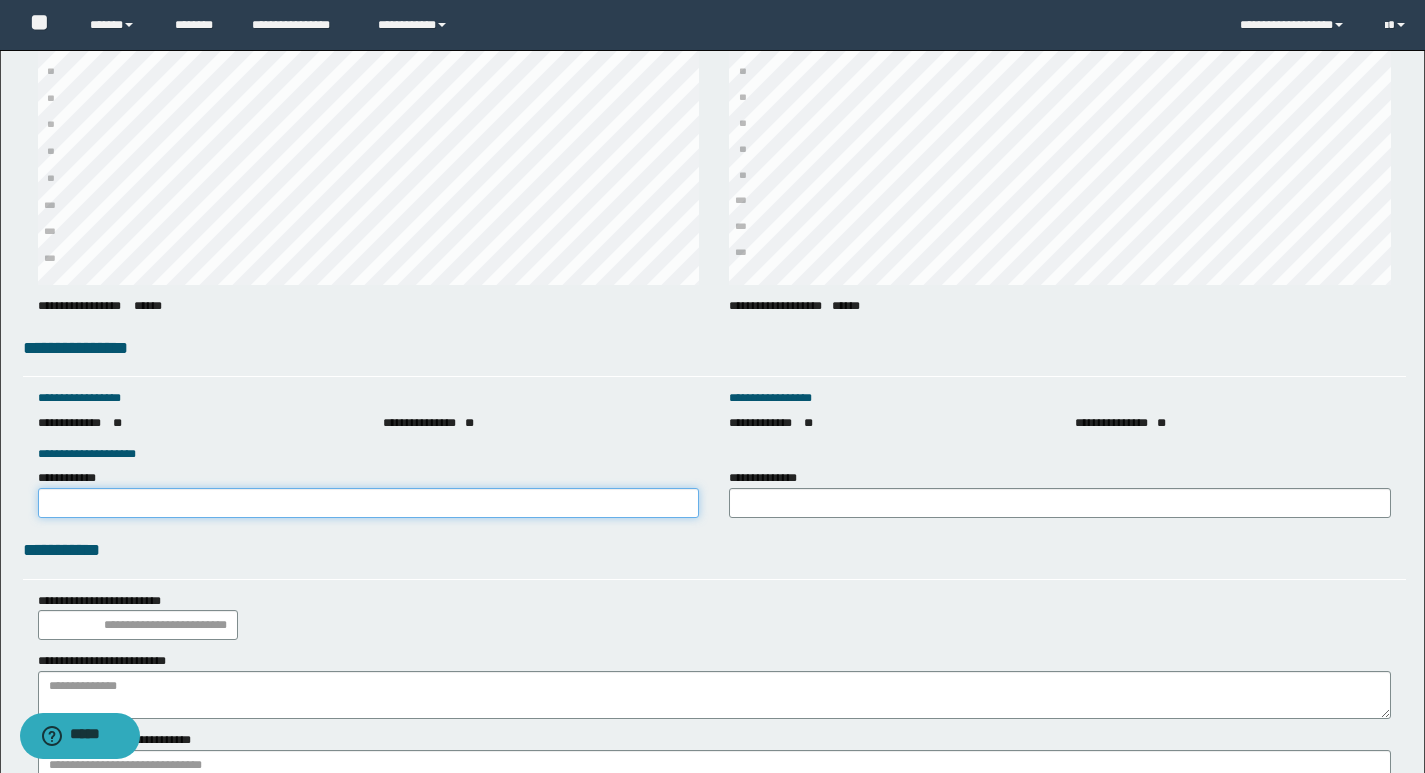 click on "**********" at bounding box center [369, 503] 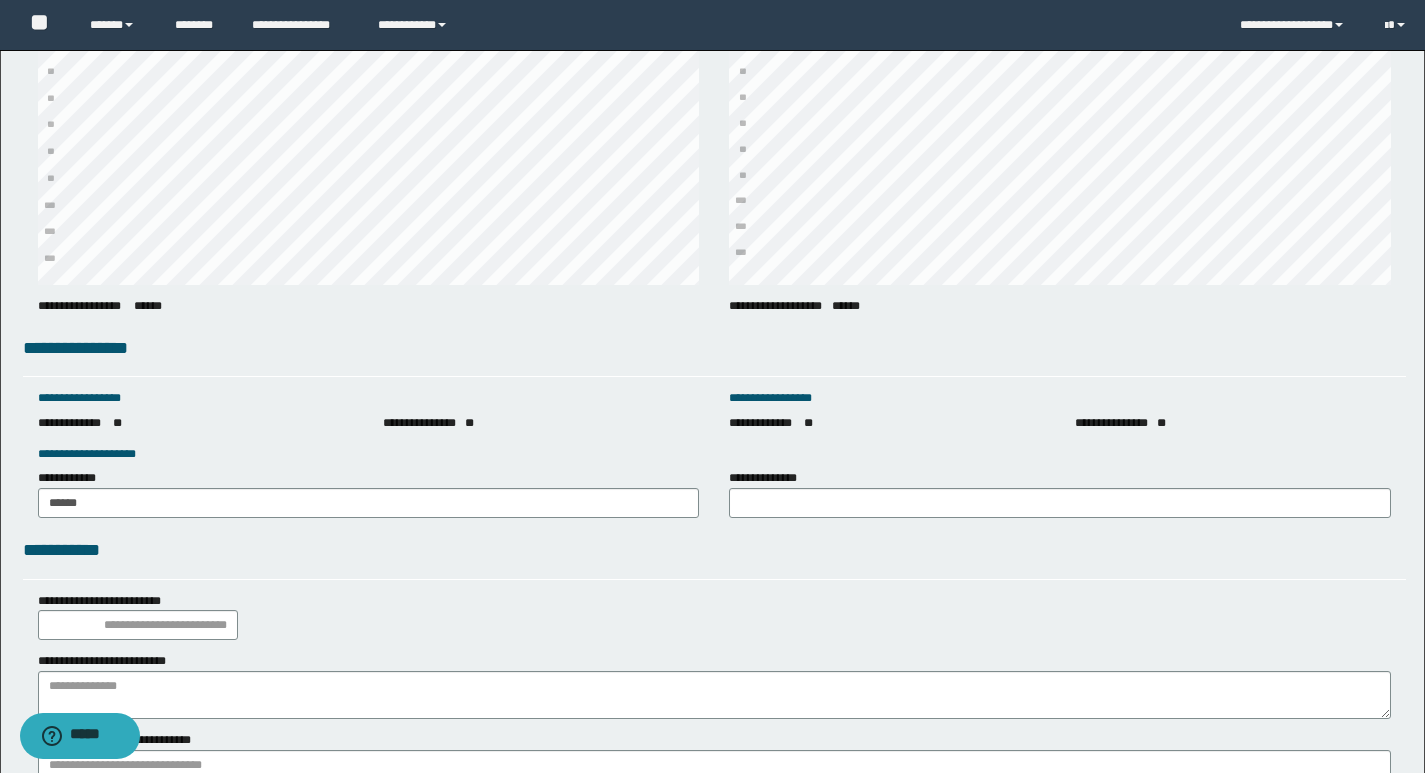 drag, startPoint x: 820, startPoint y: 487, endPoint x: 837, endPoint y: 508, distance: 27.018513 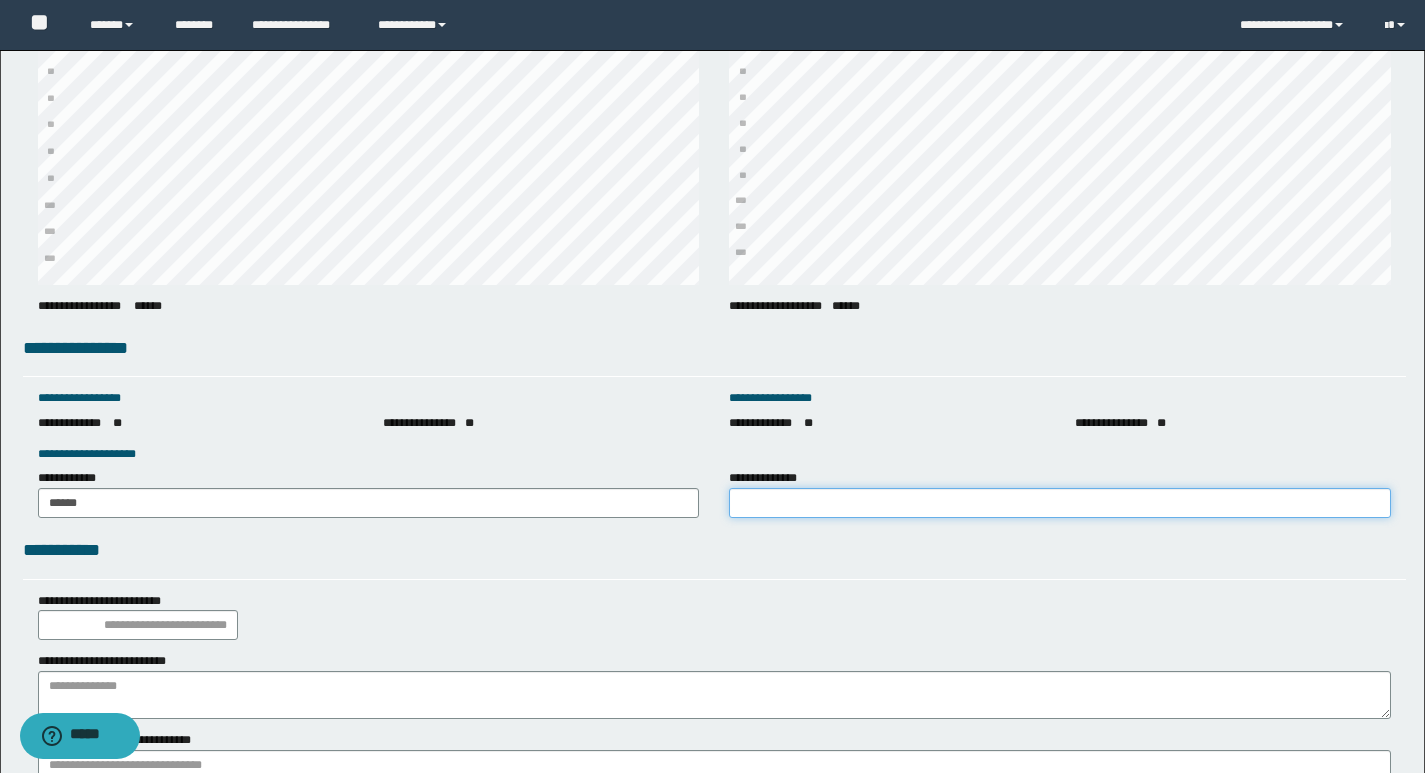 click on "**********" at bounding box center [1060, 503] 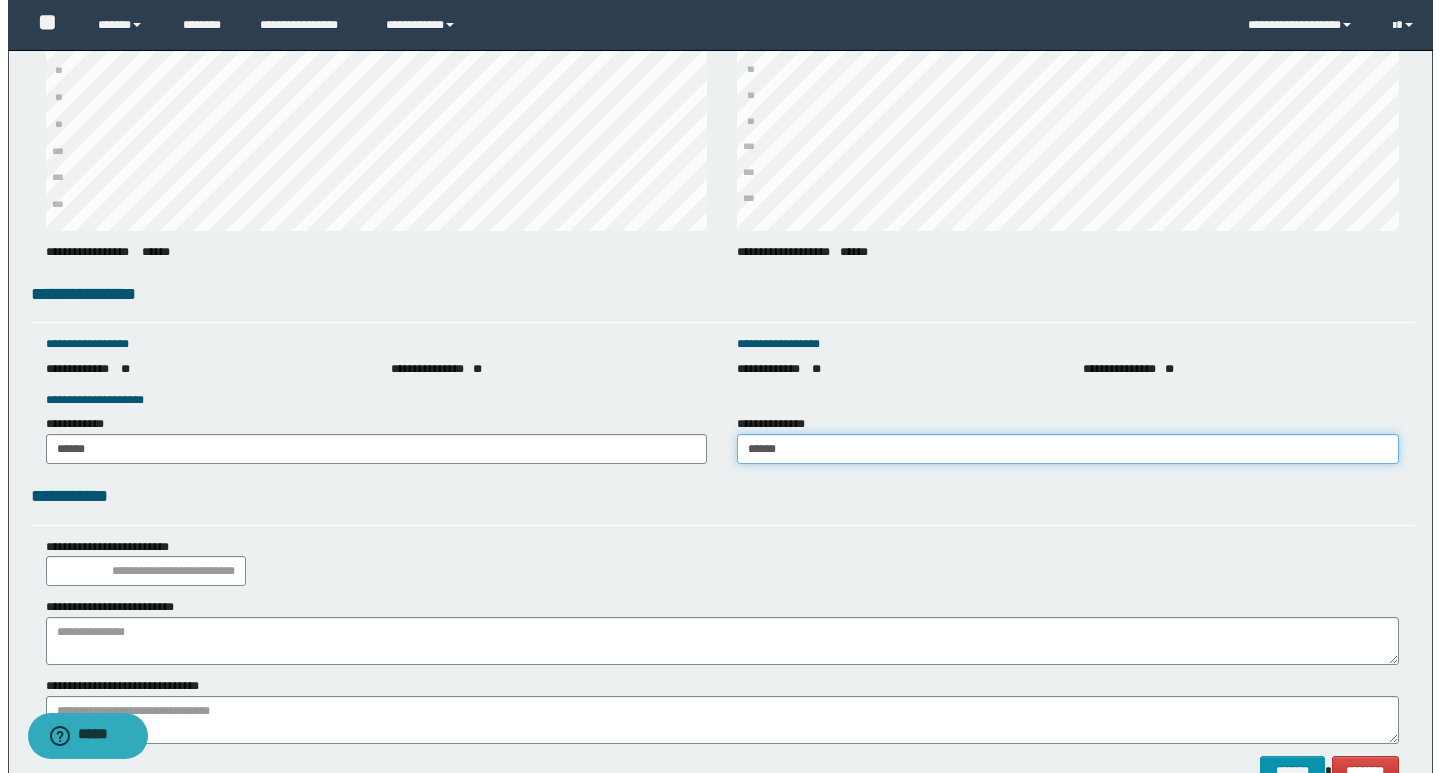 scroll, scrollTop: 2676, scrollLeft: 0, axis: vertical 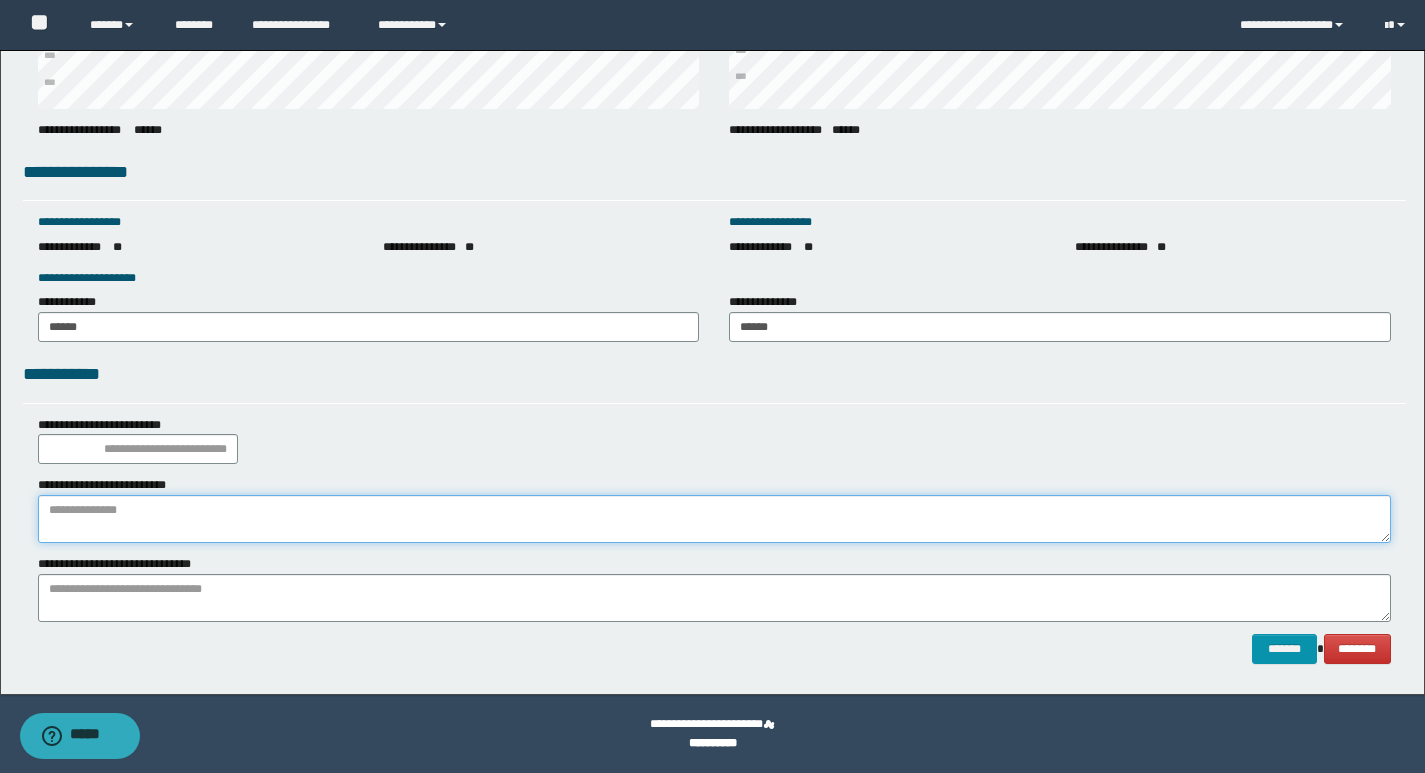 paste on "**********" 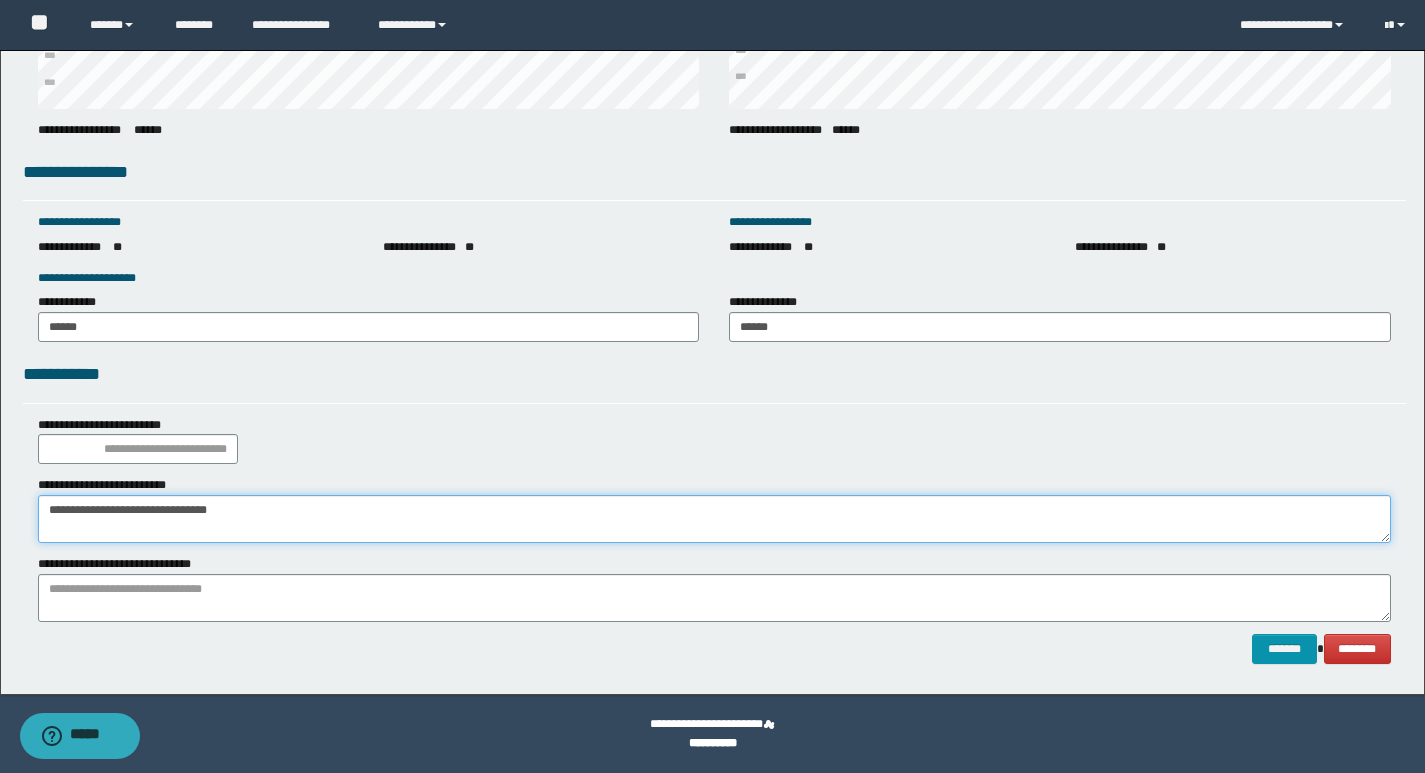 type on "**********" 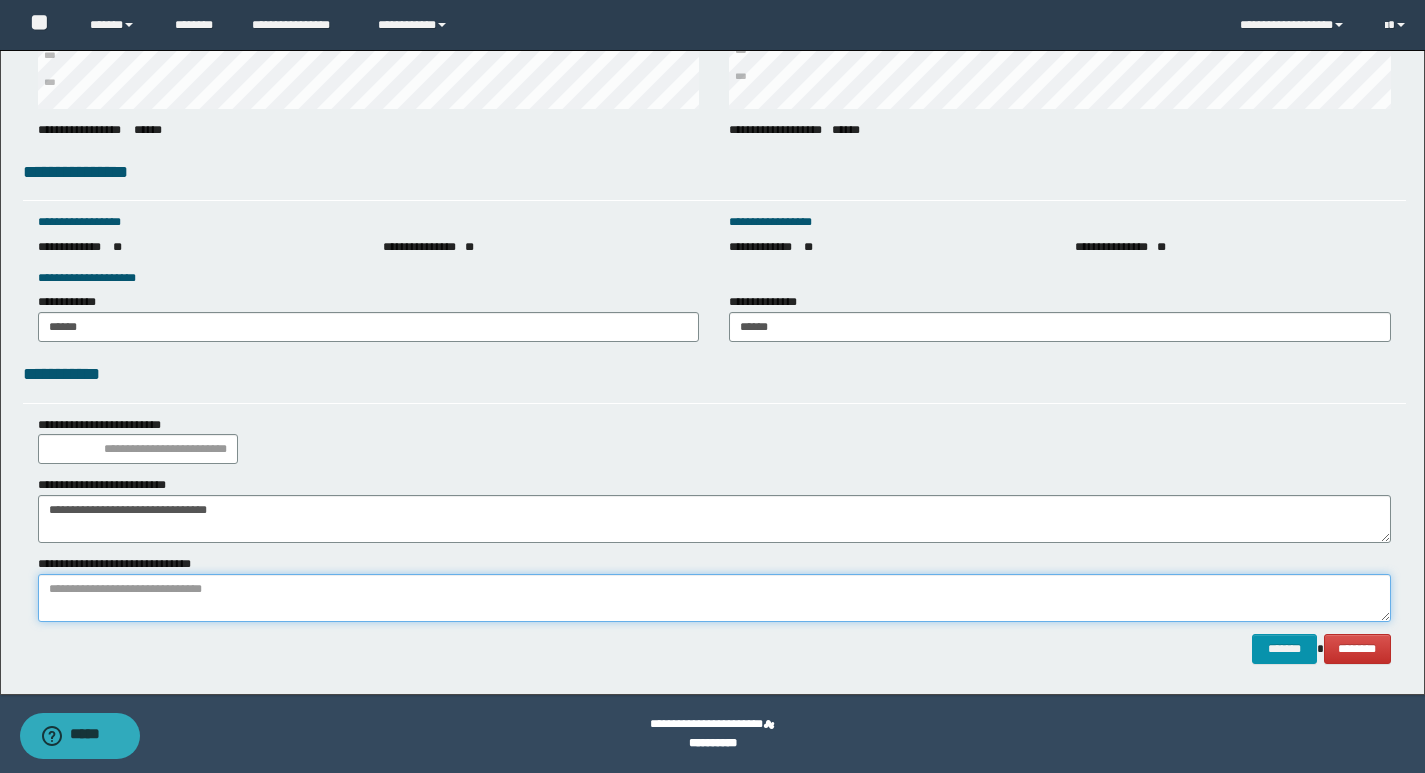 click at bounding box center [714, 598] 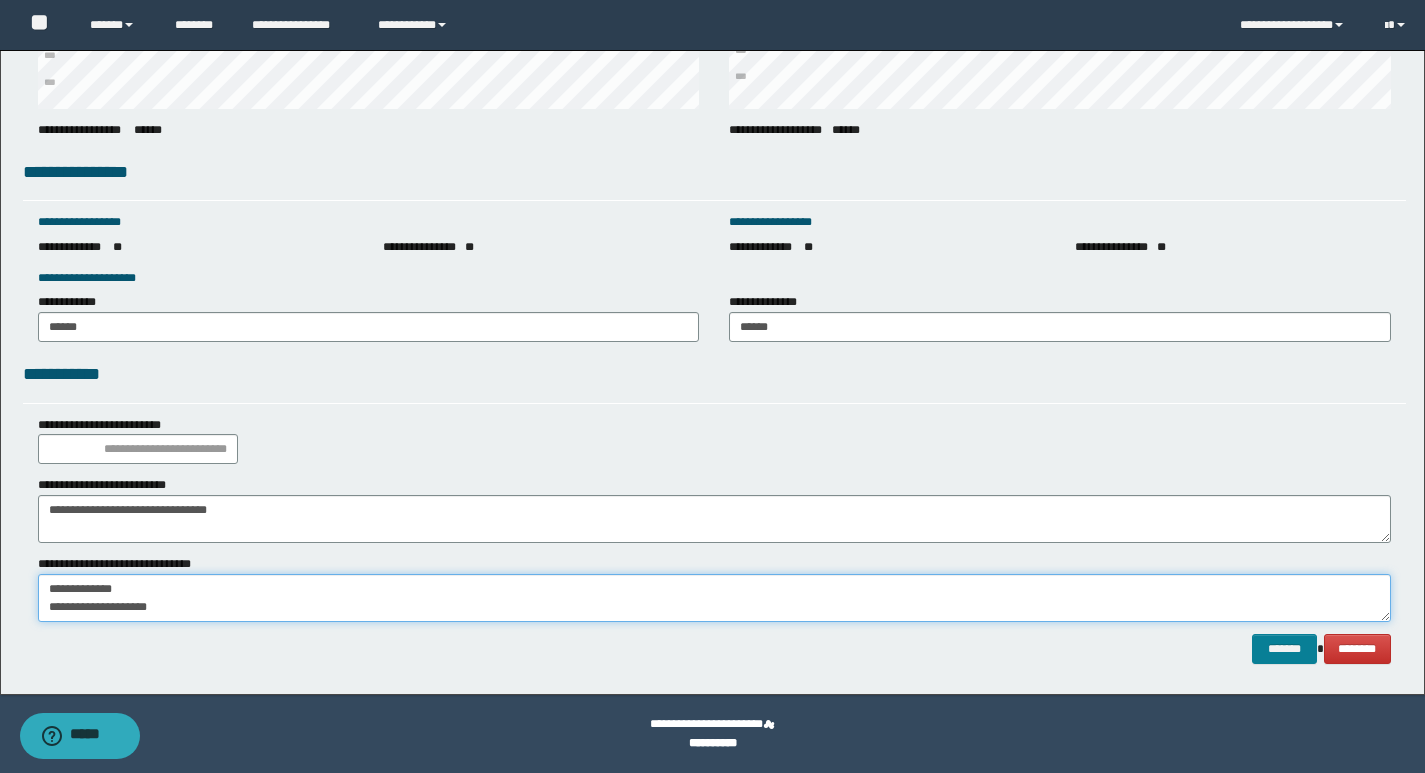 type on "**********" 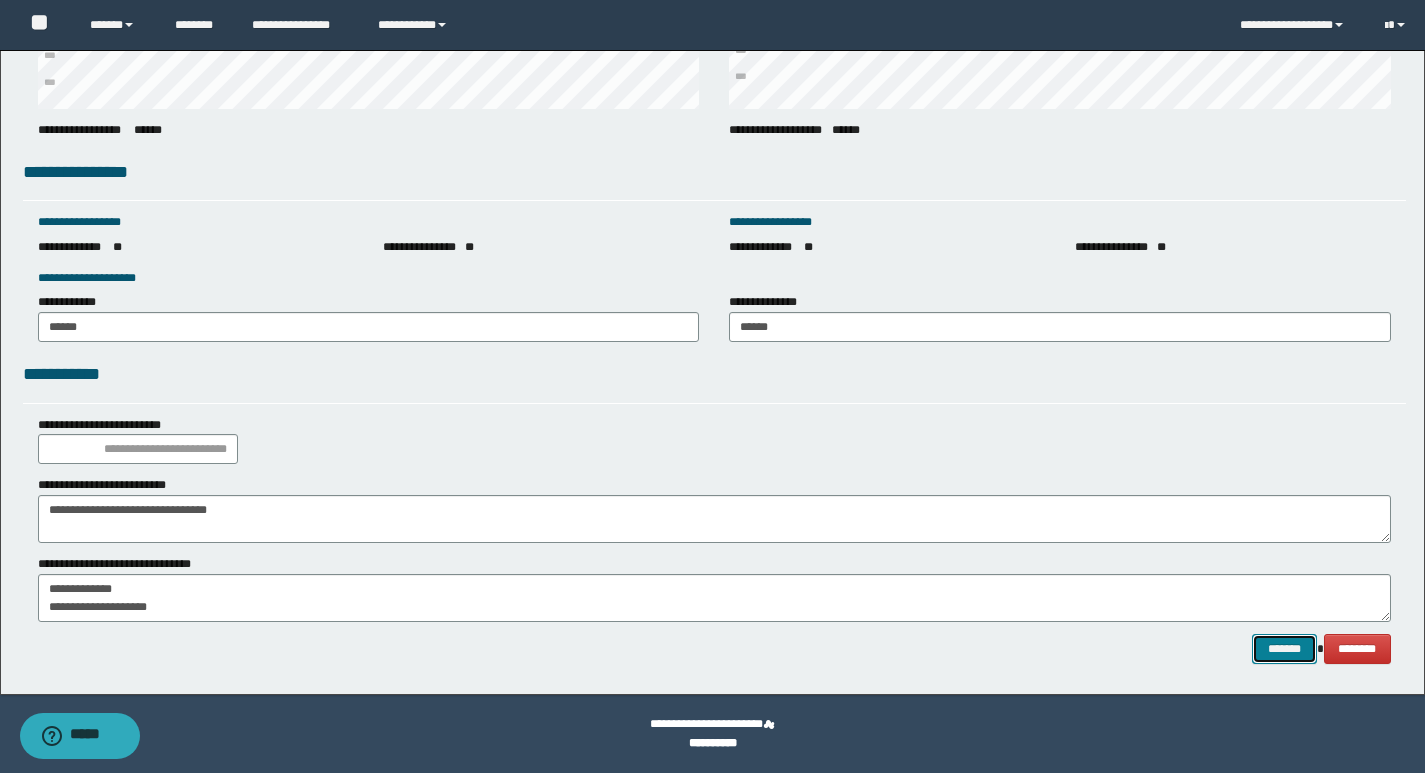 click on "*******" at bounding box center (1284, 649) 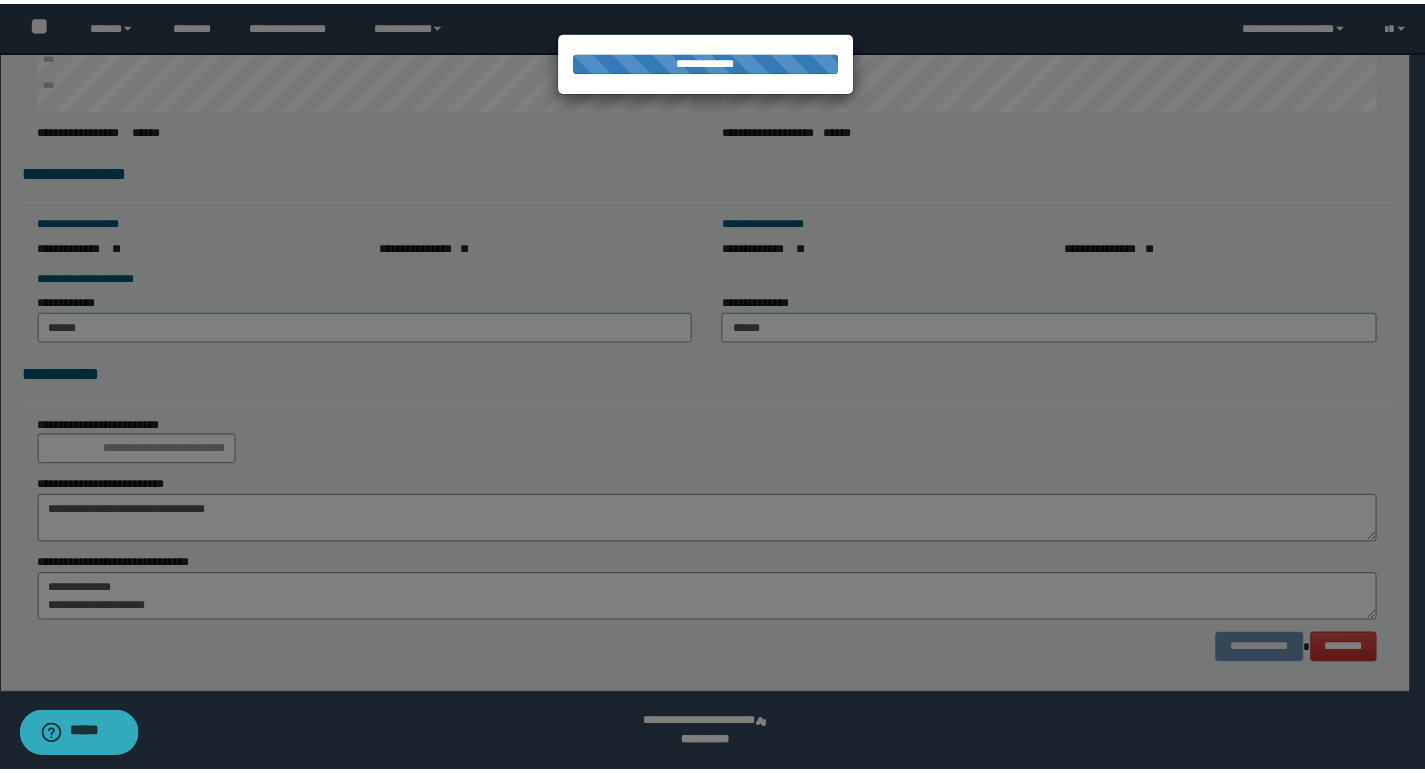 scroll, scrollTop: 0, scrollLeft: 0, axis: both 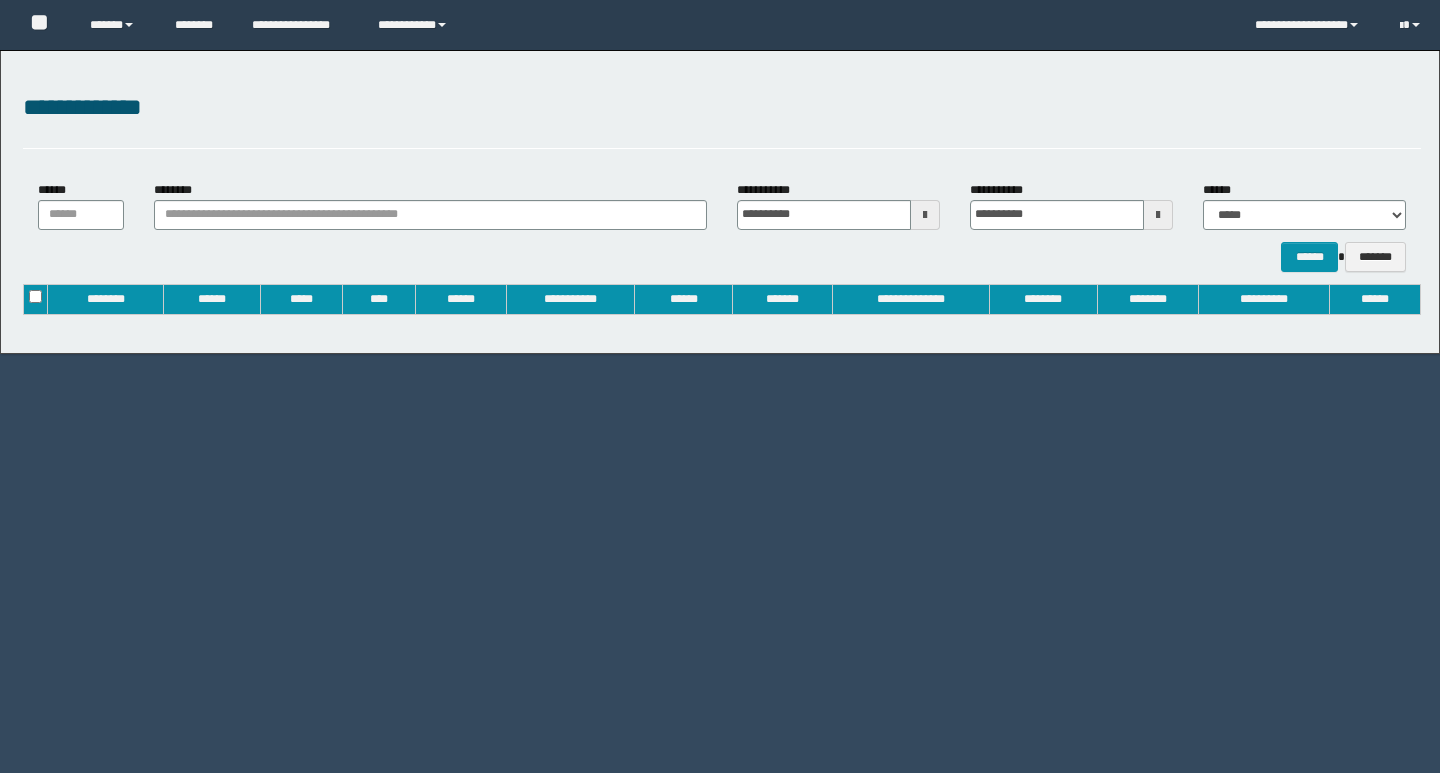 type on "**********" 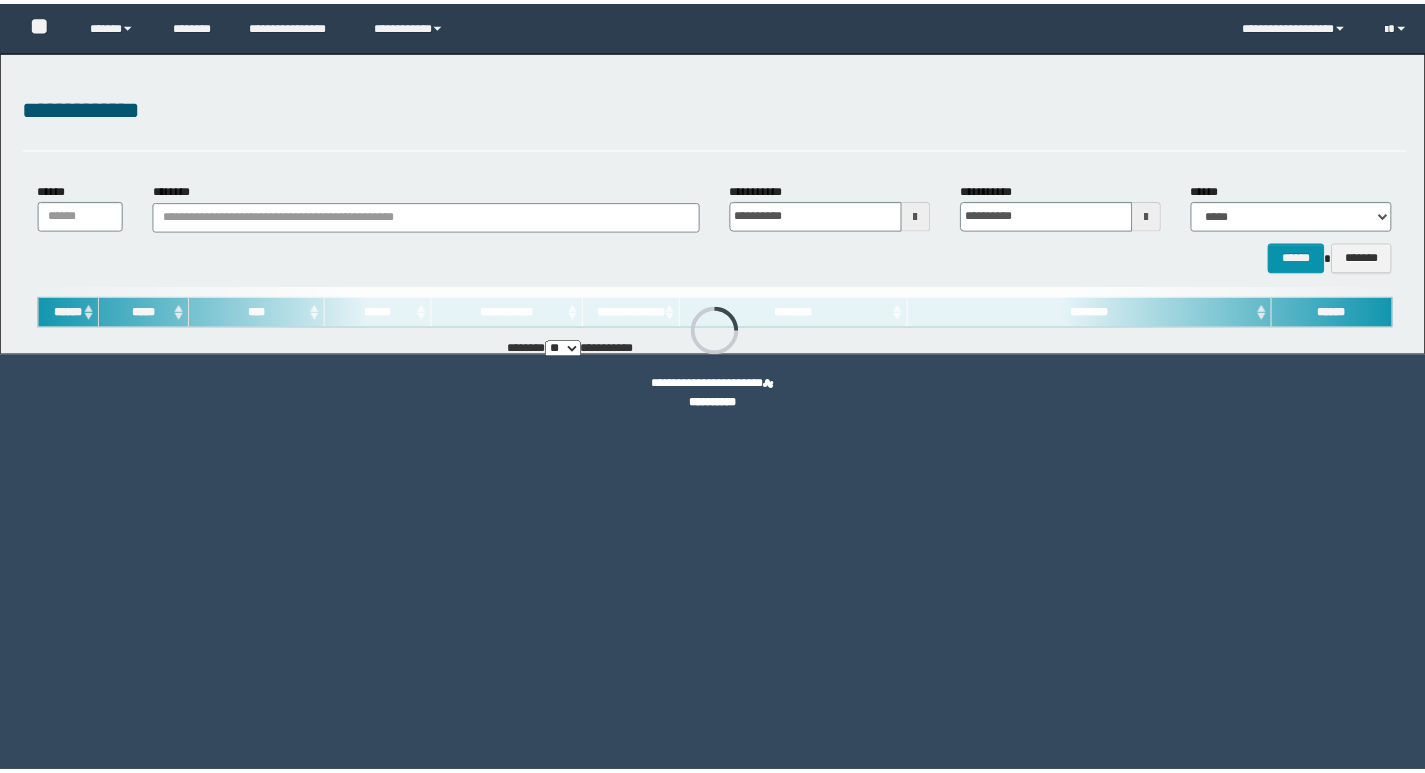 scroll, scrollTop: 0, scrollLeft: 0, axis: both 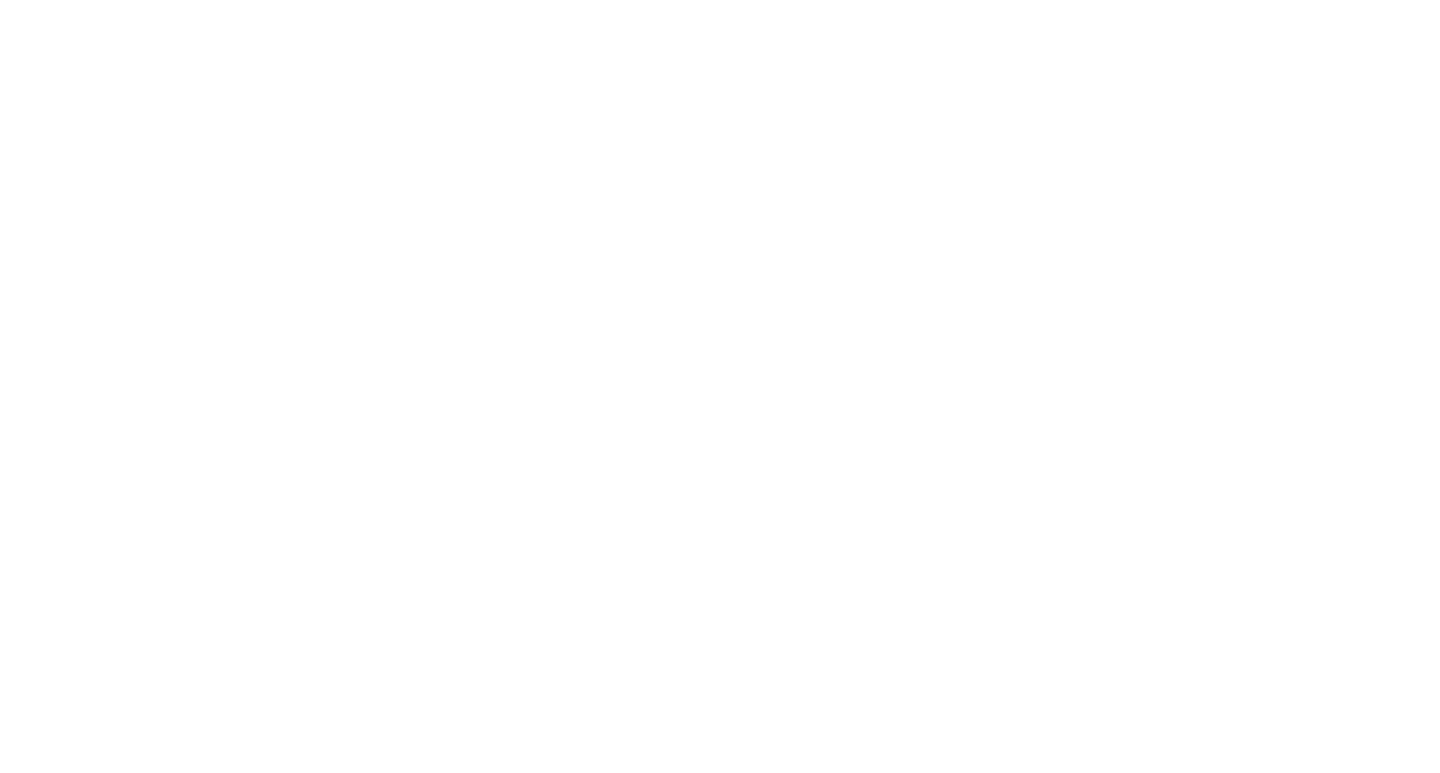 type on "**********" 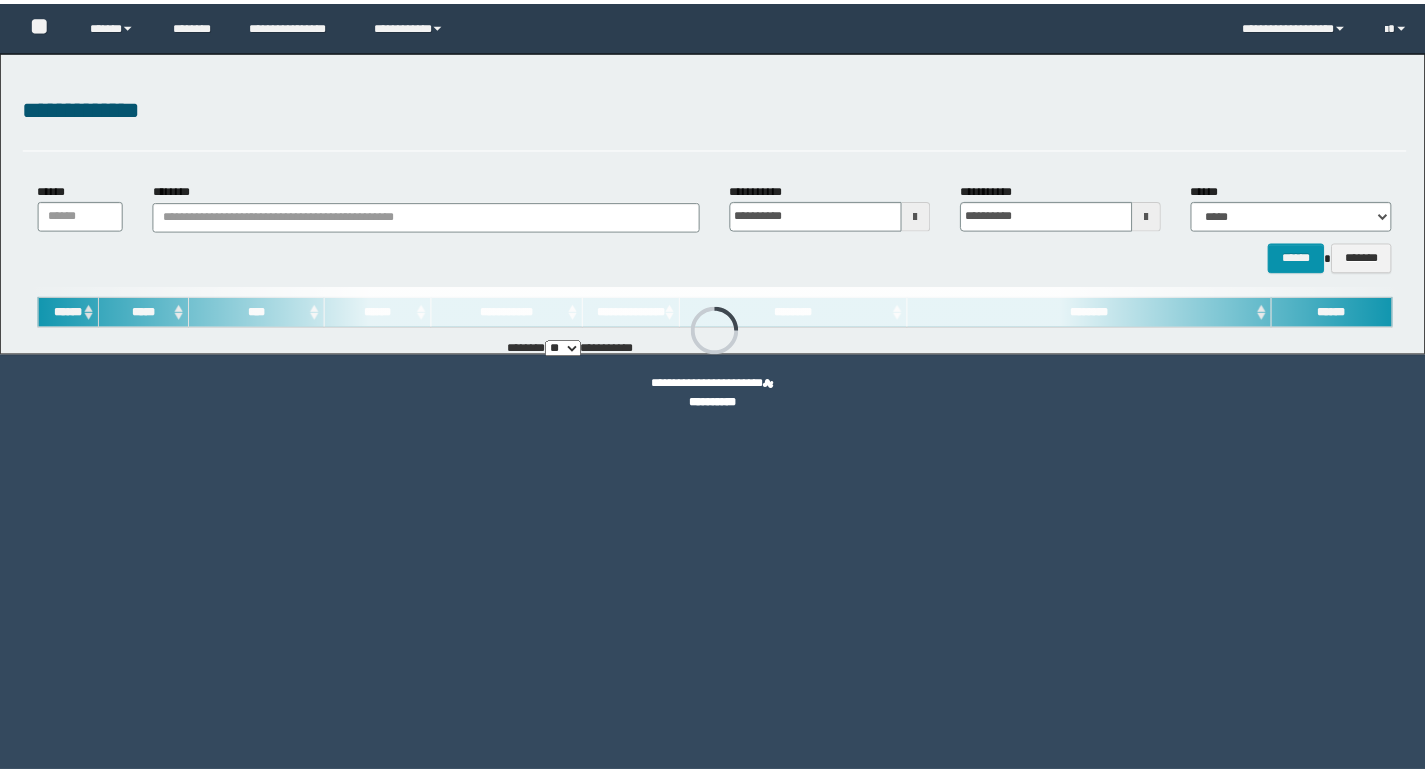 scroll, scrollTop: 0, scrollLeft: 0, axis: both 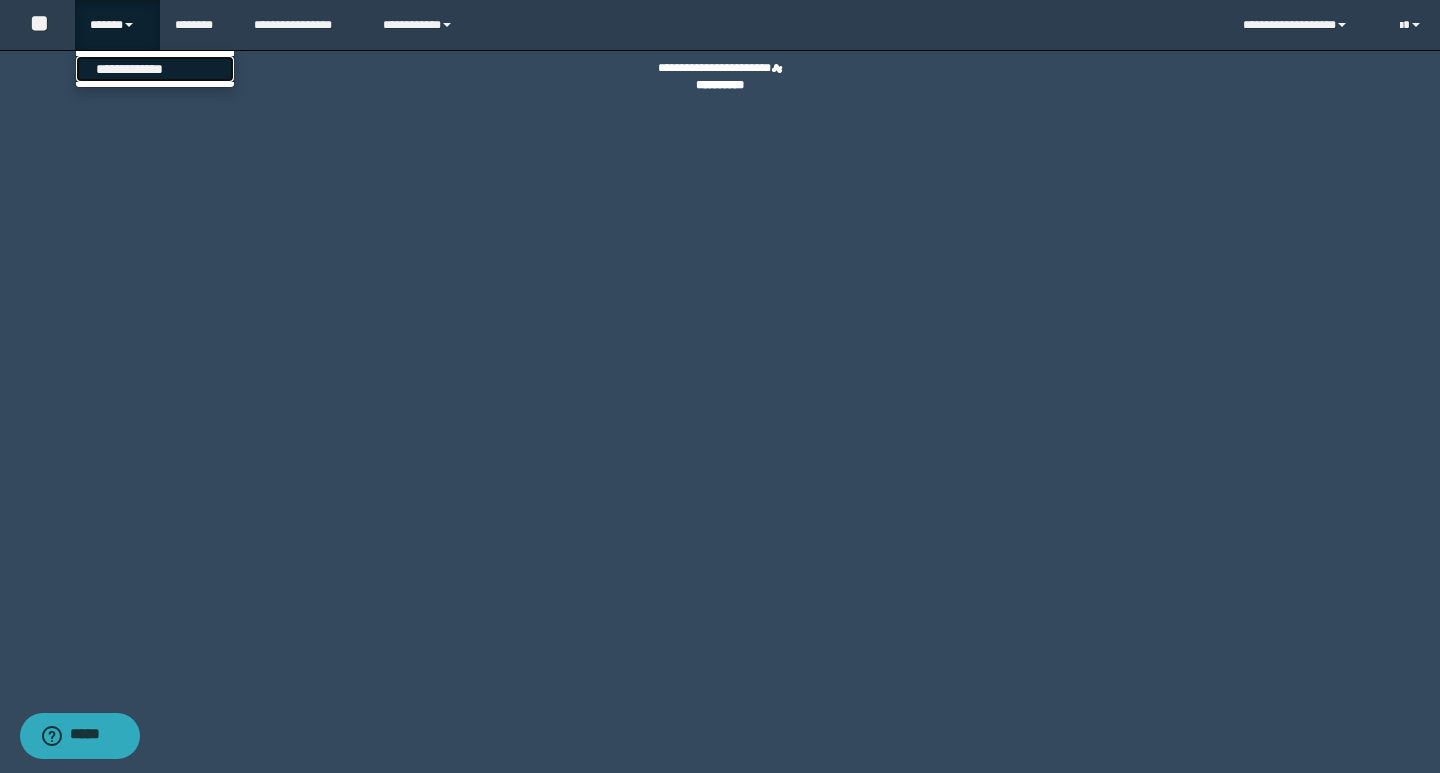click on "**********" at bounding box center [155, 69] 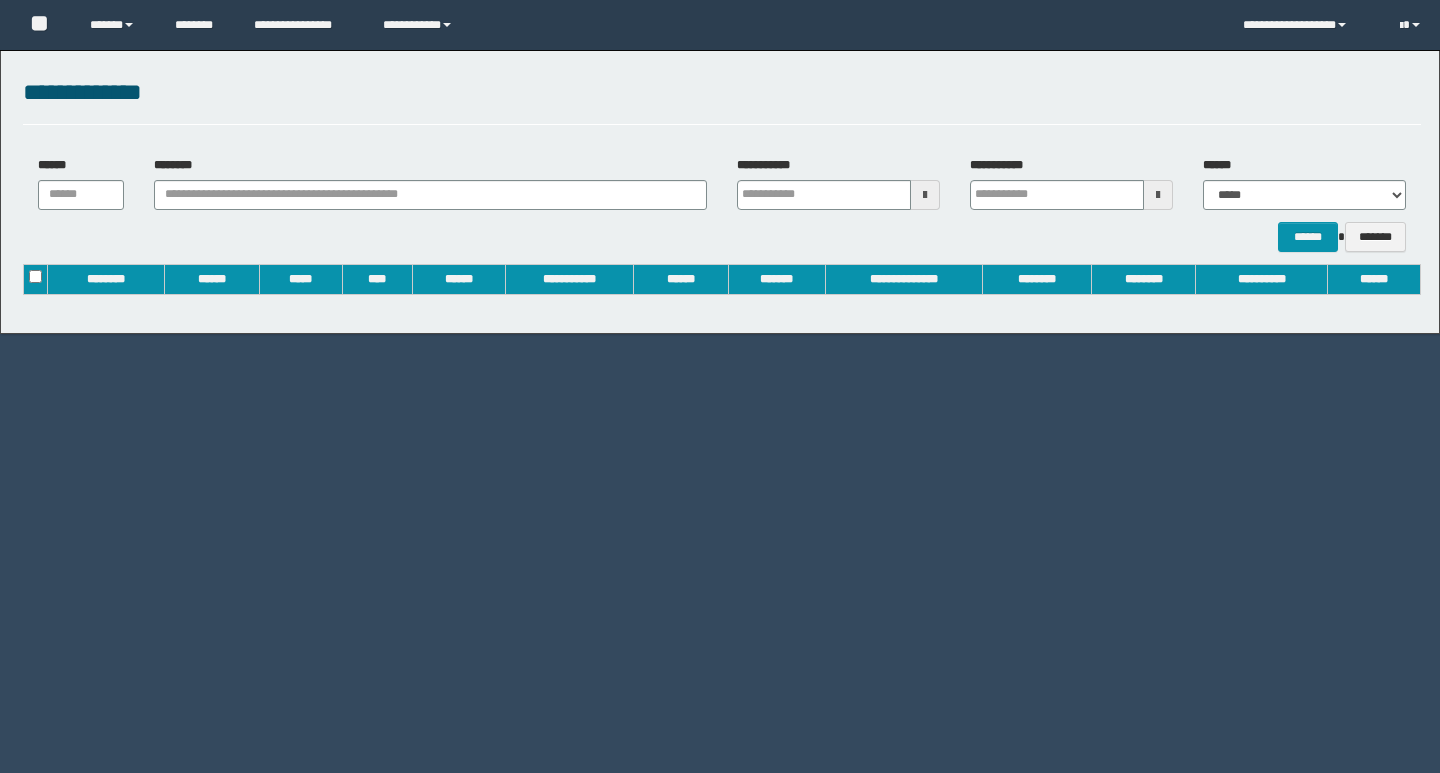 scroll, scrollTop: 0, scrollLeft: 0, axis: both 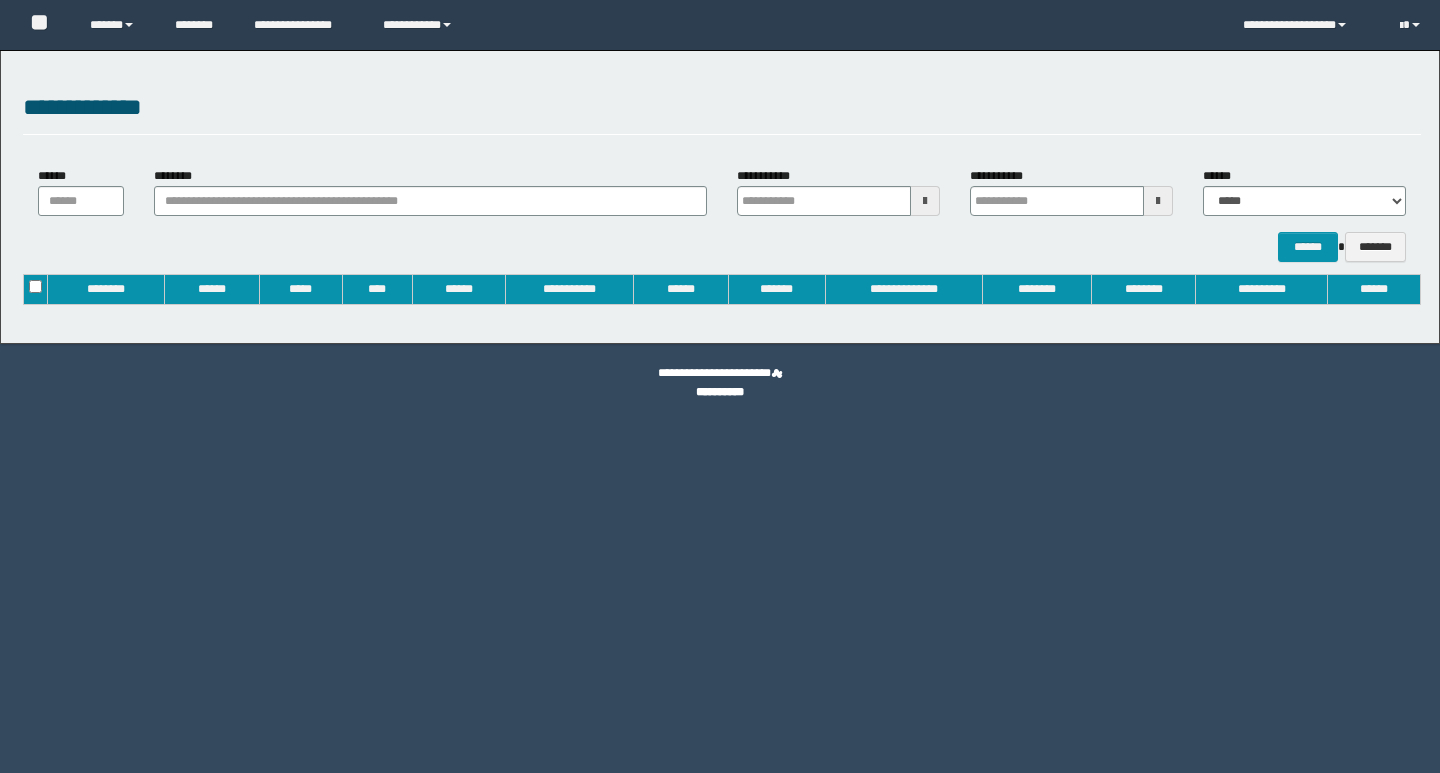 type on "**********" 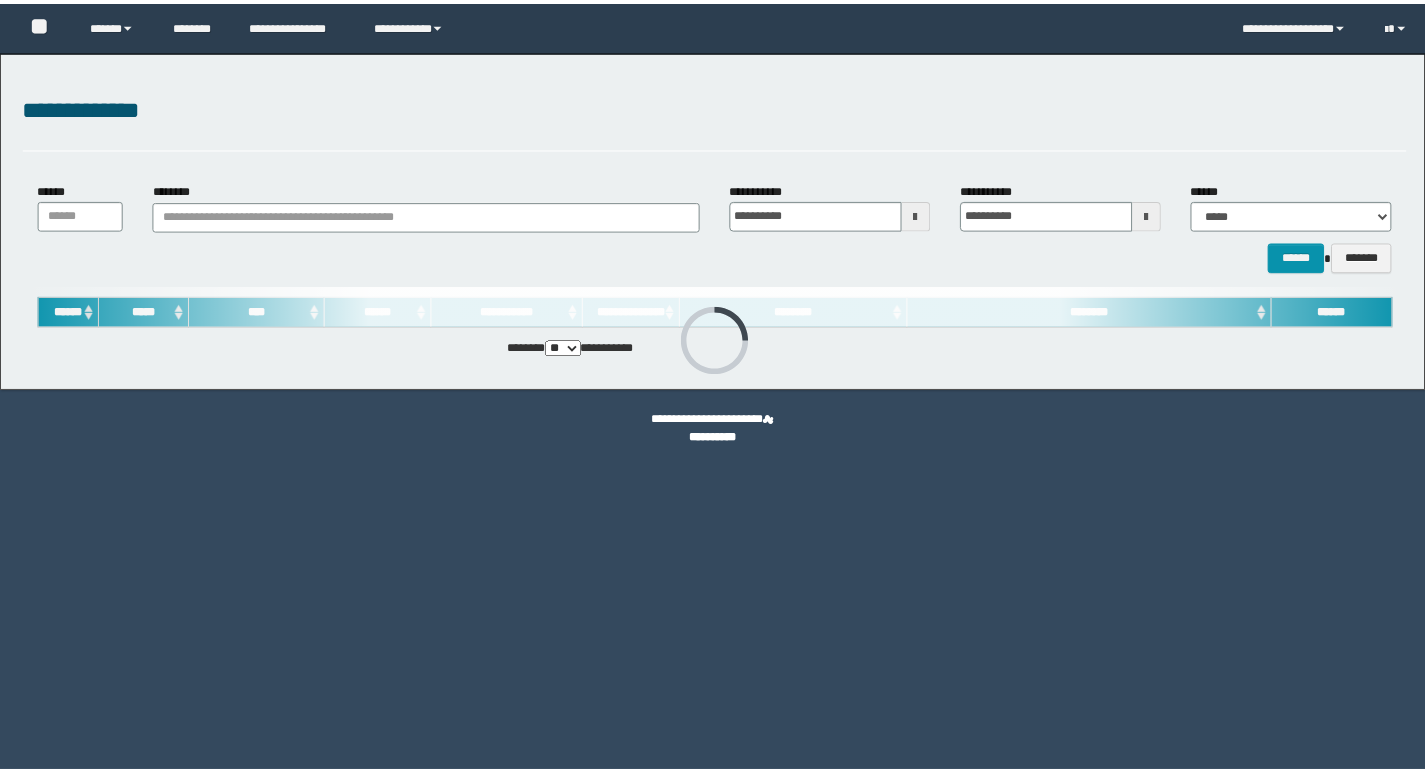 scroll, scrollTop: 0, scrollLeft: 0, axis: both 